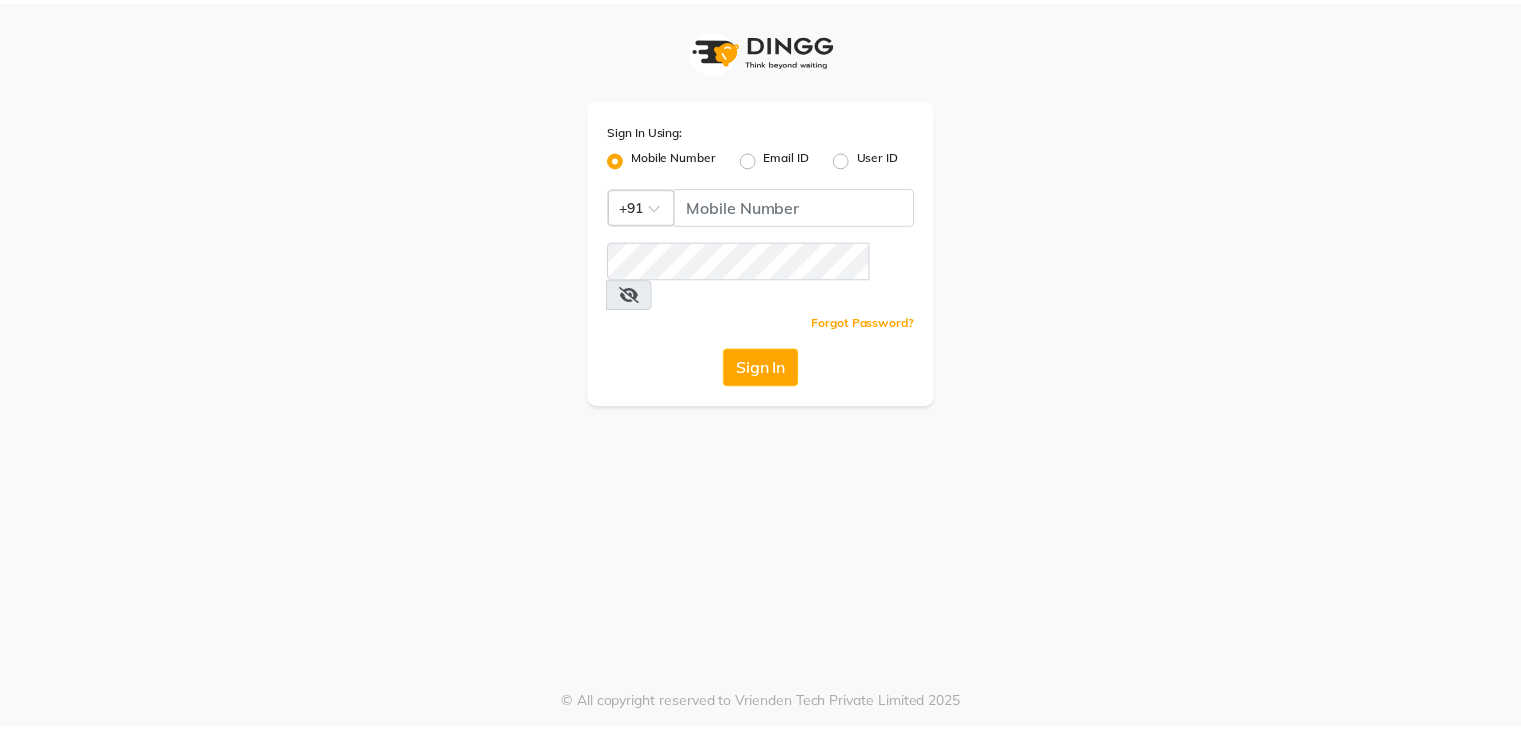 scroll, scrollTop: 0, scrollLeft: 0, axis: both 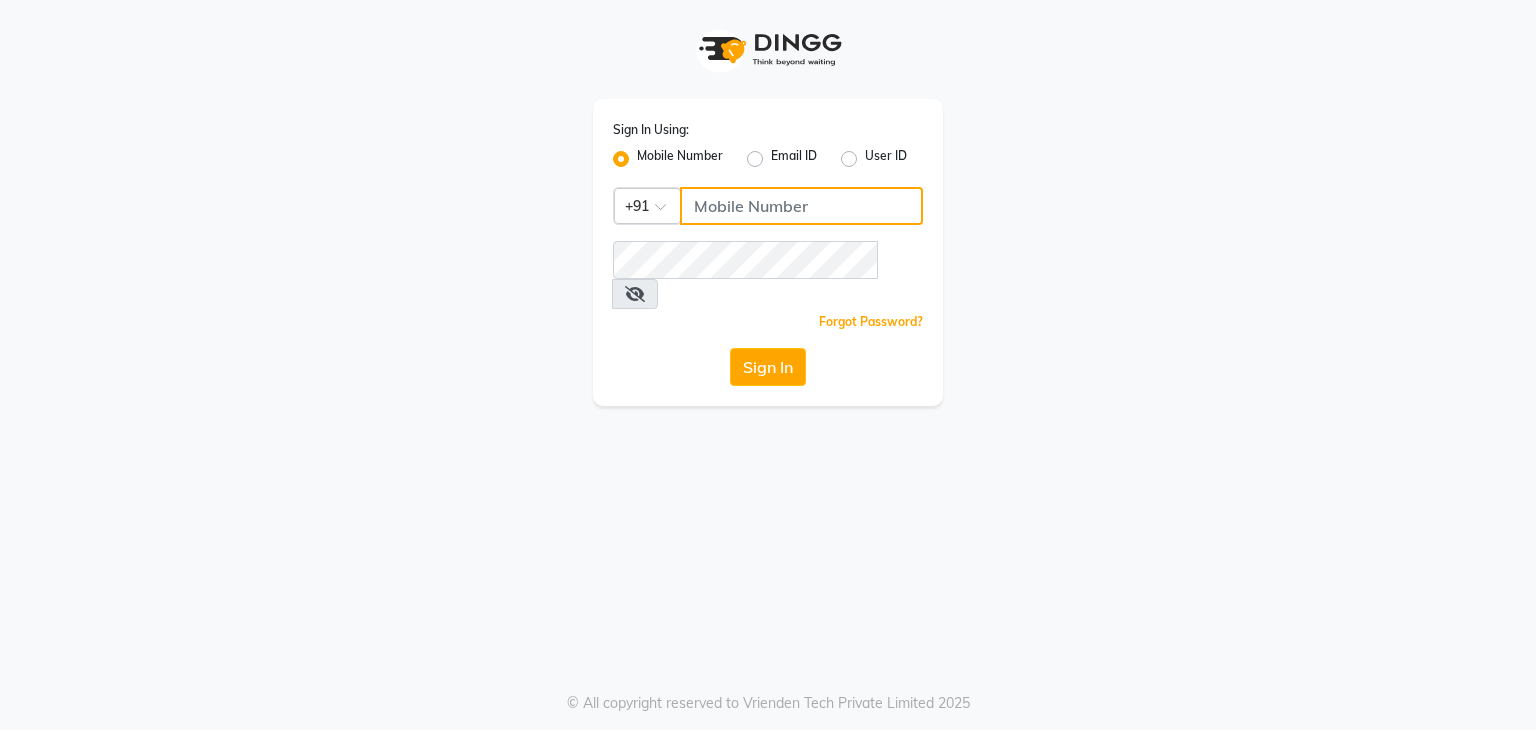click 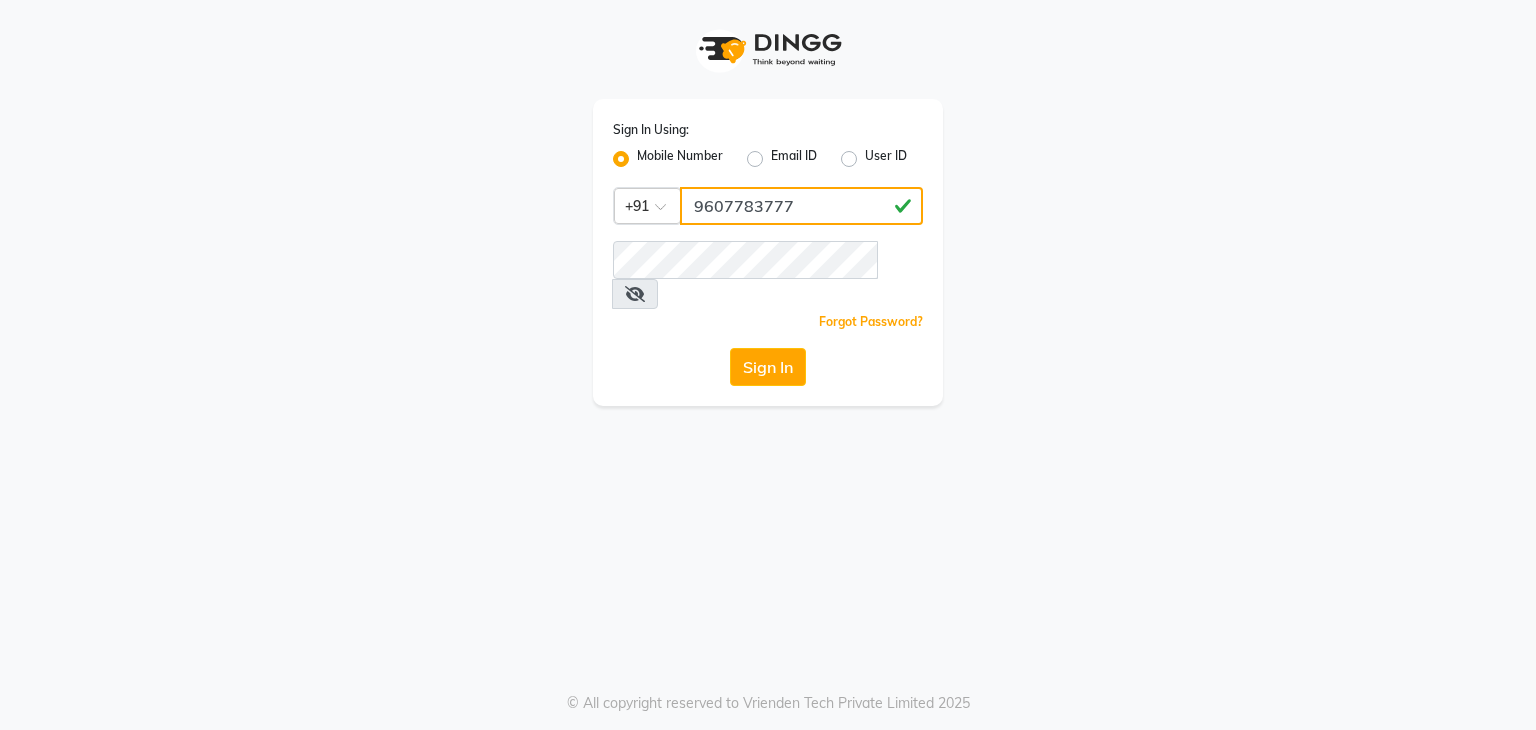 type on "9607783777" 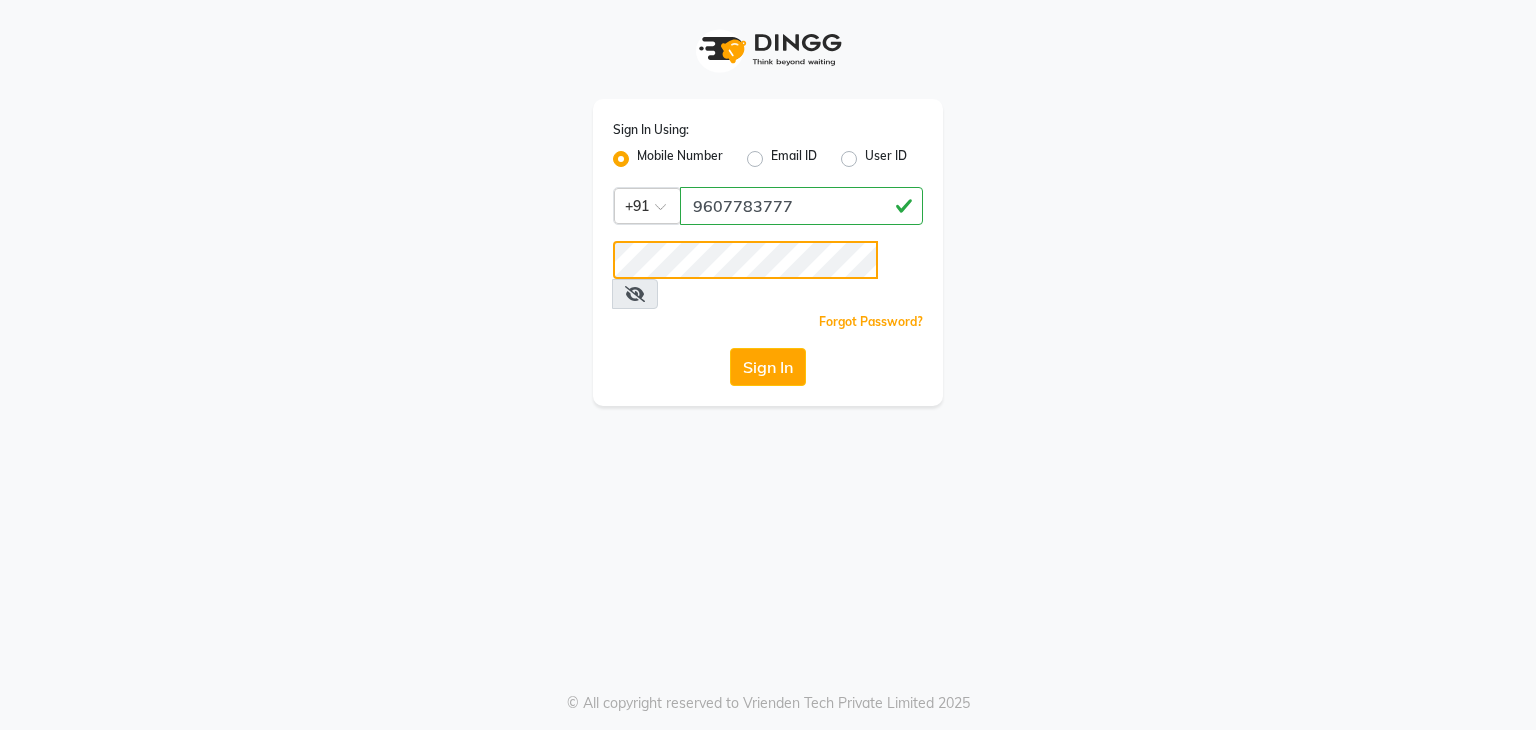 click on "Sign In" 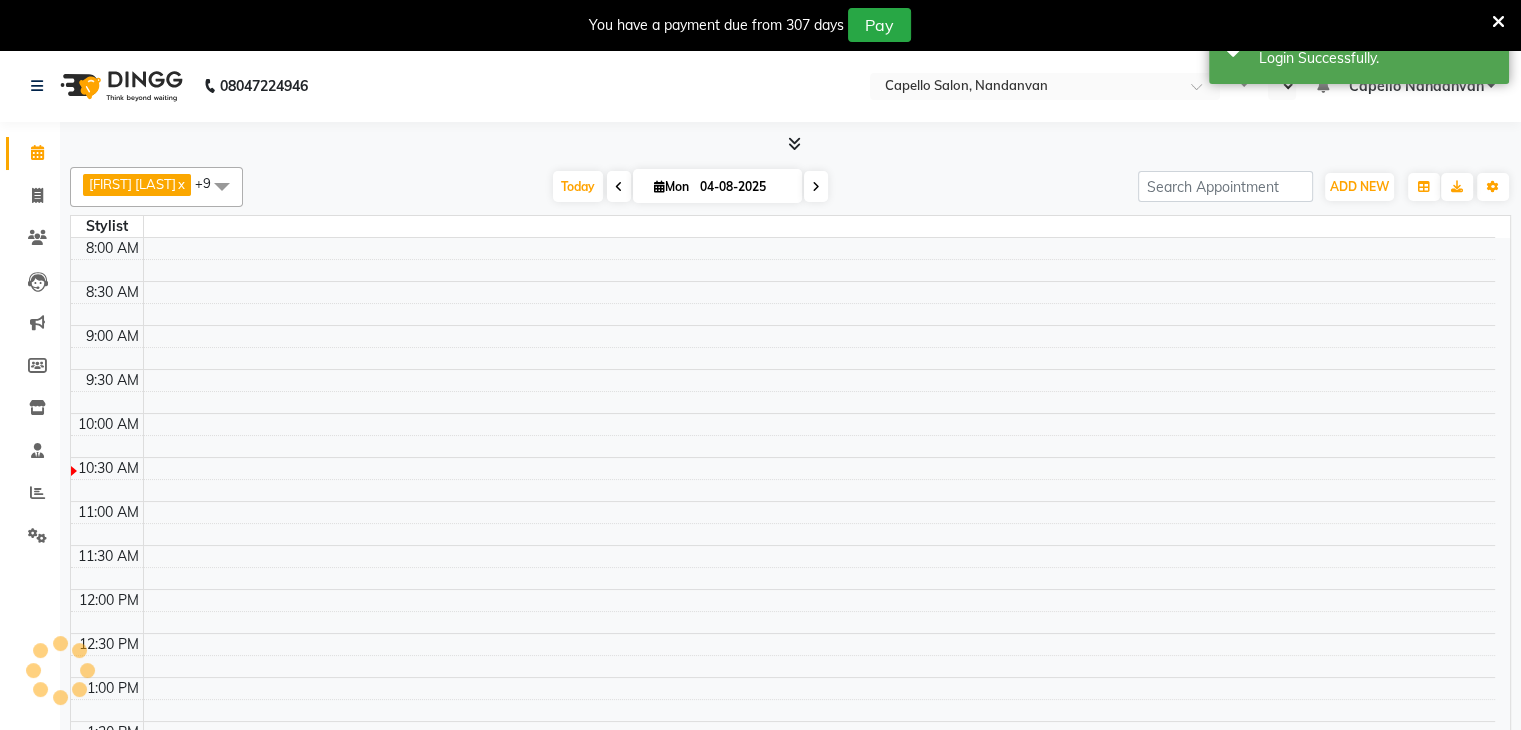 select on "en" 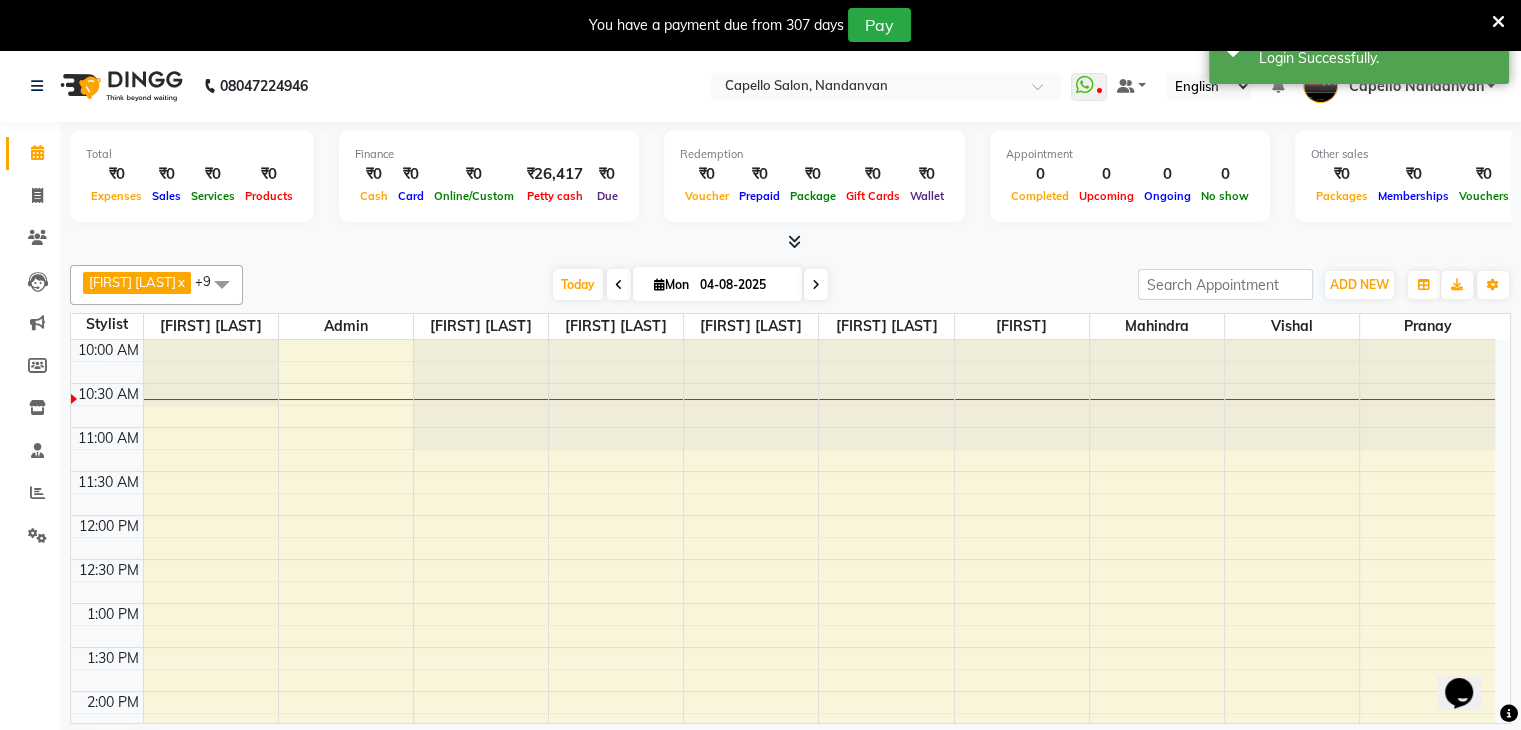 scroll, scrollTop: 0, scrollLeft: 0, axis: both 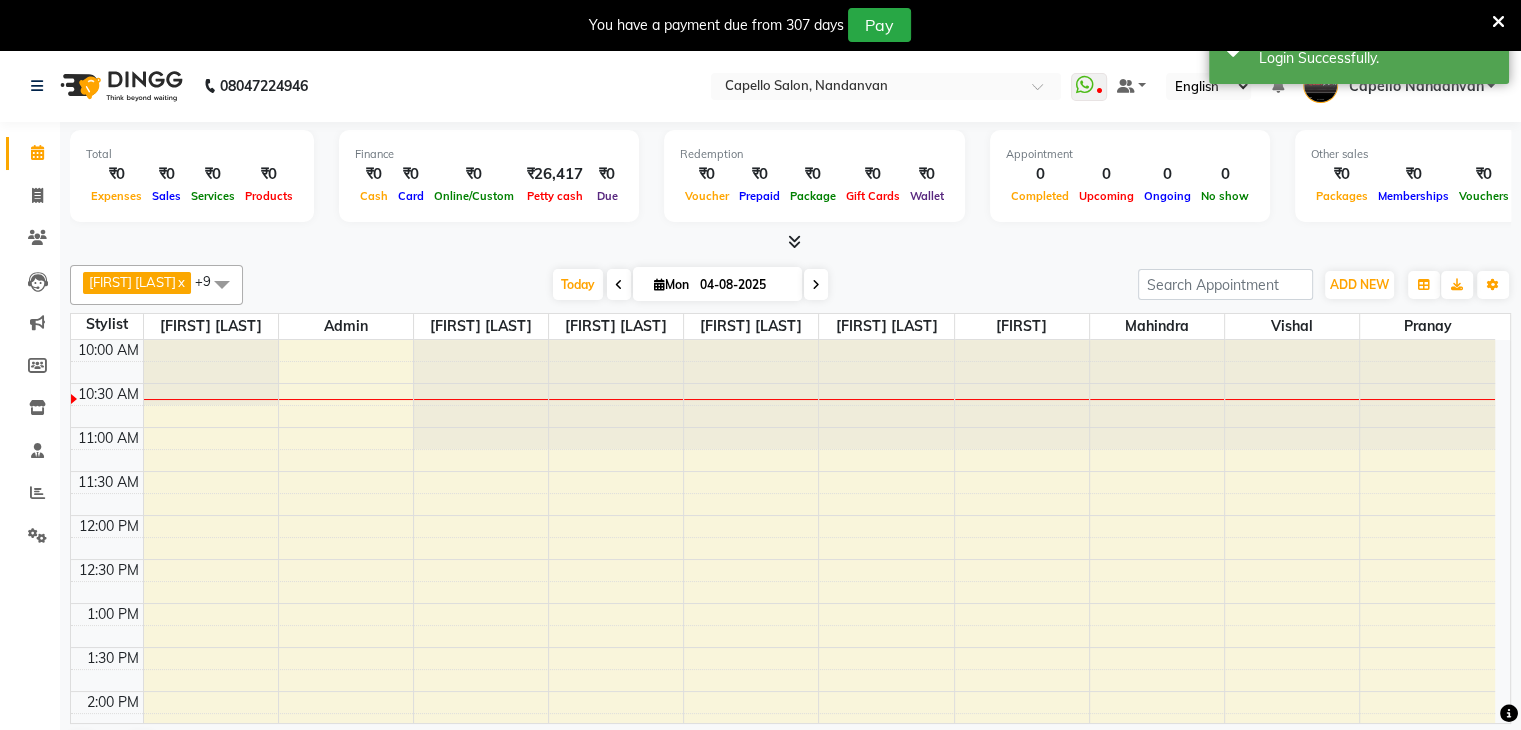 click on "Today  Mon 04-08-2025" at bounding box center (690, 285) 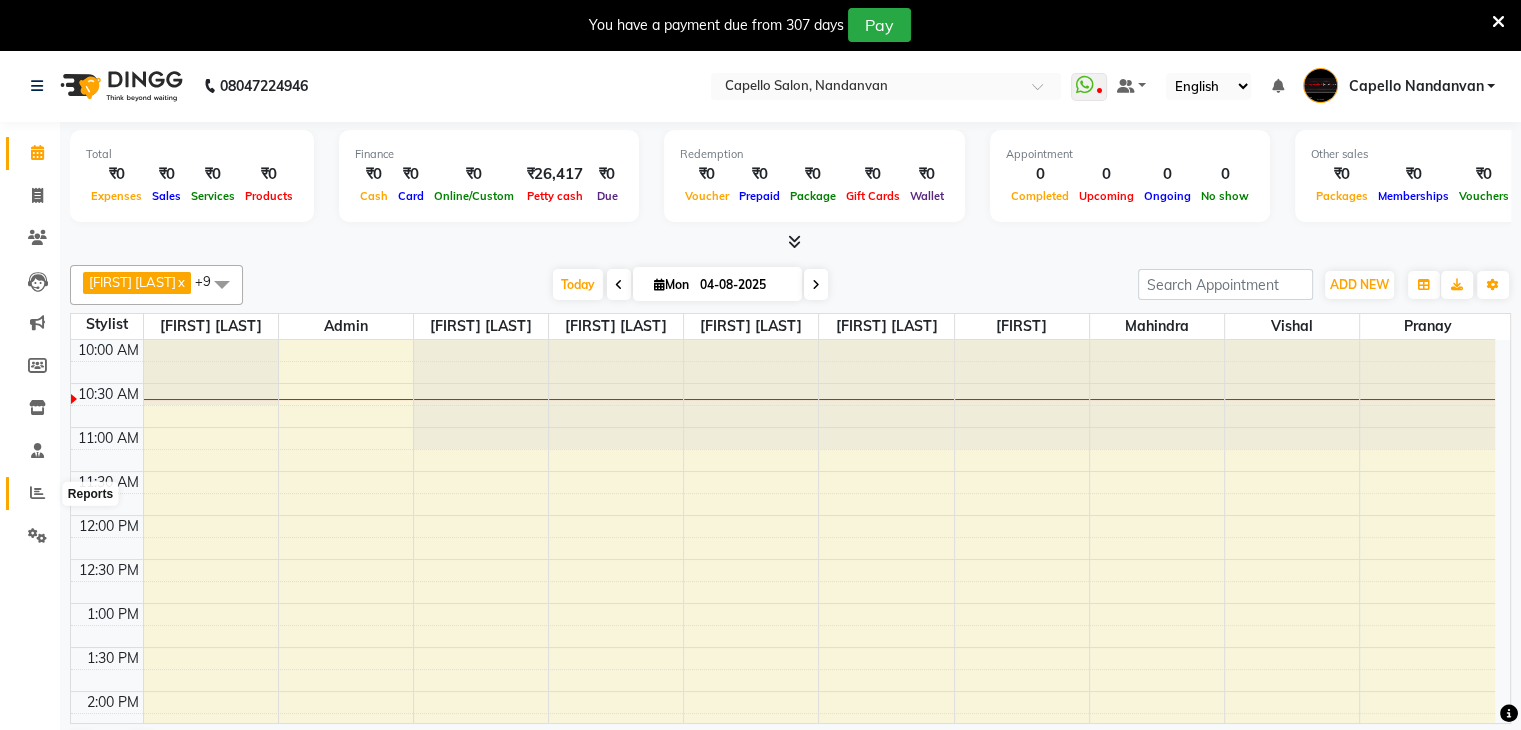 click 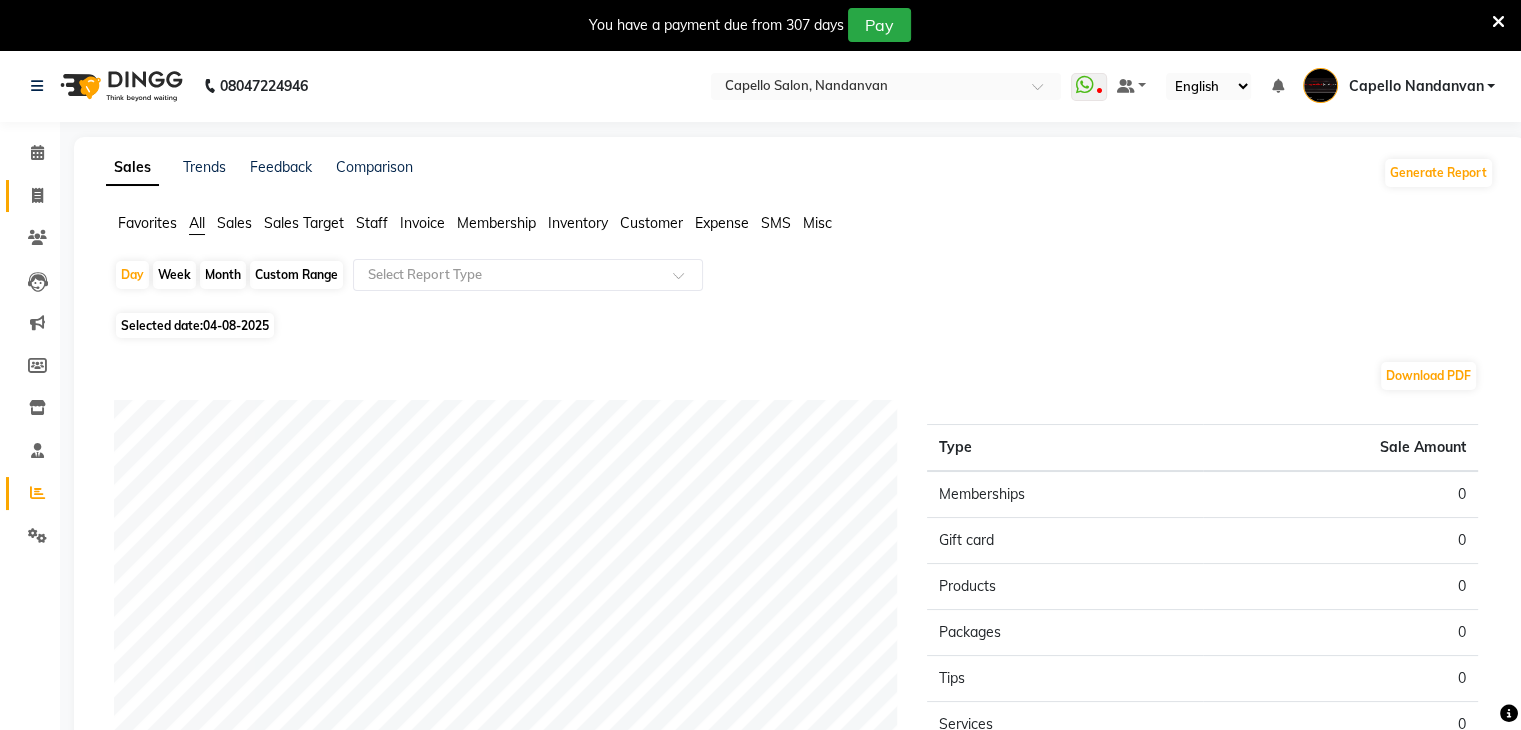 click on "Invoice" 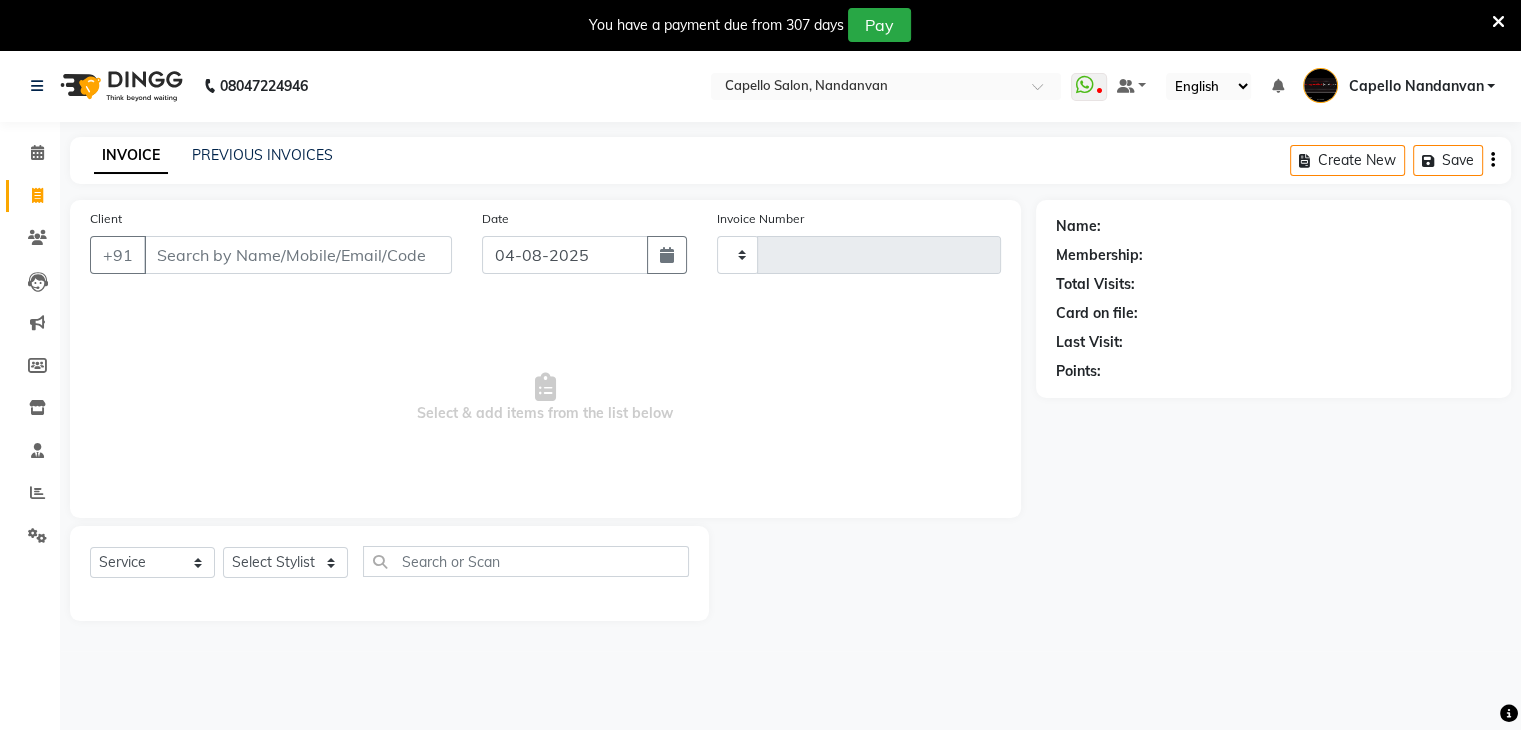 scroll, scrollTop: 50, scrollLeft: 0, axis: vertical 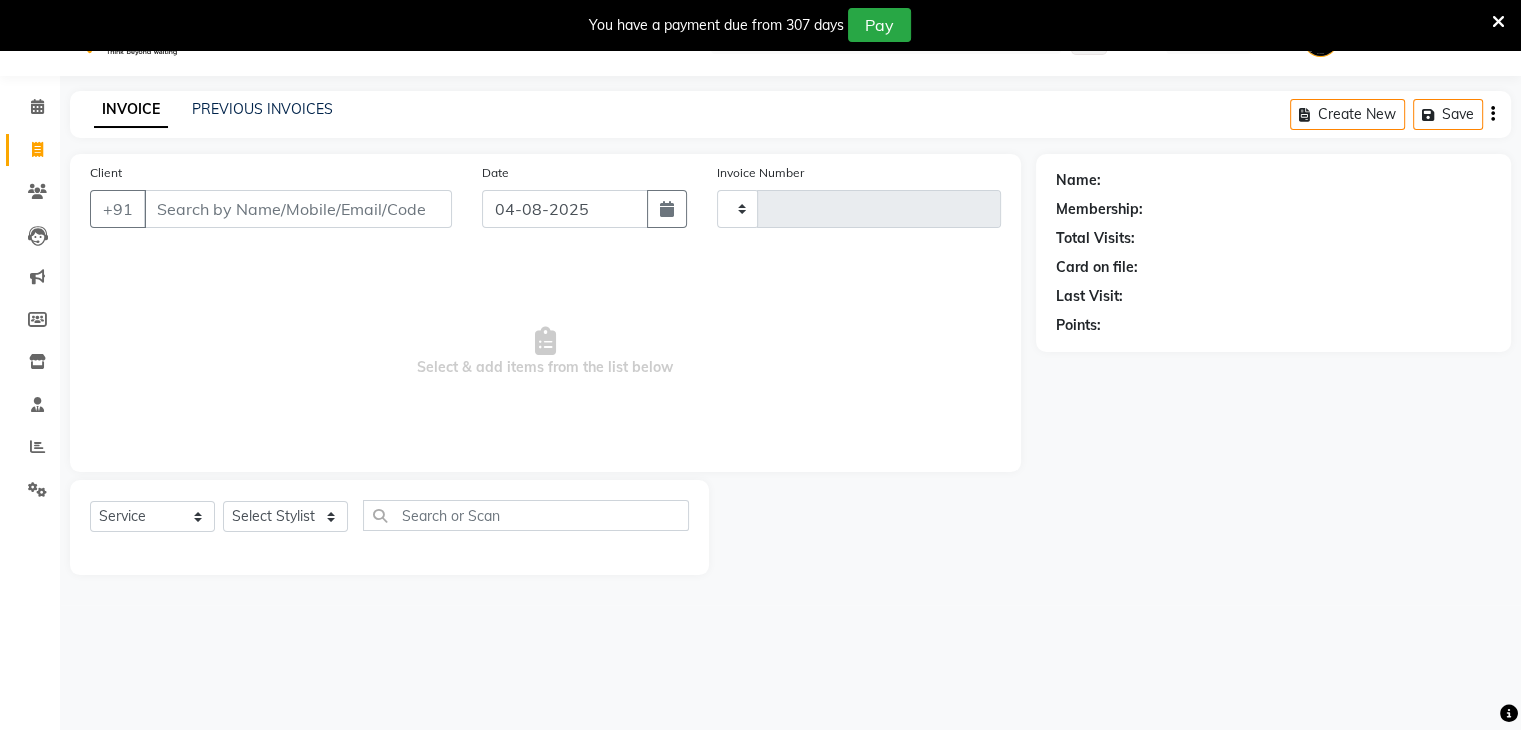 type on "3340" 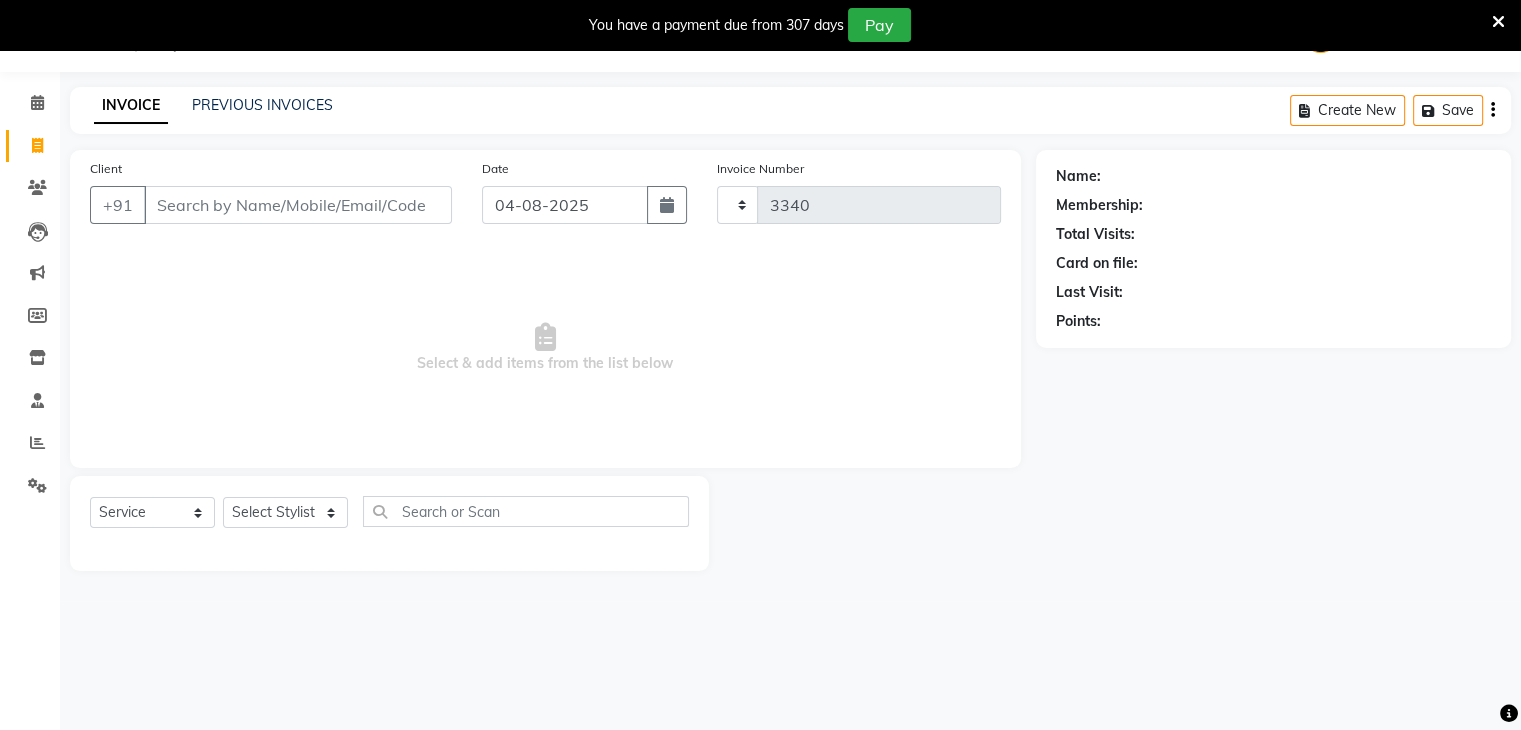 select on "830" 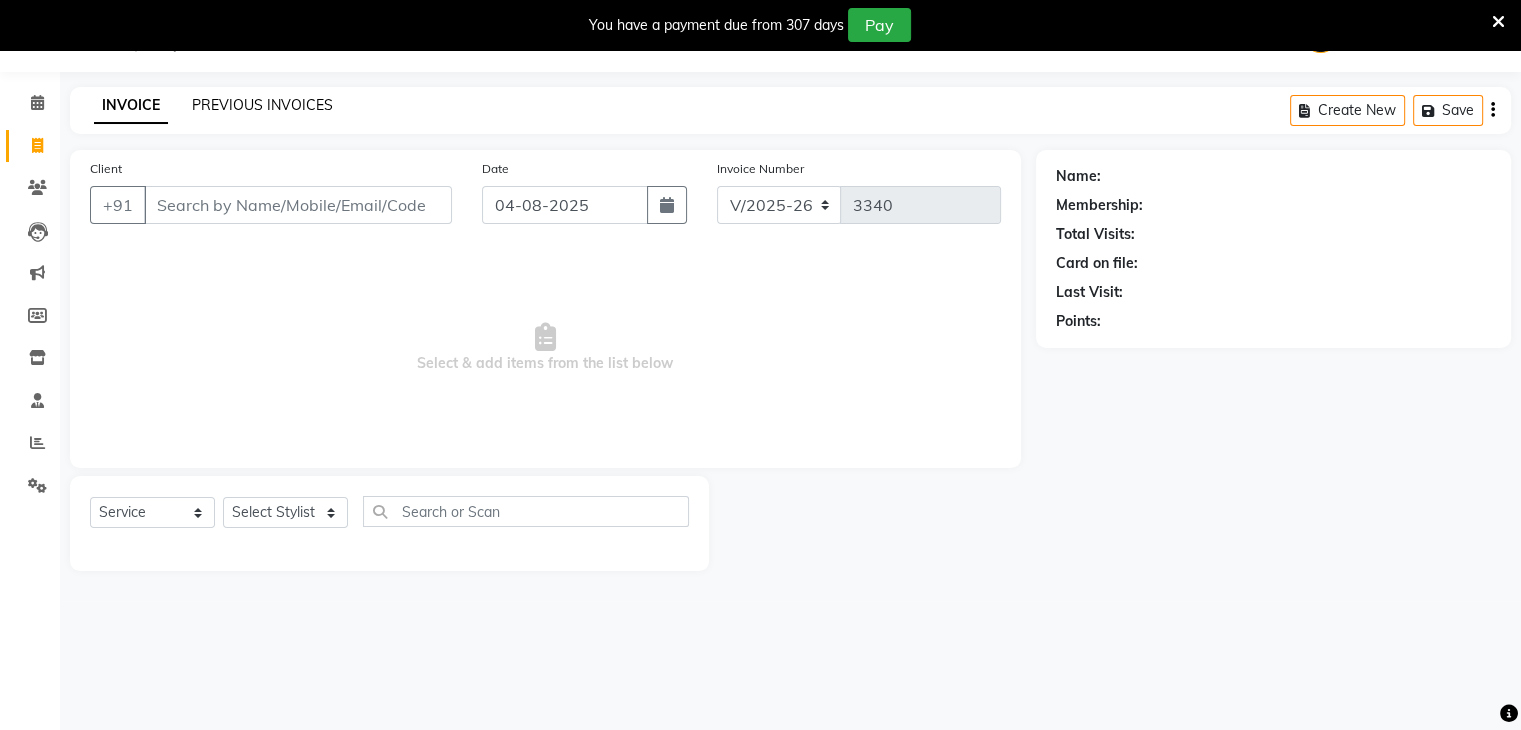 click on "PREVIOUS INVOICES" 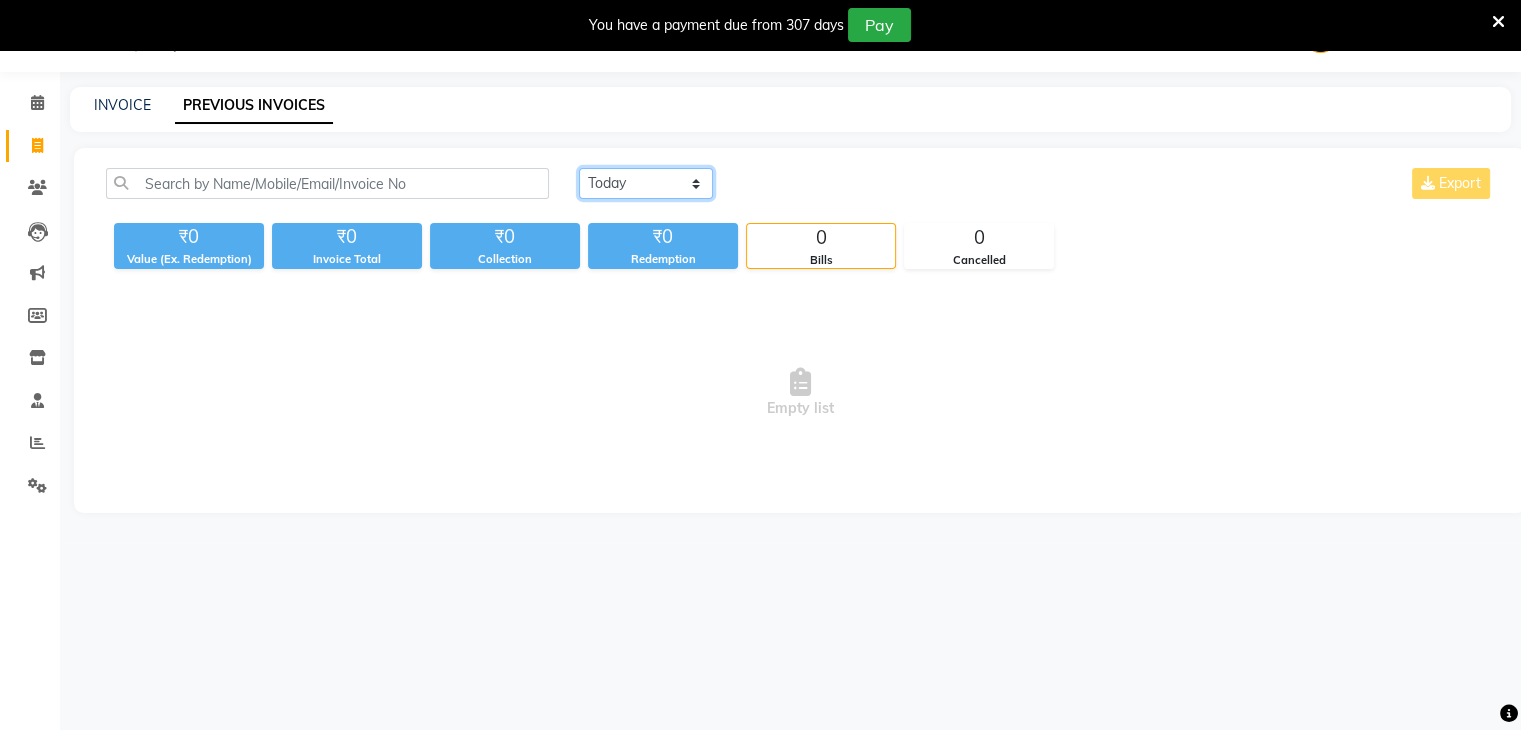 click on "Today Yesterday Custom Range" 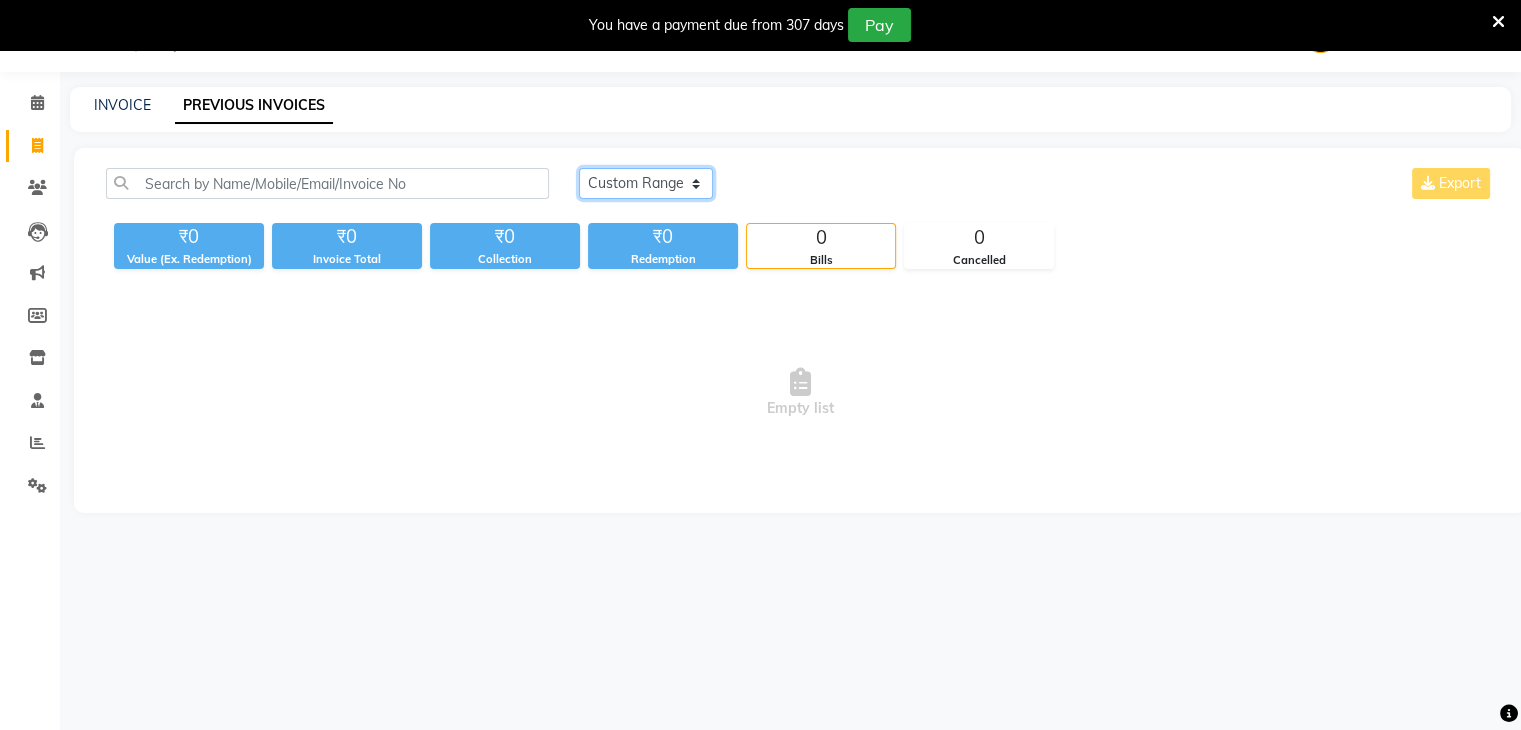 click on "Today Yesterday Custom Range" 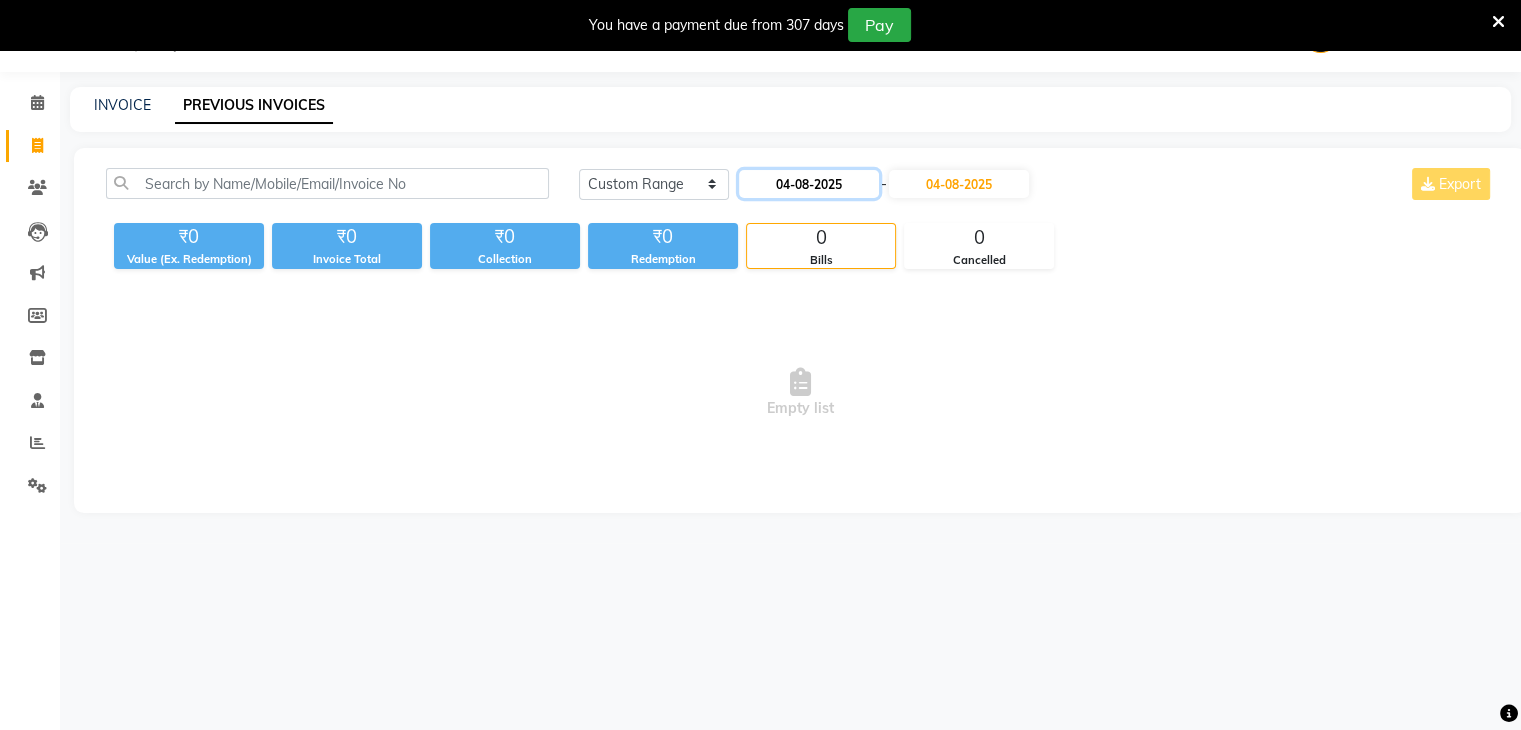 click on "04-08-2025" 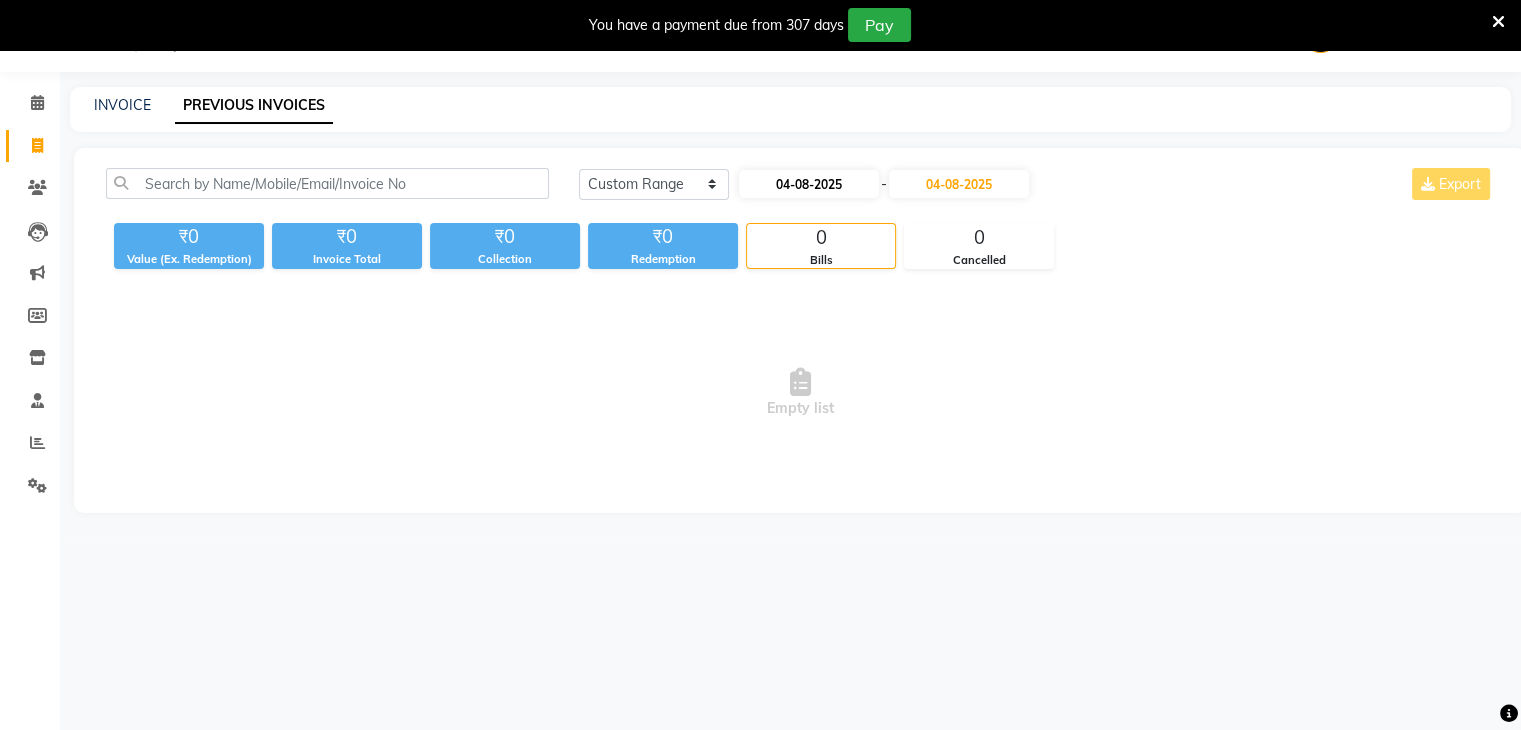 select on "8" 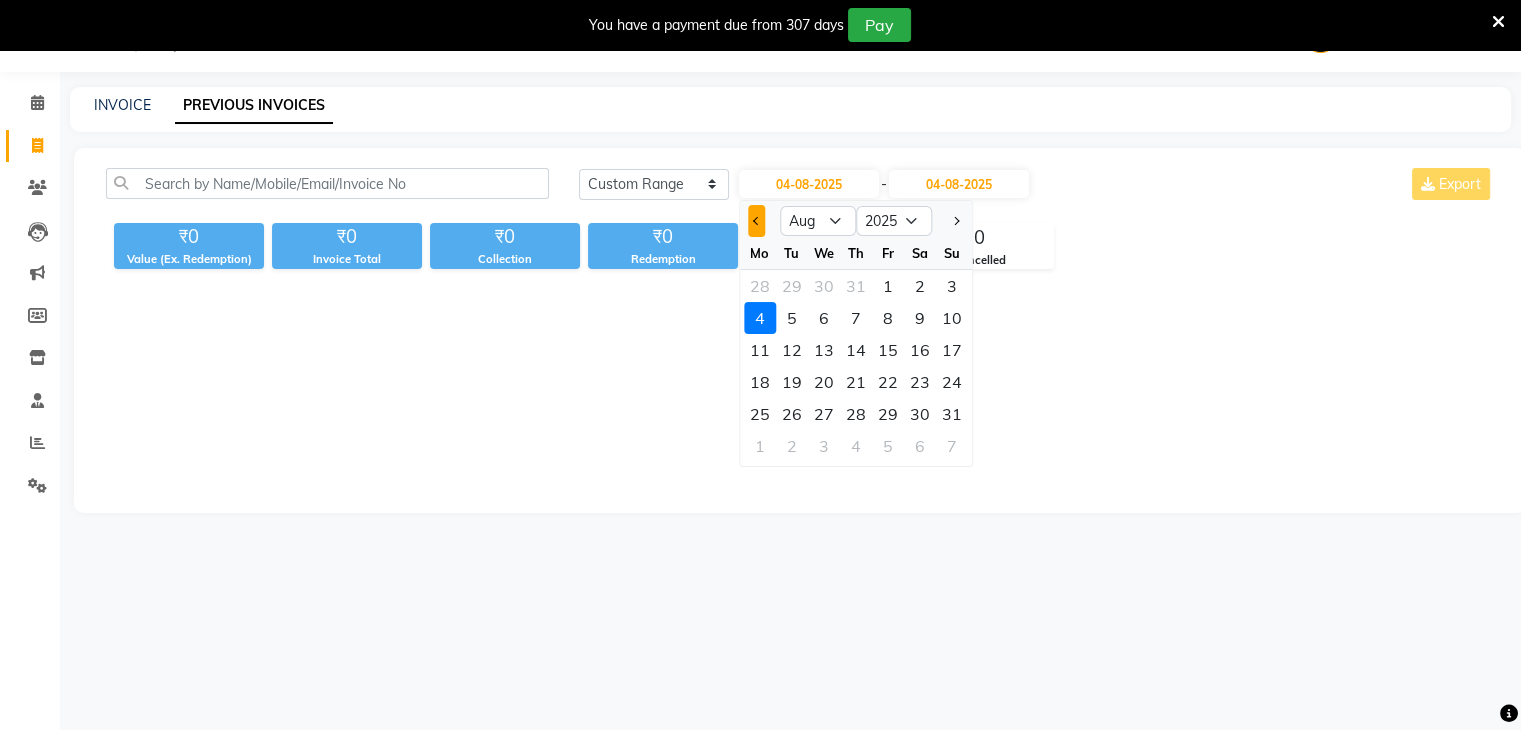 click 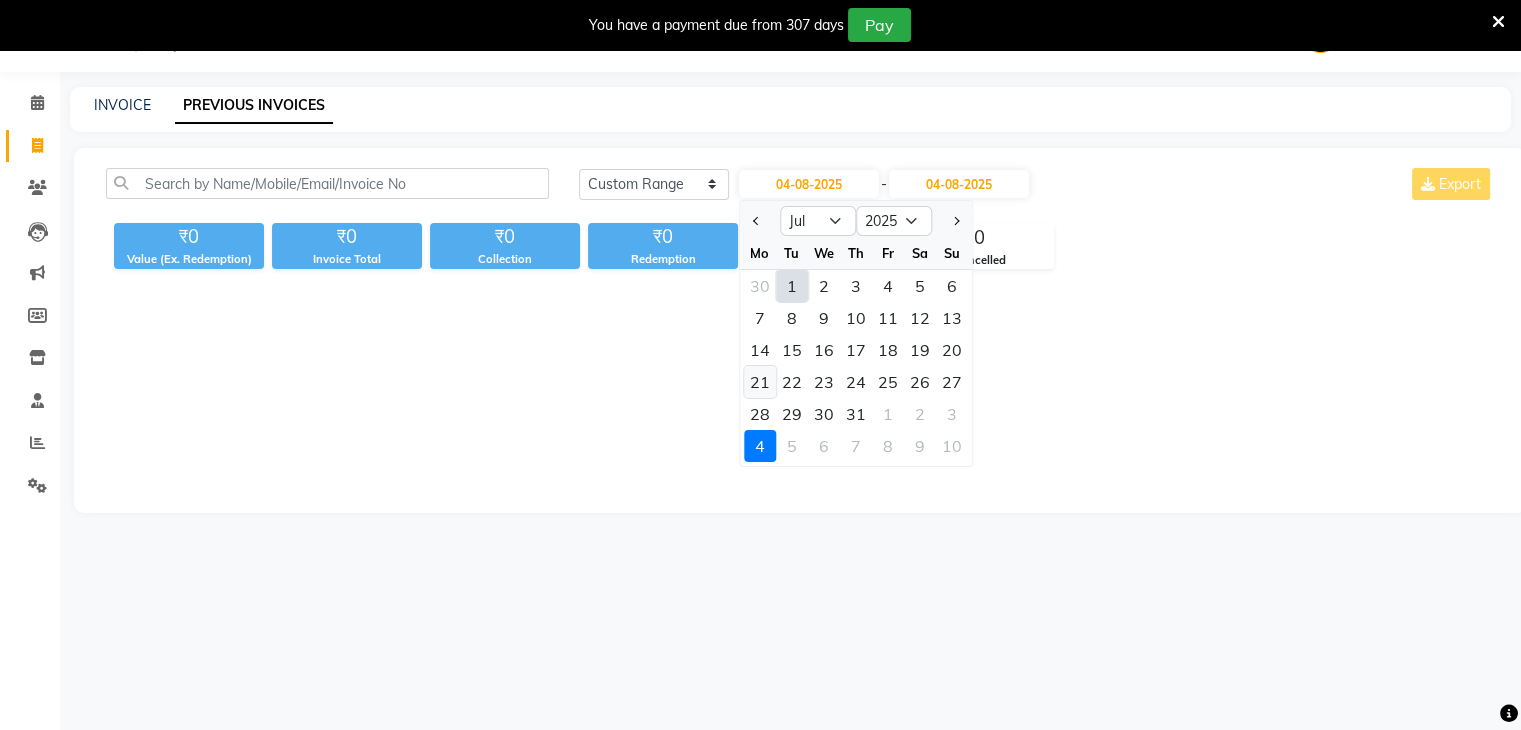 click on "21" 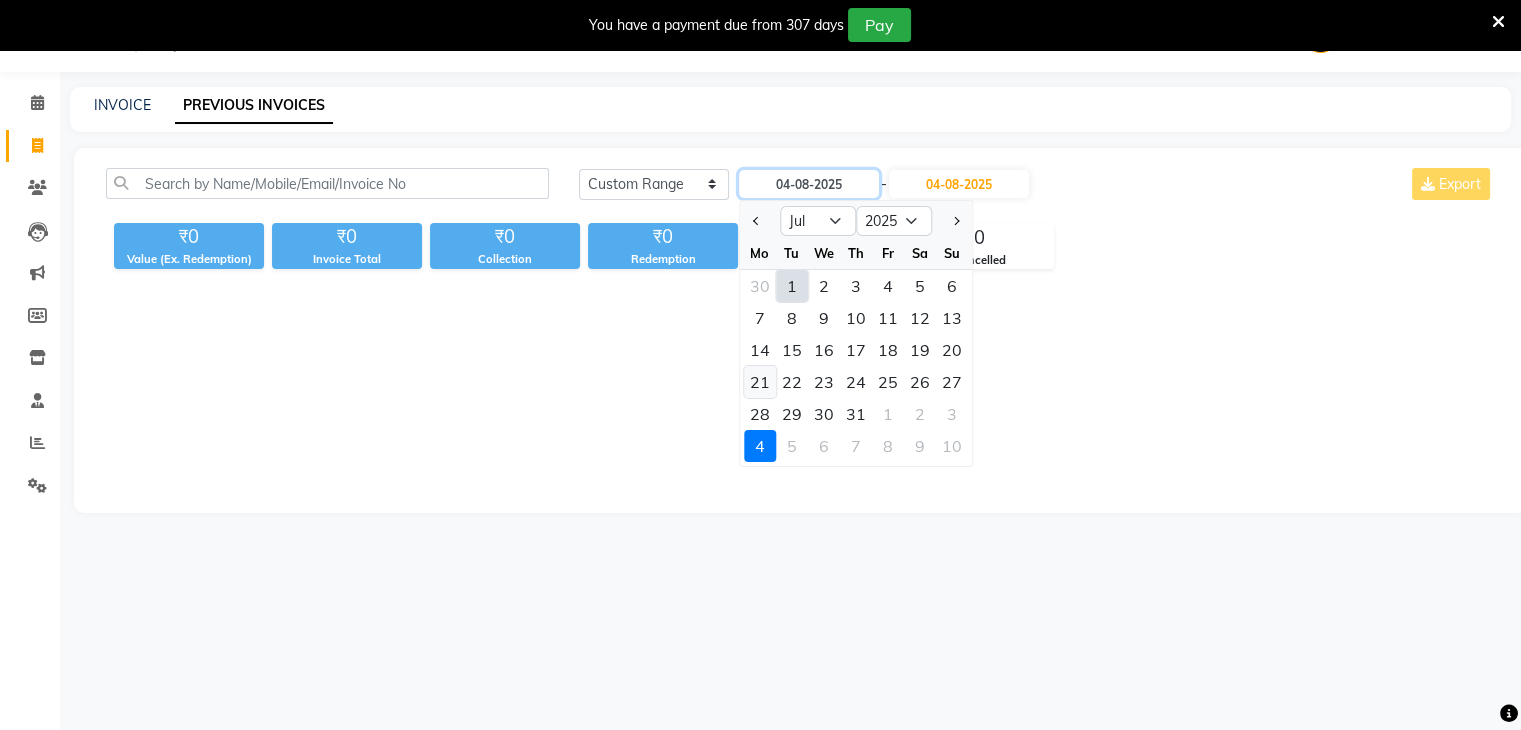 type on "21-07-2025" 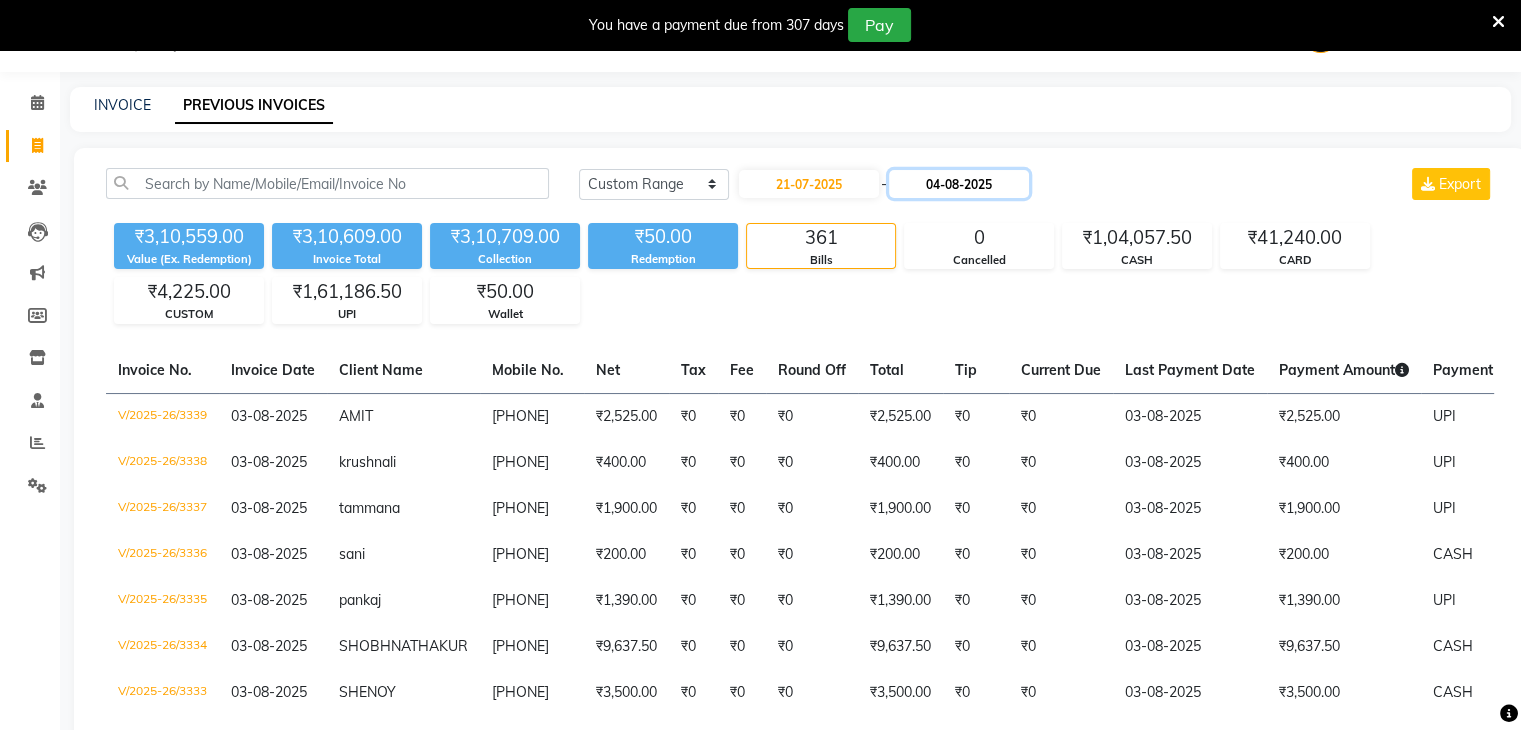 click on "04-08-2025" 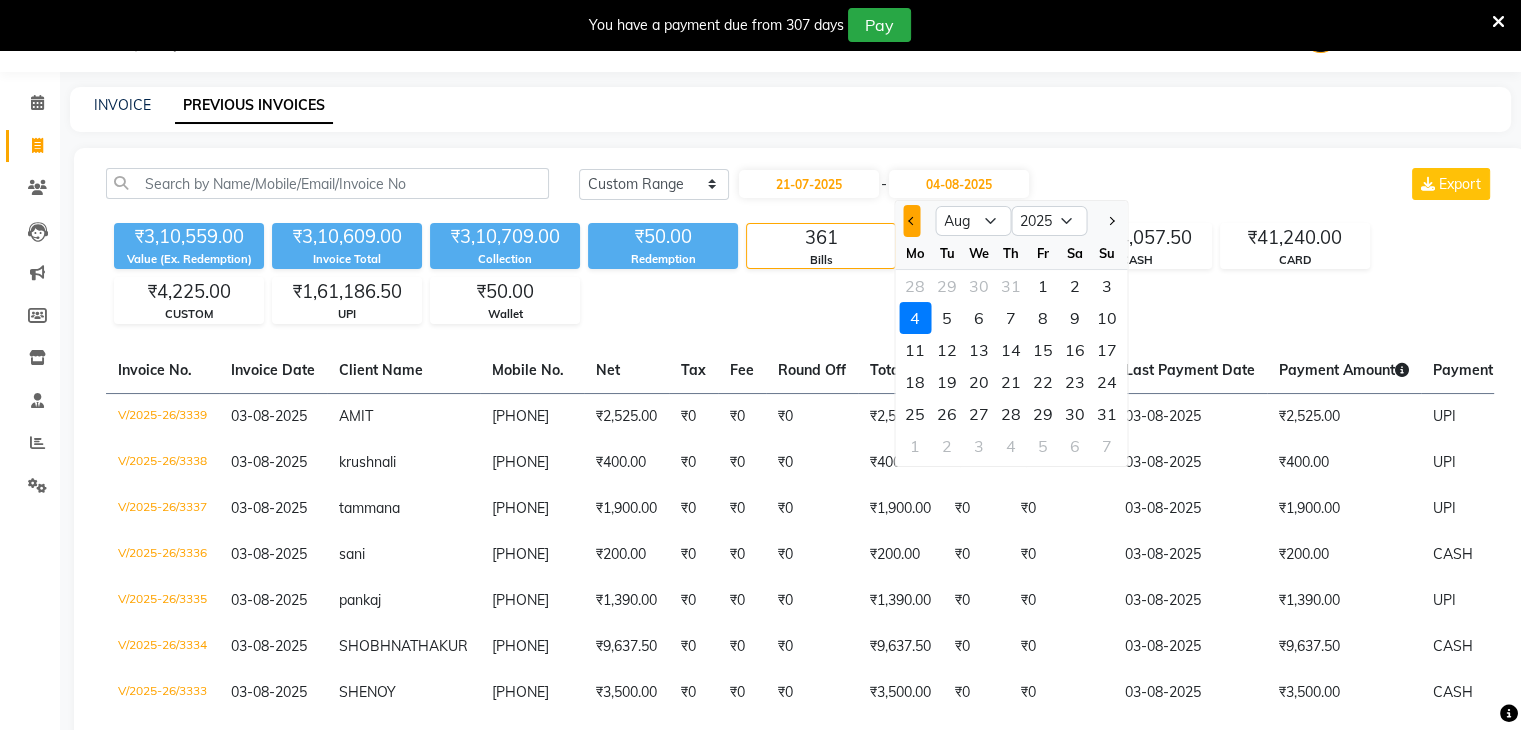 click 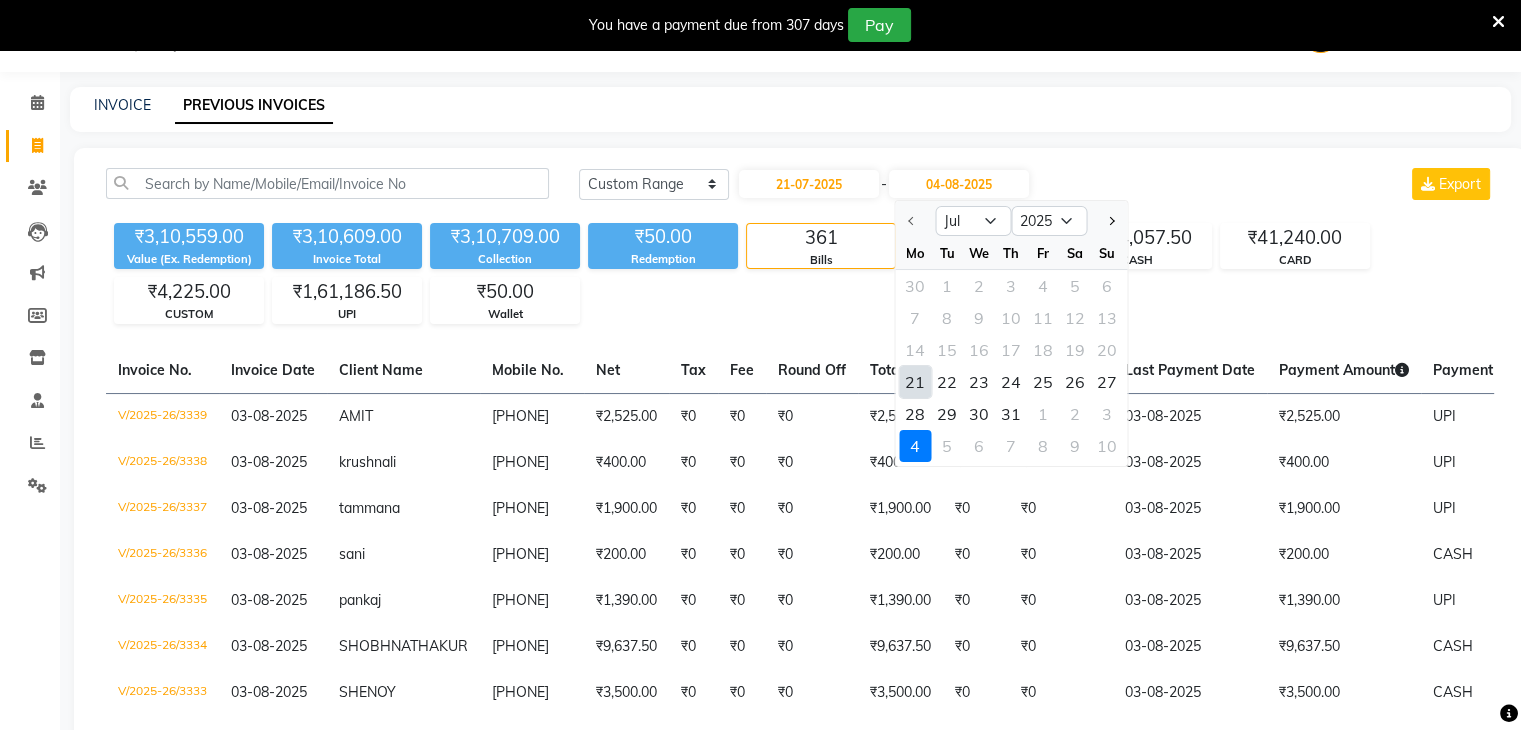 click on "21" 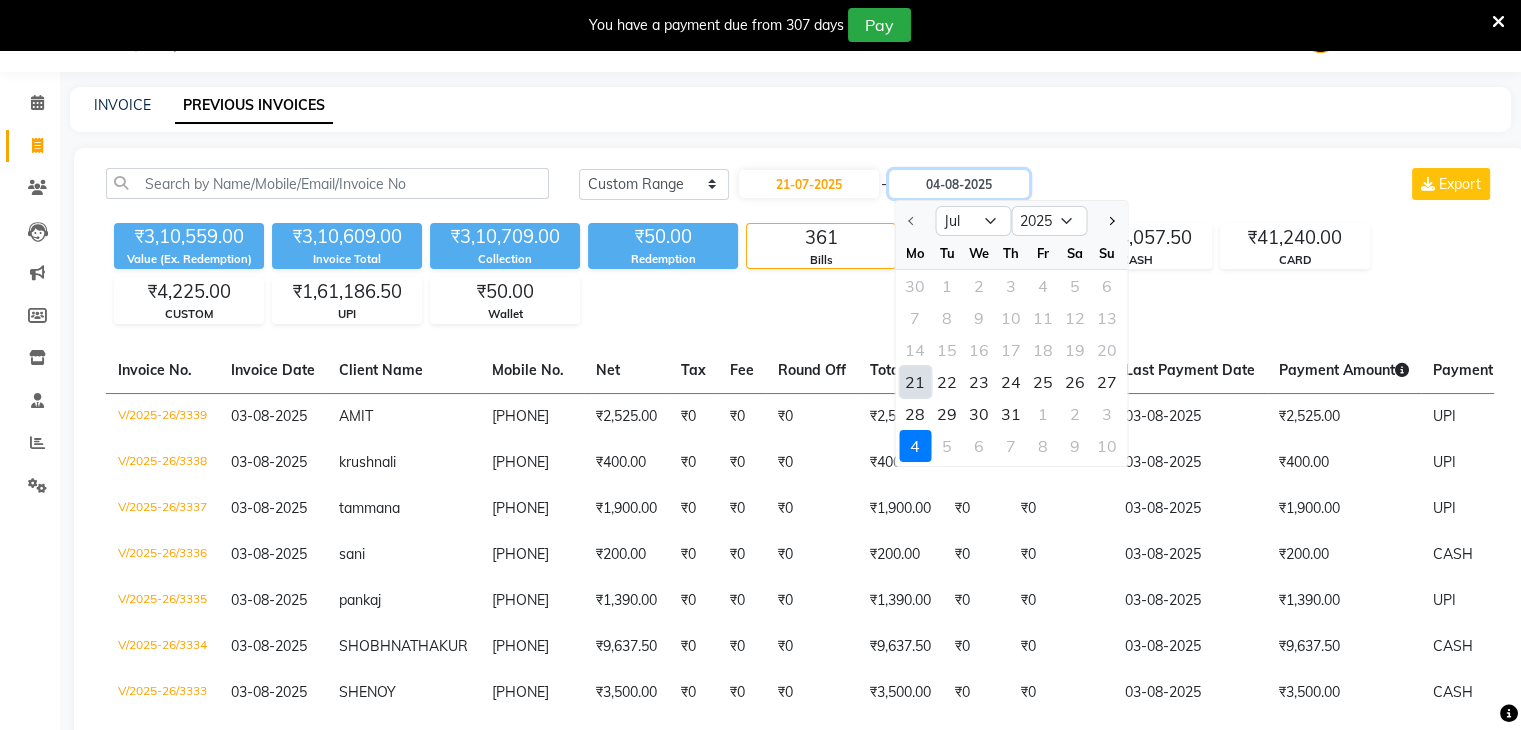type on "21-07-2025" 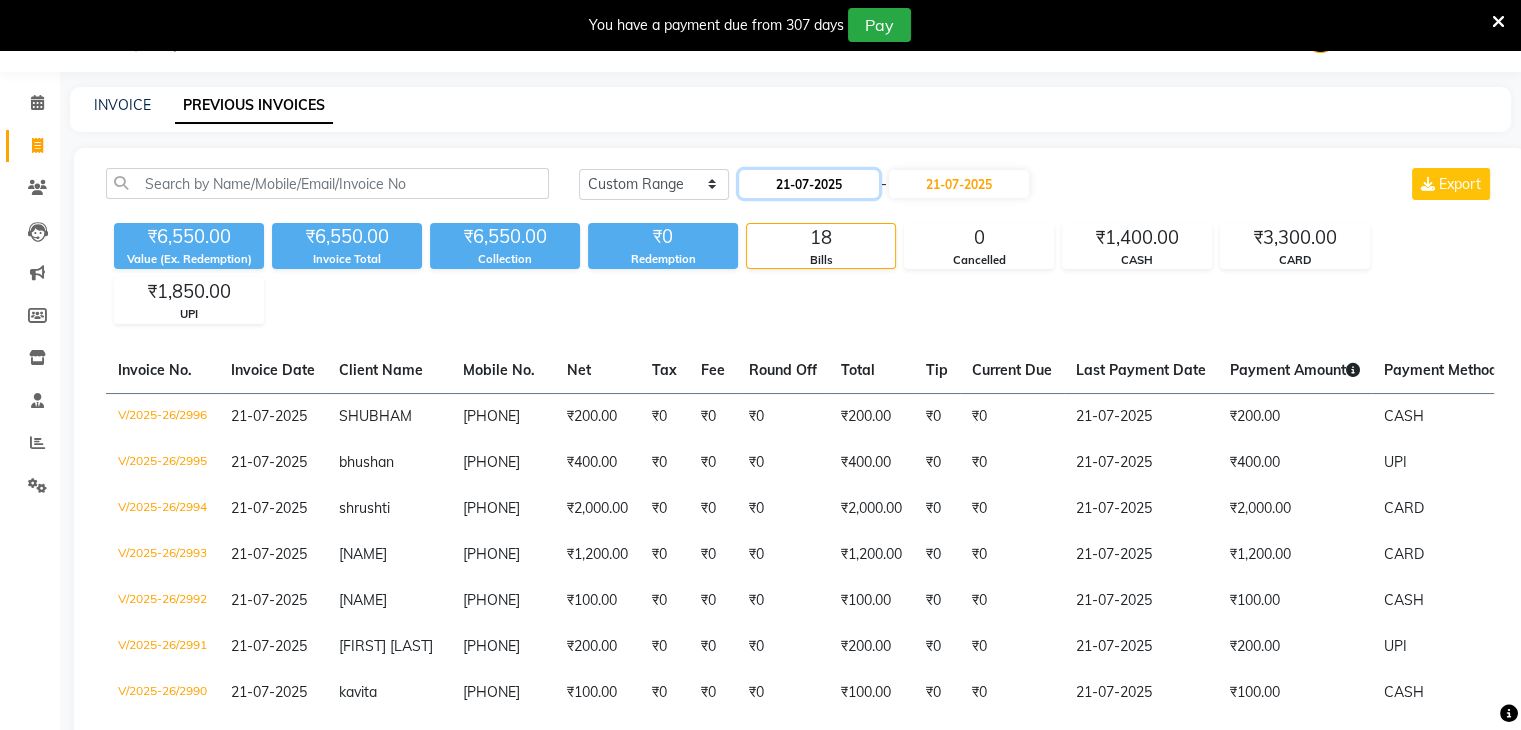 click on "21-07-2025" 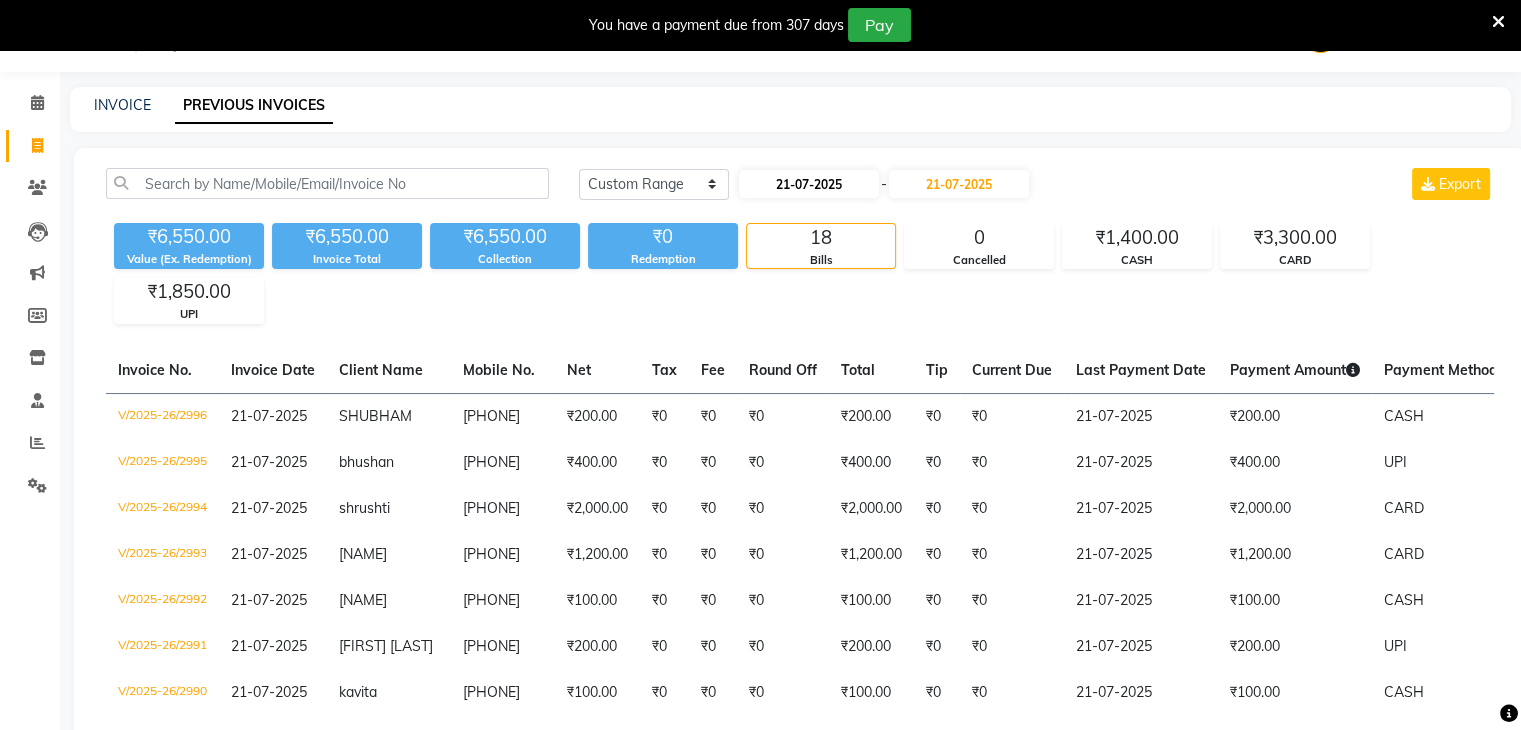 select on "7" 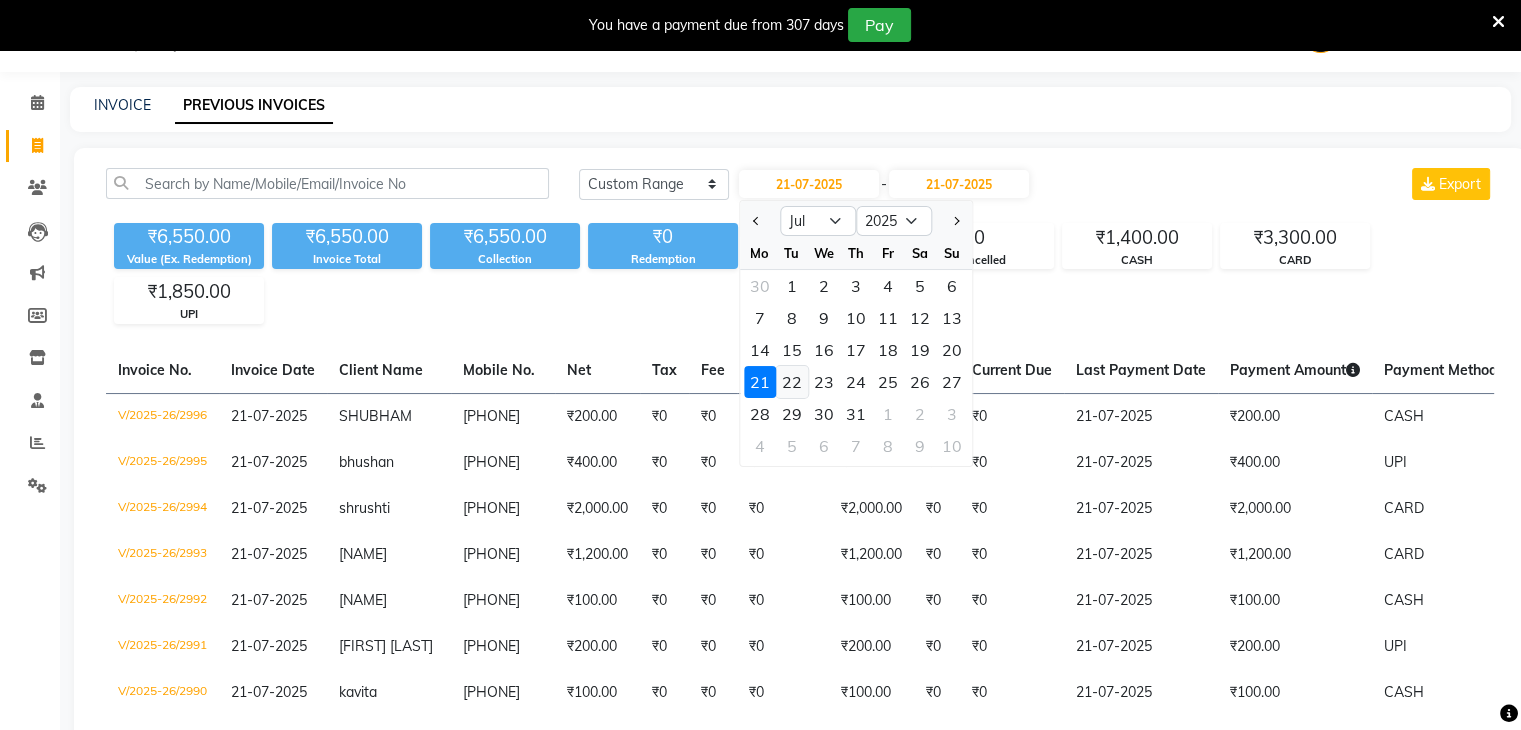 click on "22" 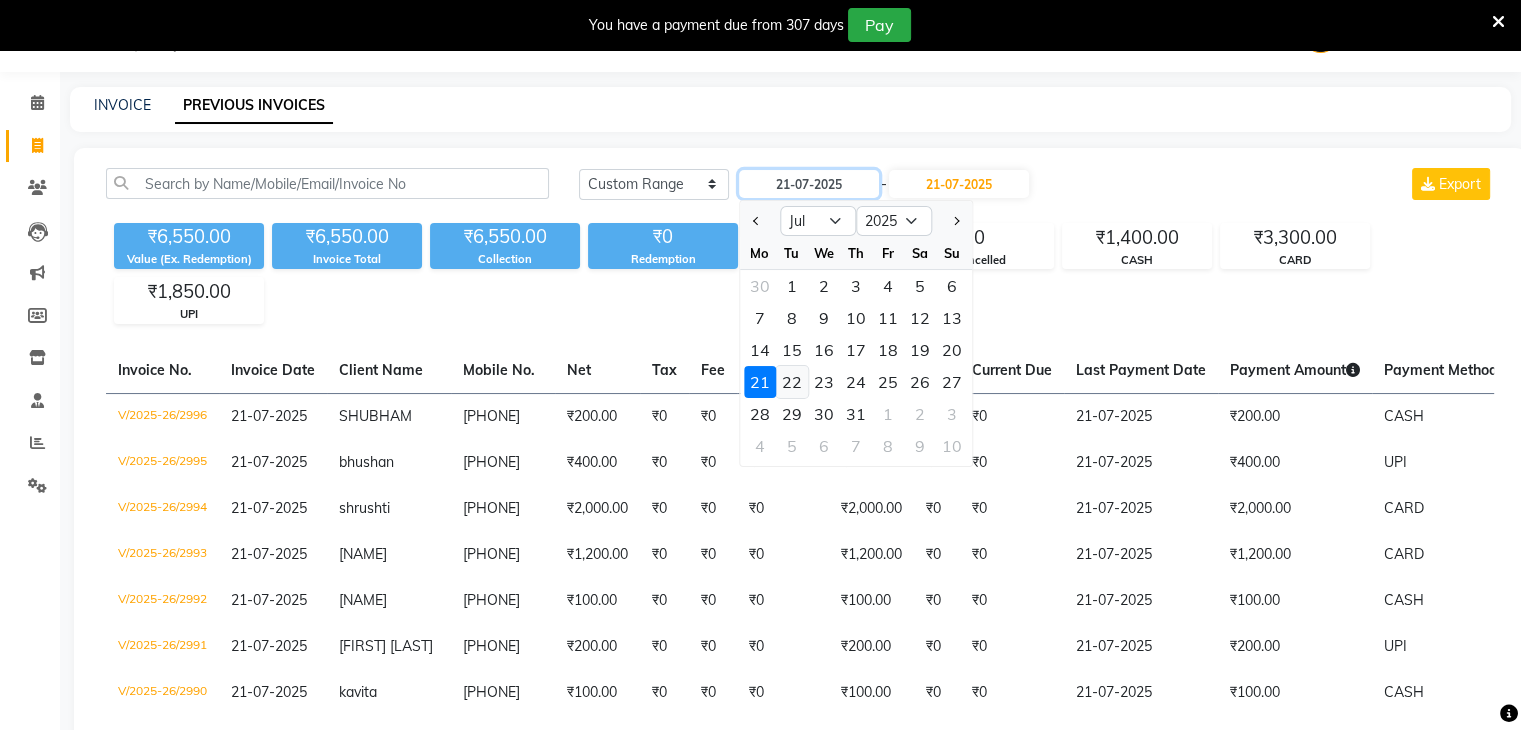 type on "22-07-2025" 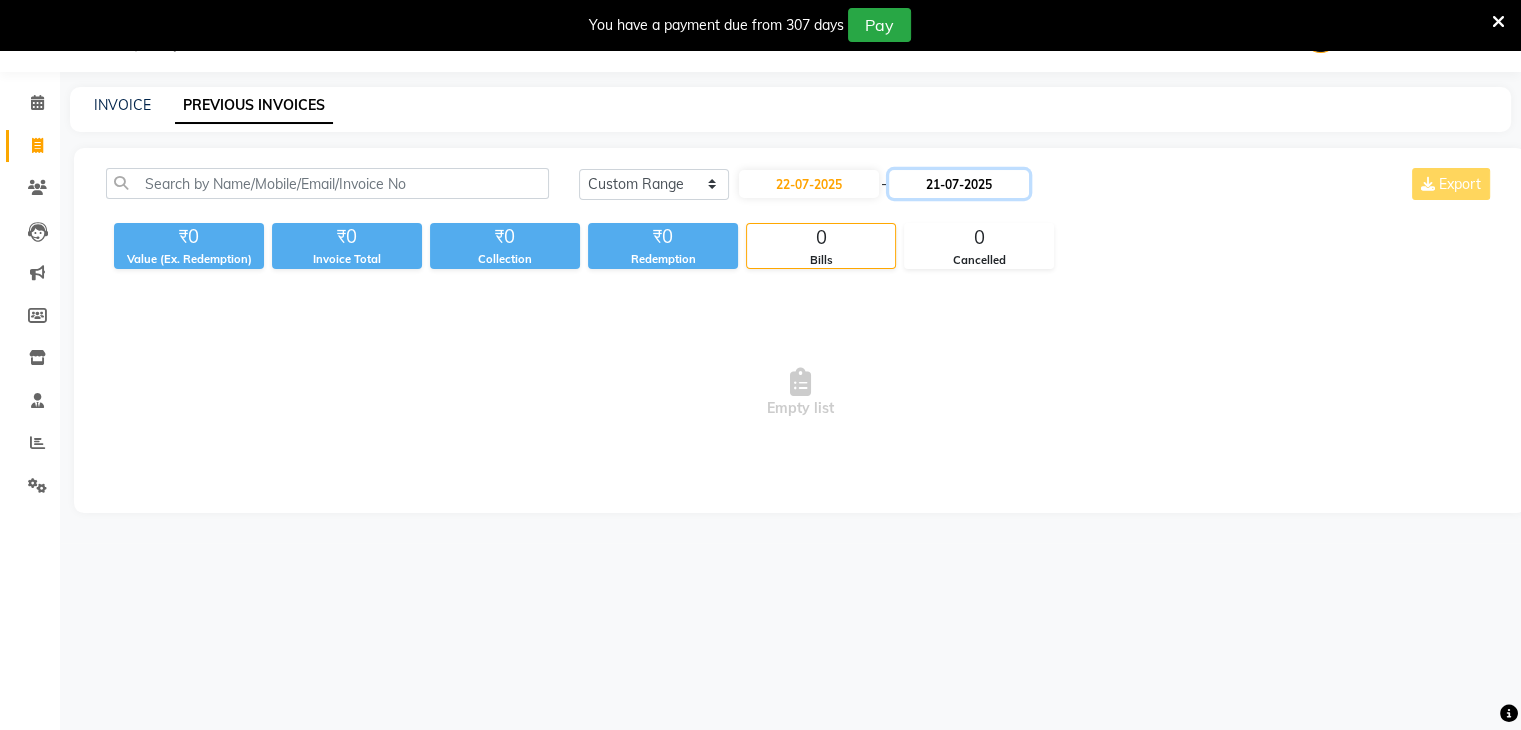 click on "21-07-2025" 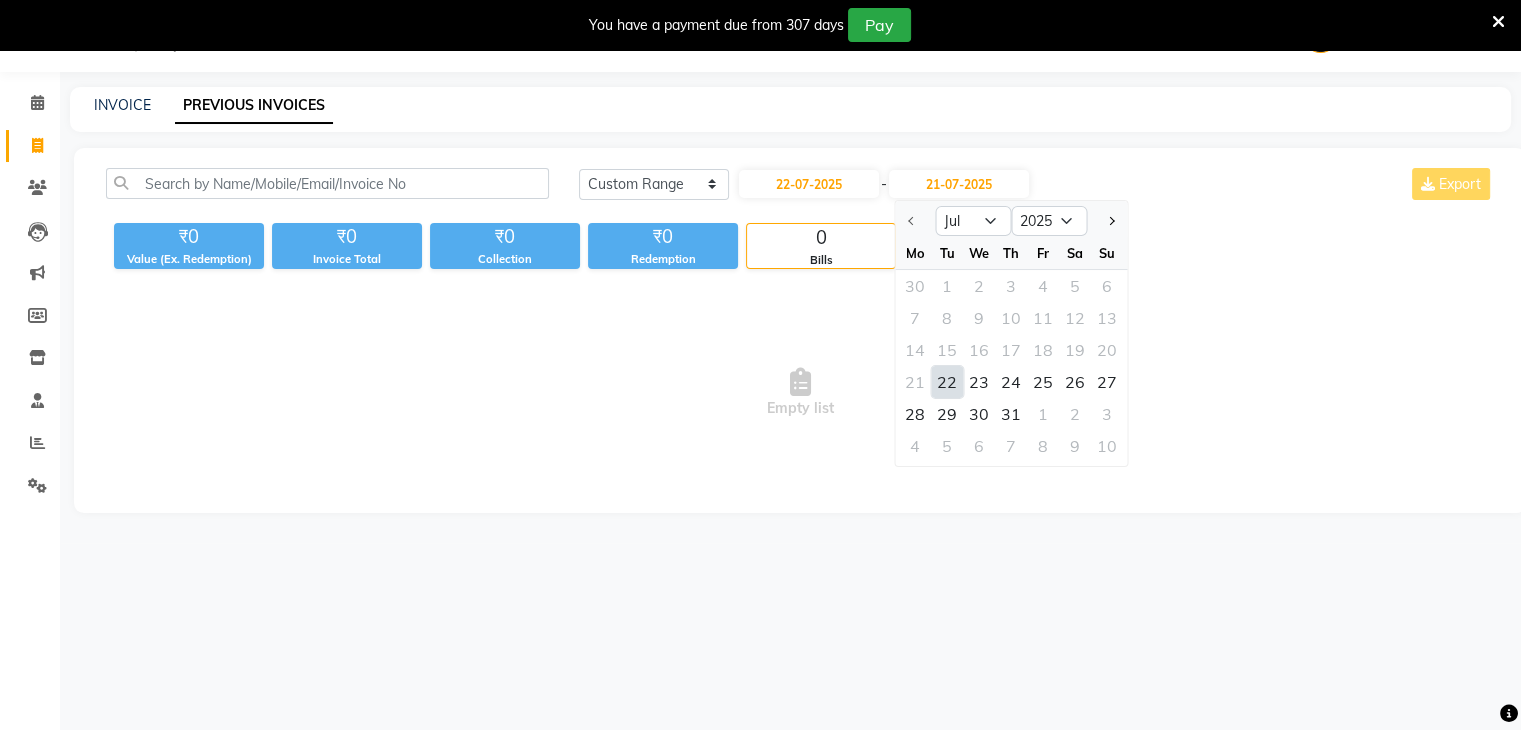 click on "22" 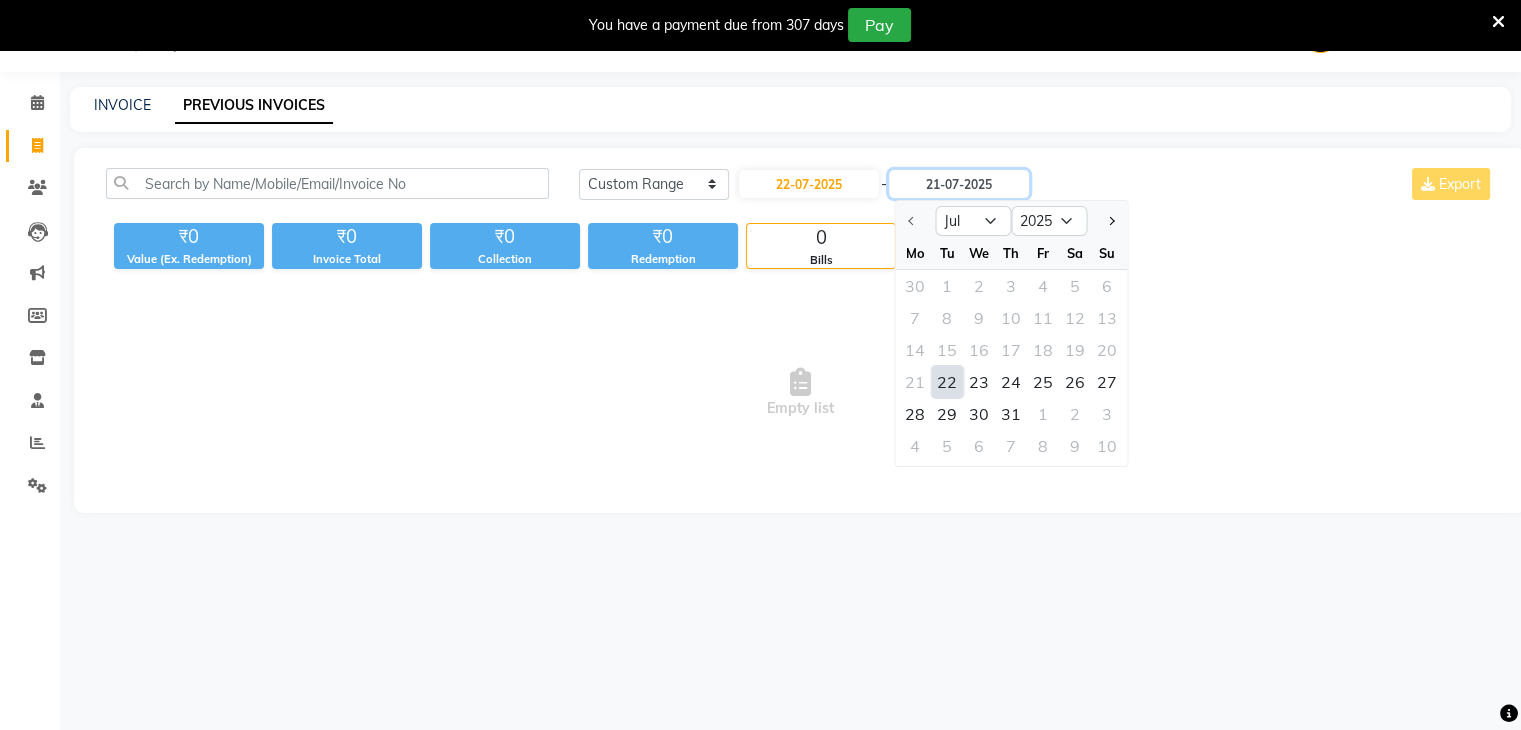 type on "22-07-2025" 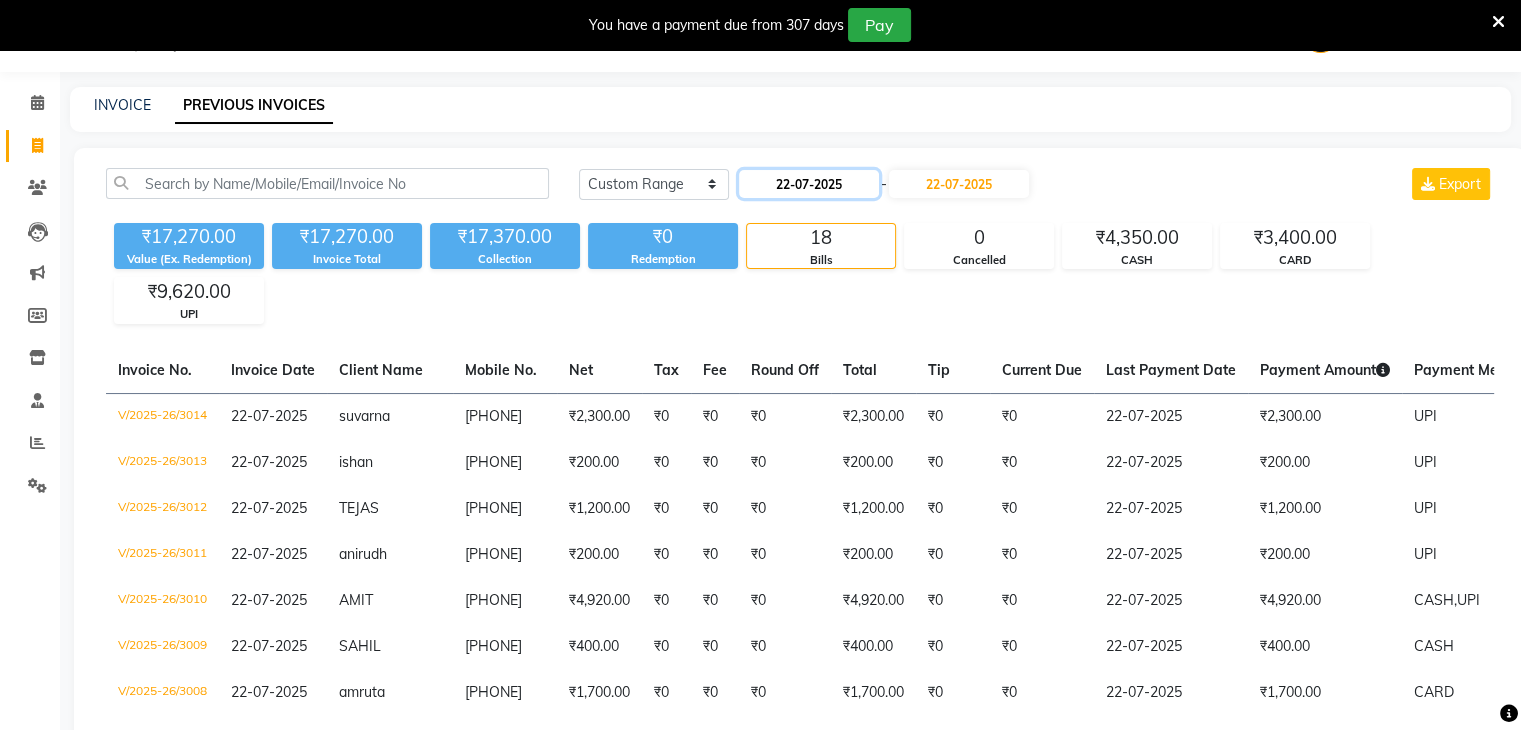 click on "22-07-2025" 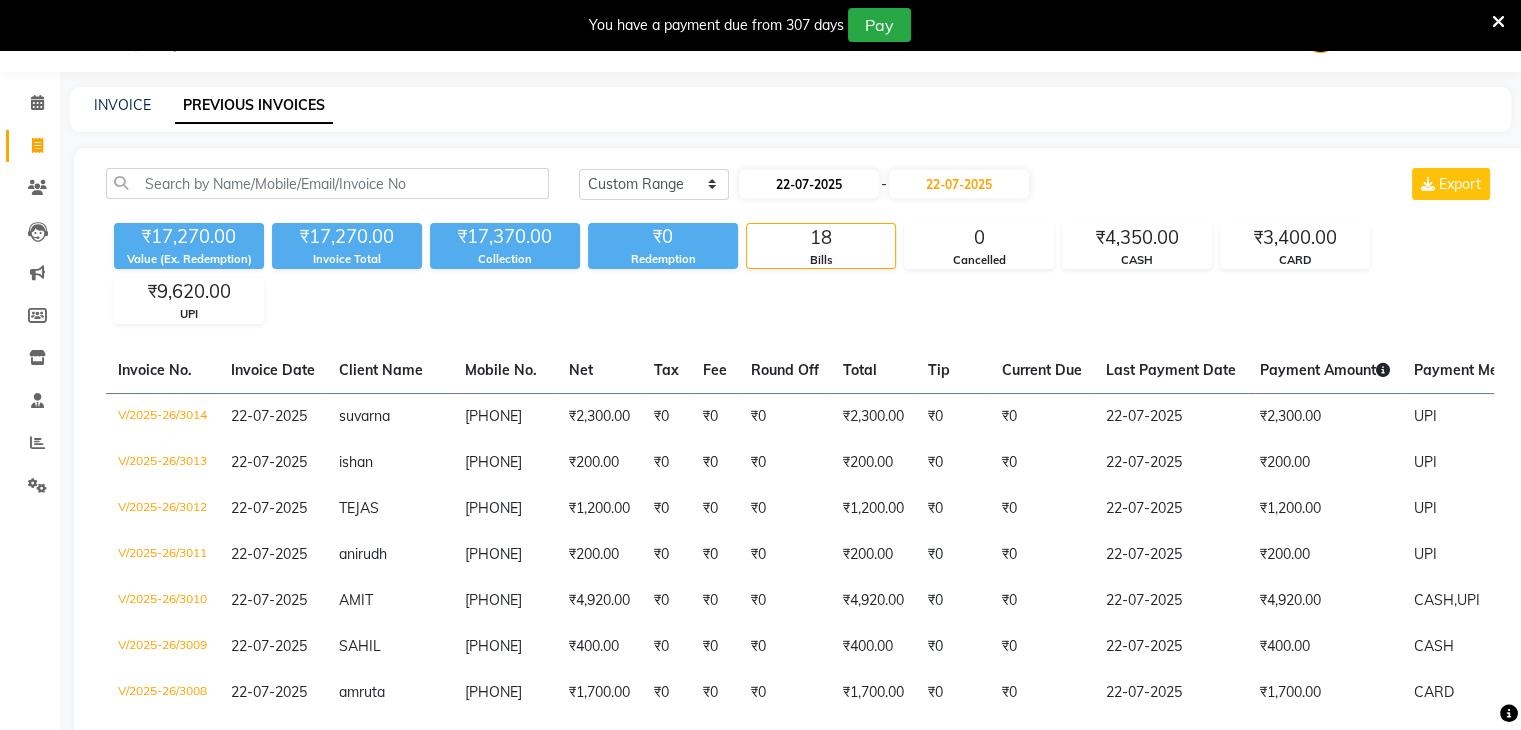 select on "7" 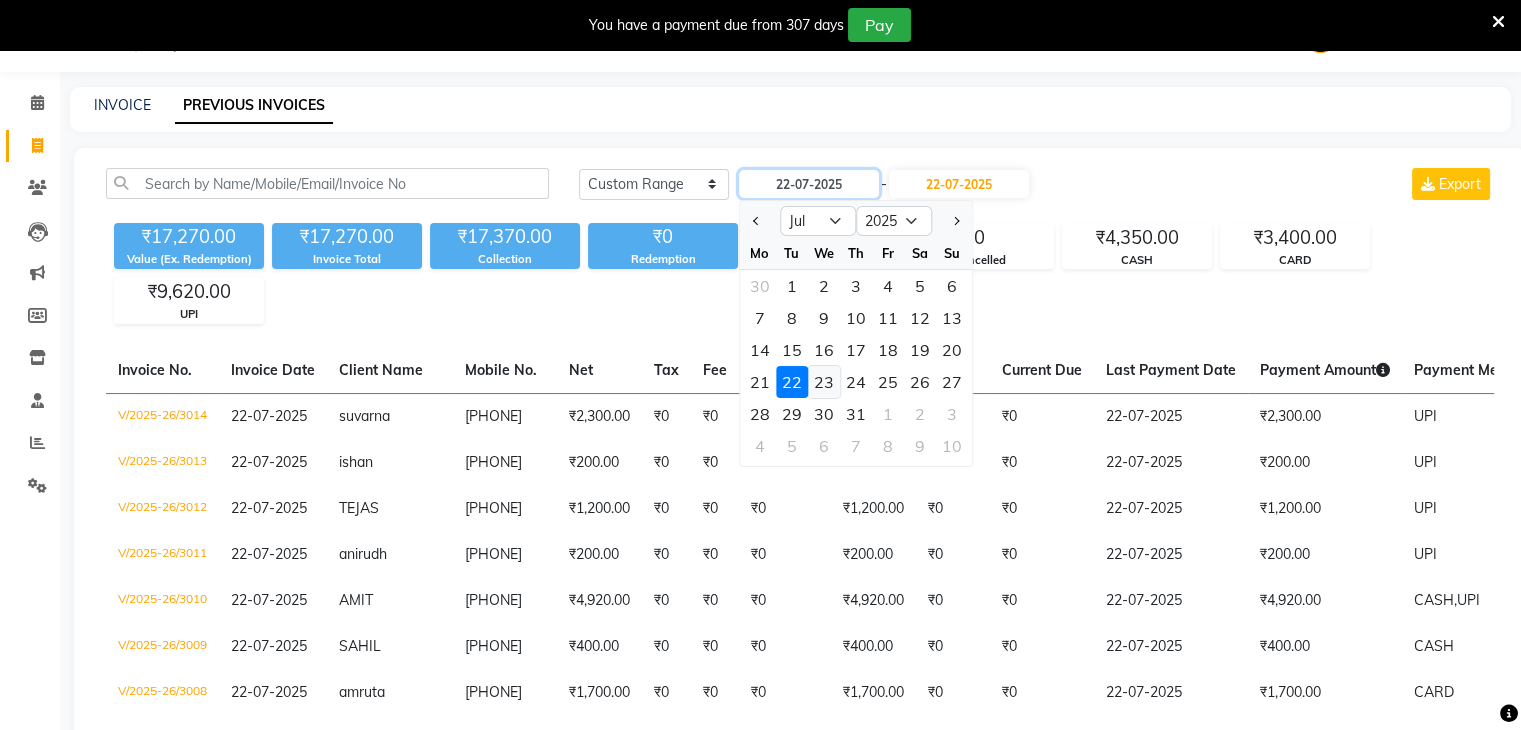 drag, startPoint x: 847, startPoint y: 180, endPoint x: 821, endPoint y: 390, distance: 211.60341 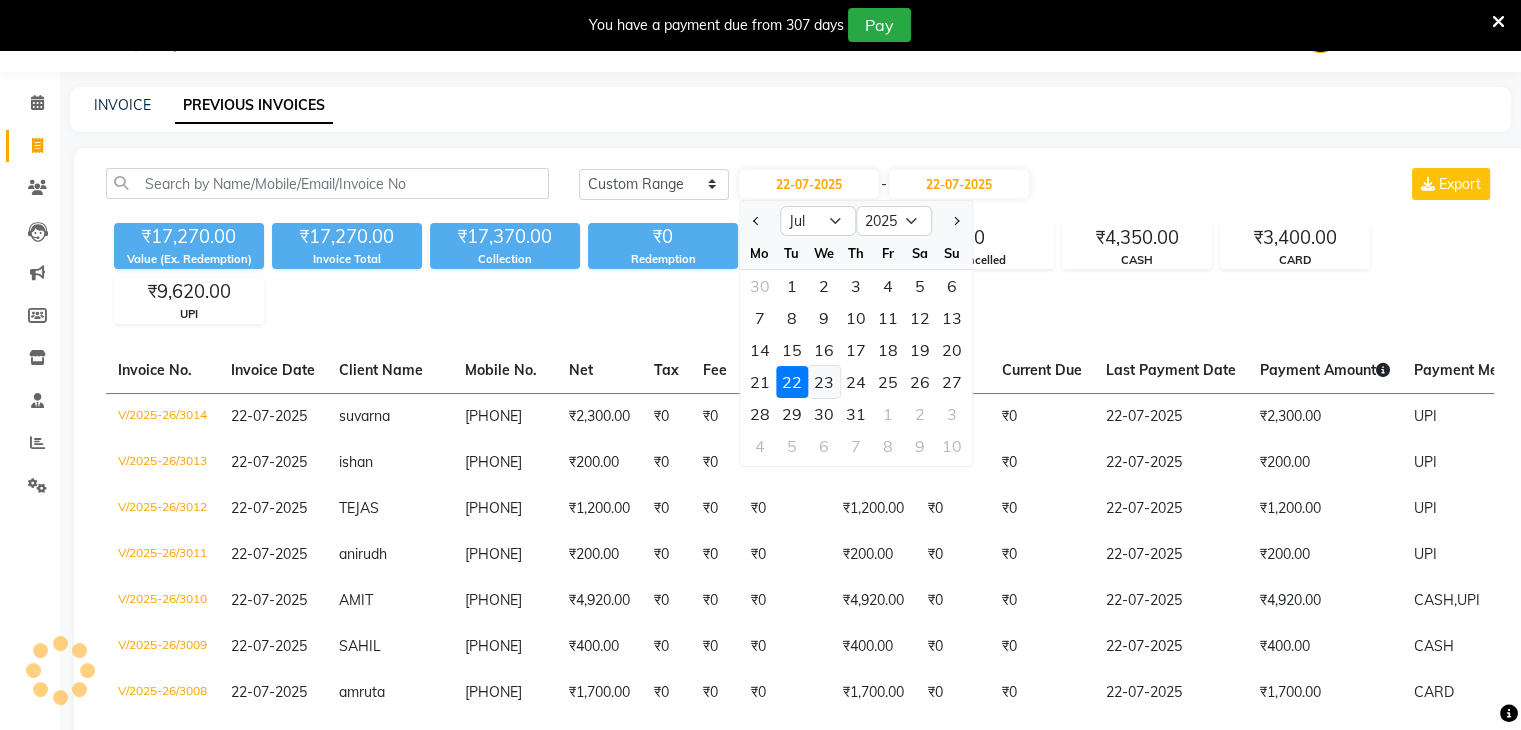 click on "23" 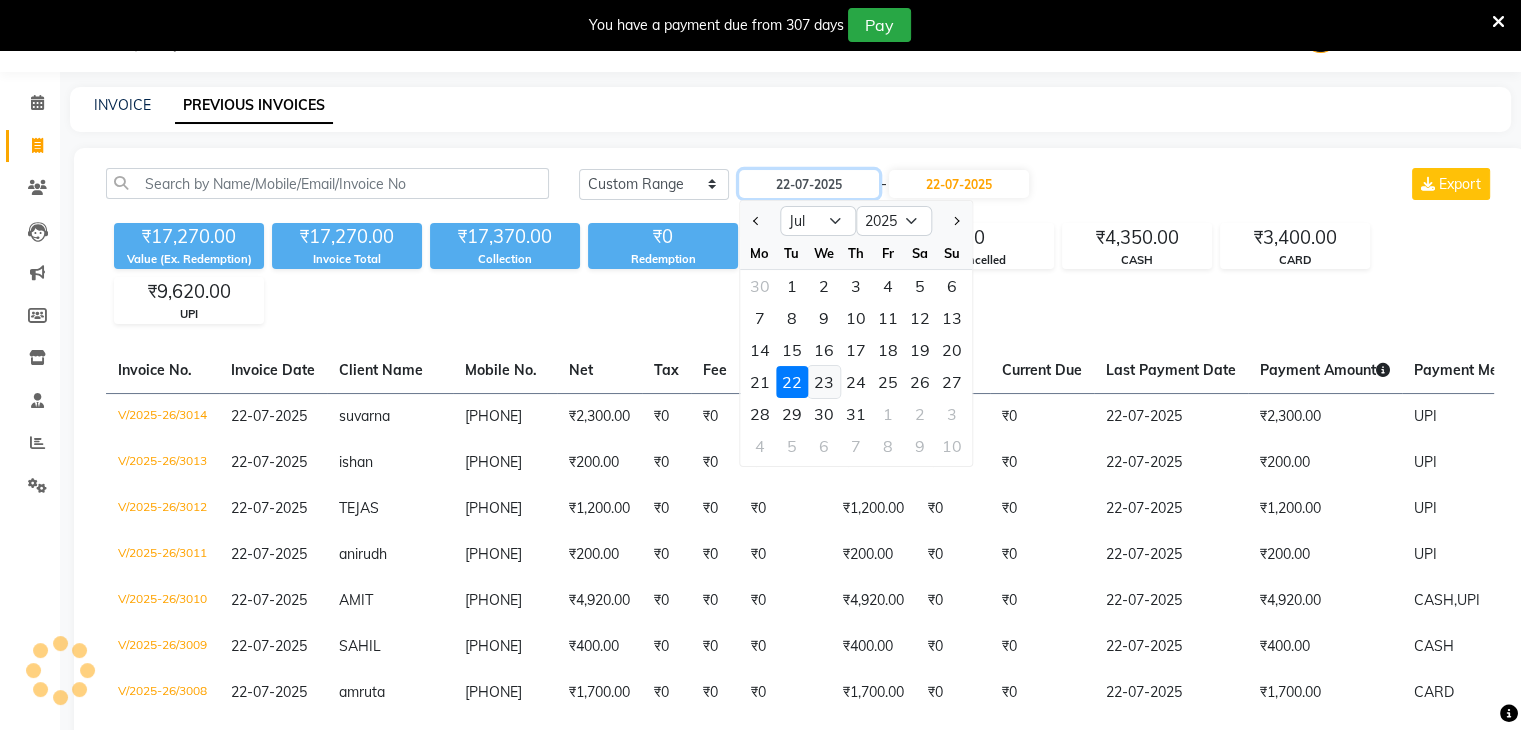 type on "23-07-2025" 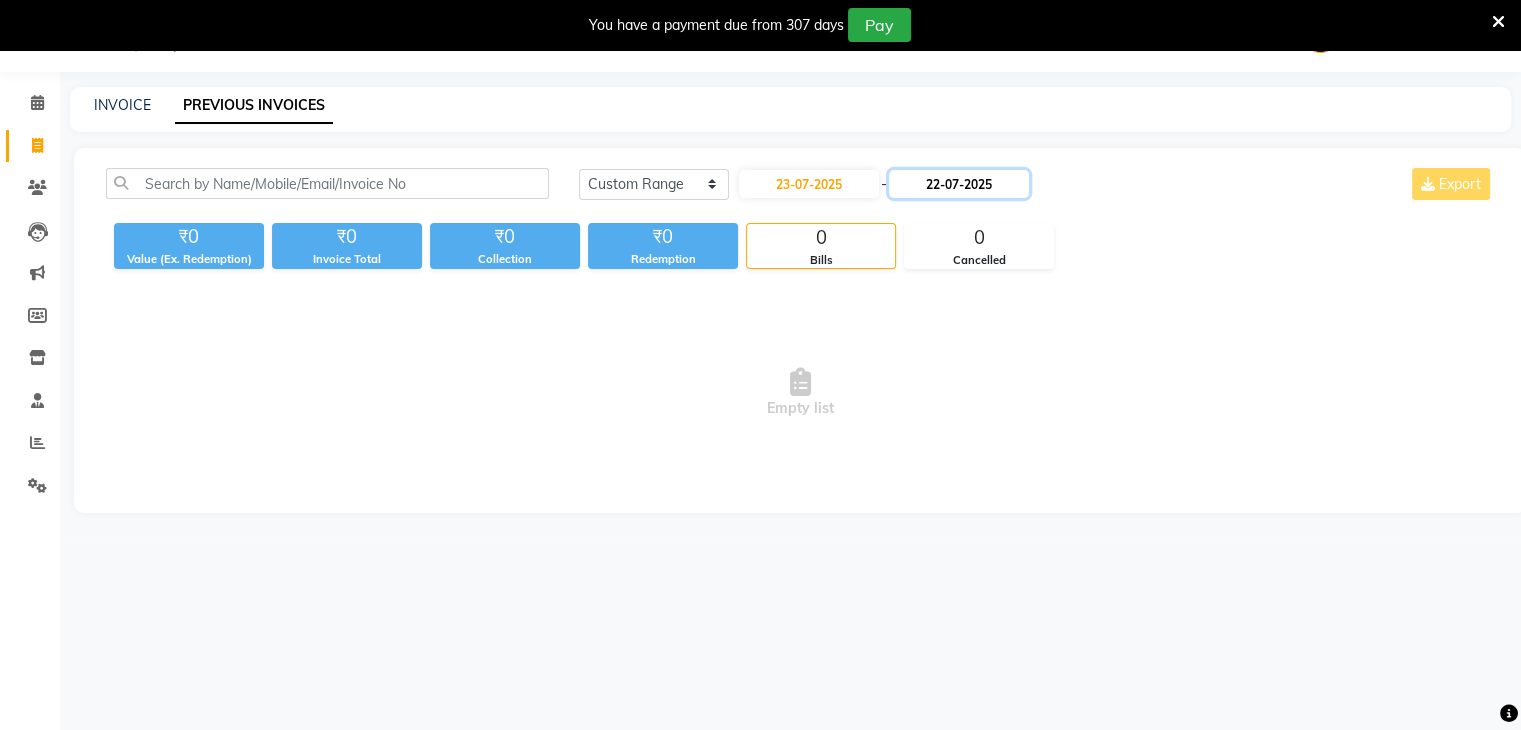 click on "22-07-2025" 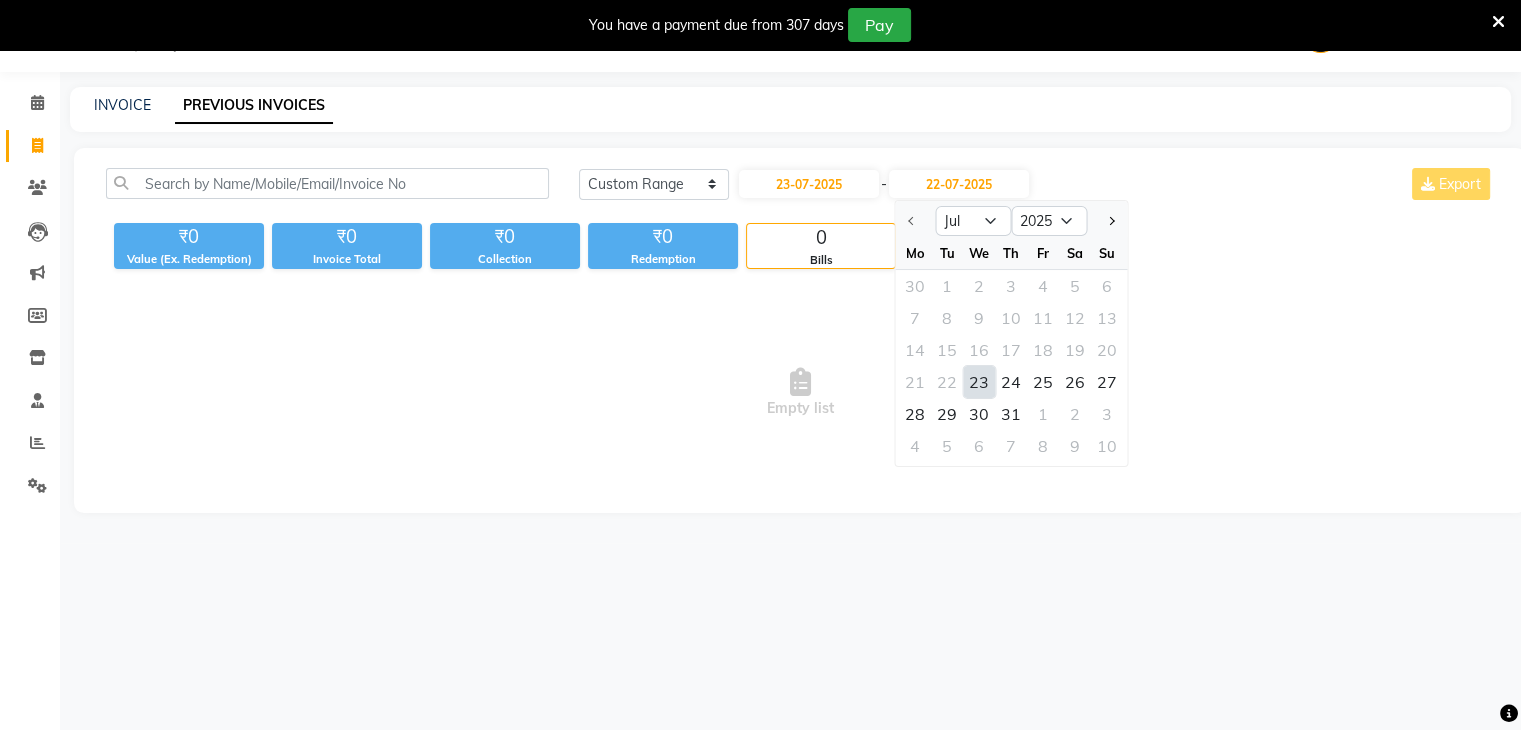 click on "23" 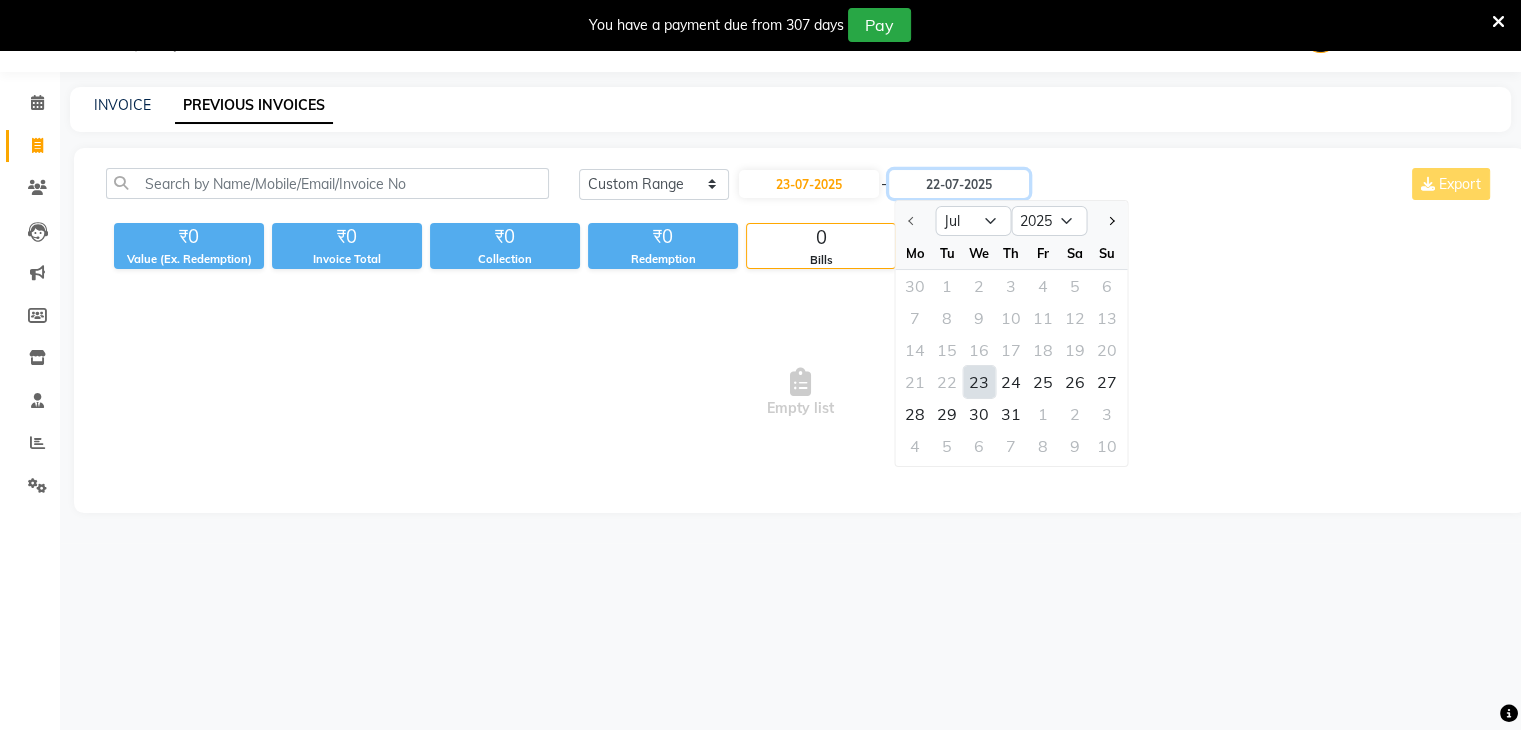 type on "23-07-2025" 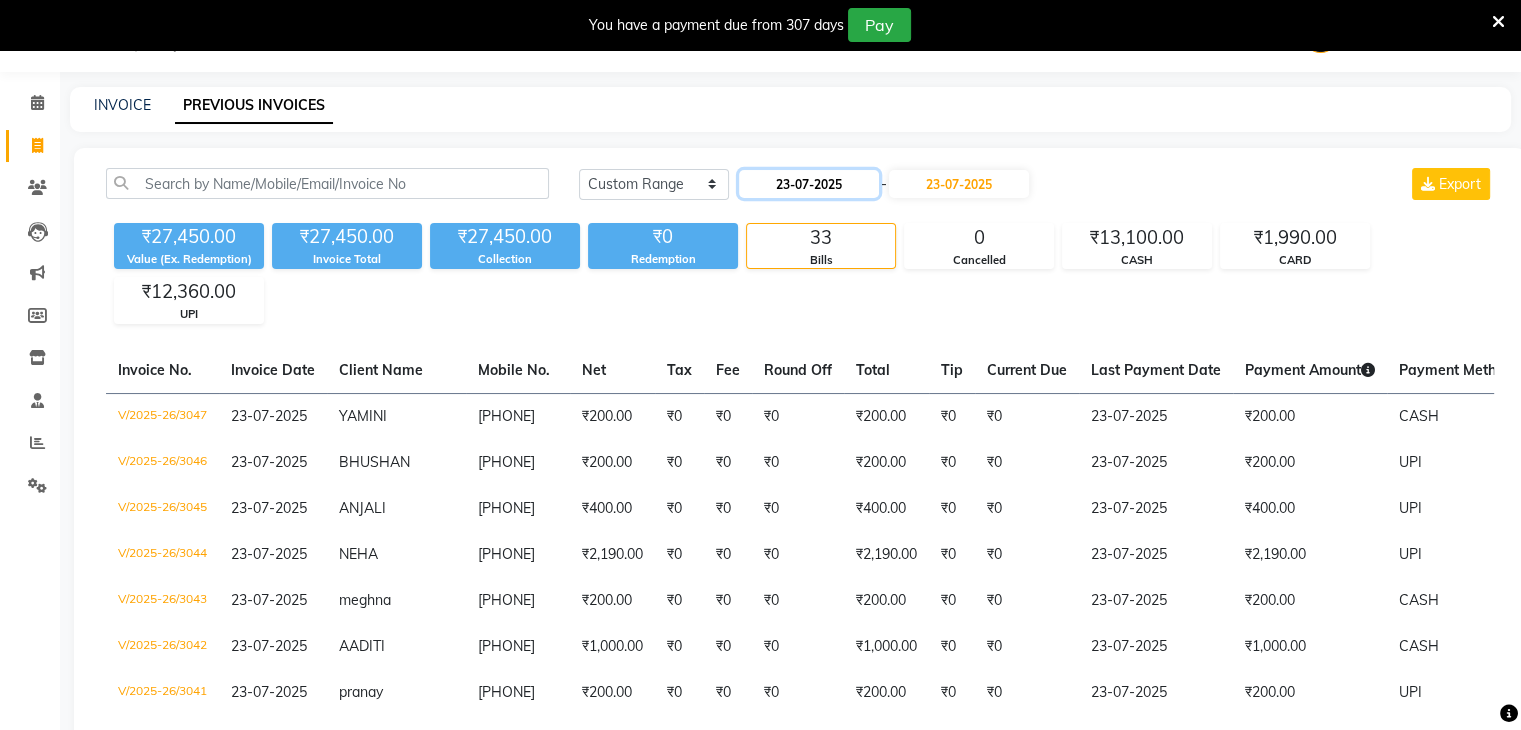 click on "23-07-2025" 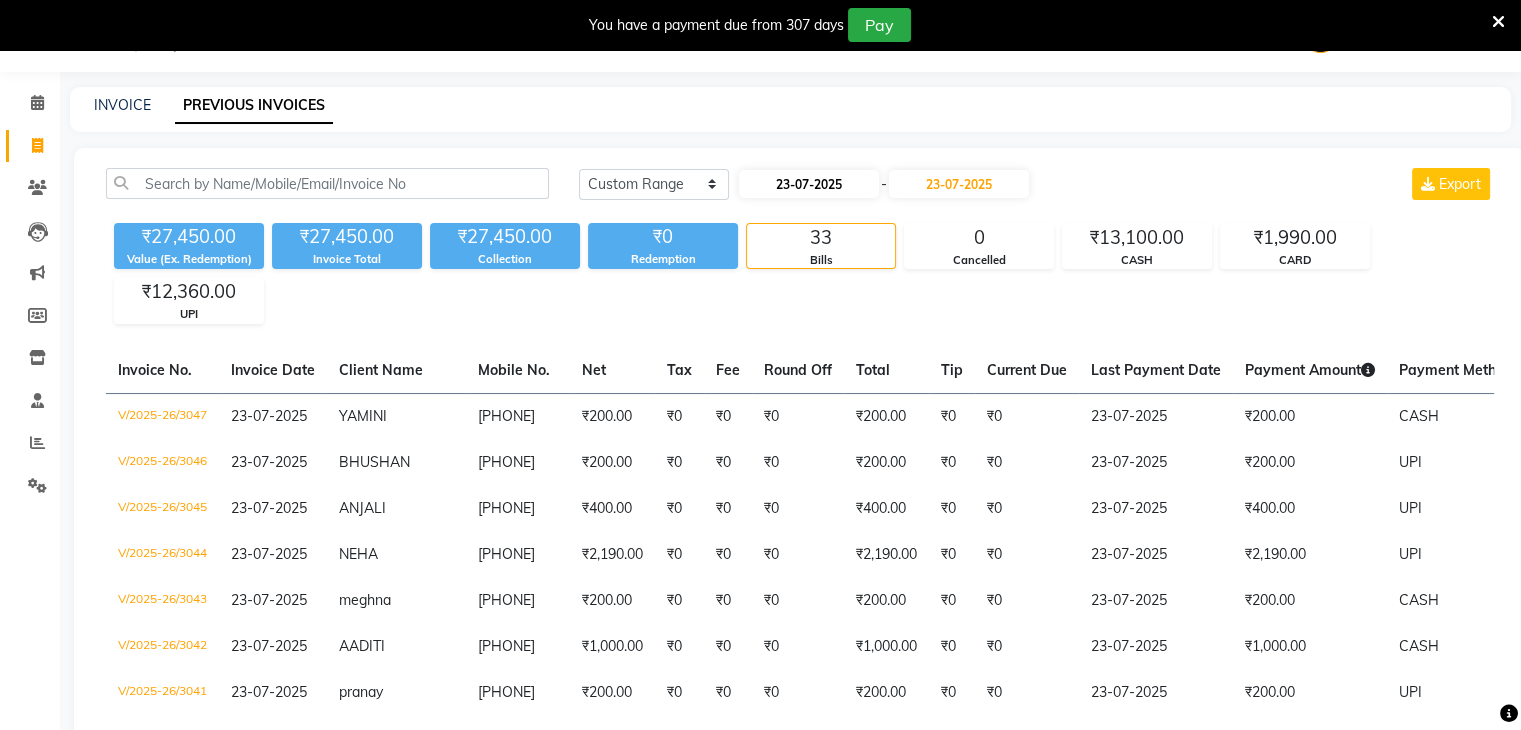 select on "7" 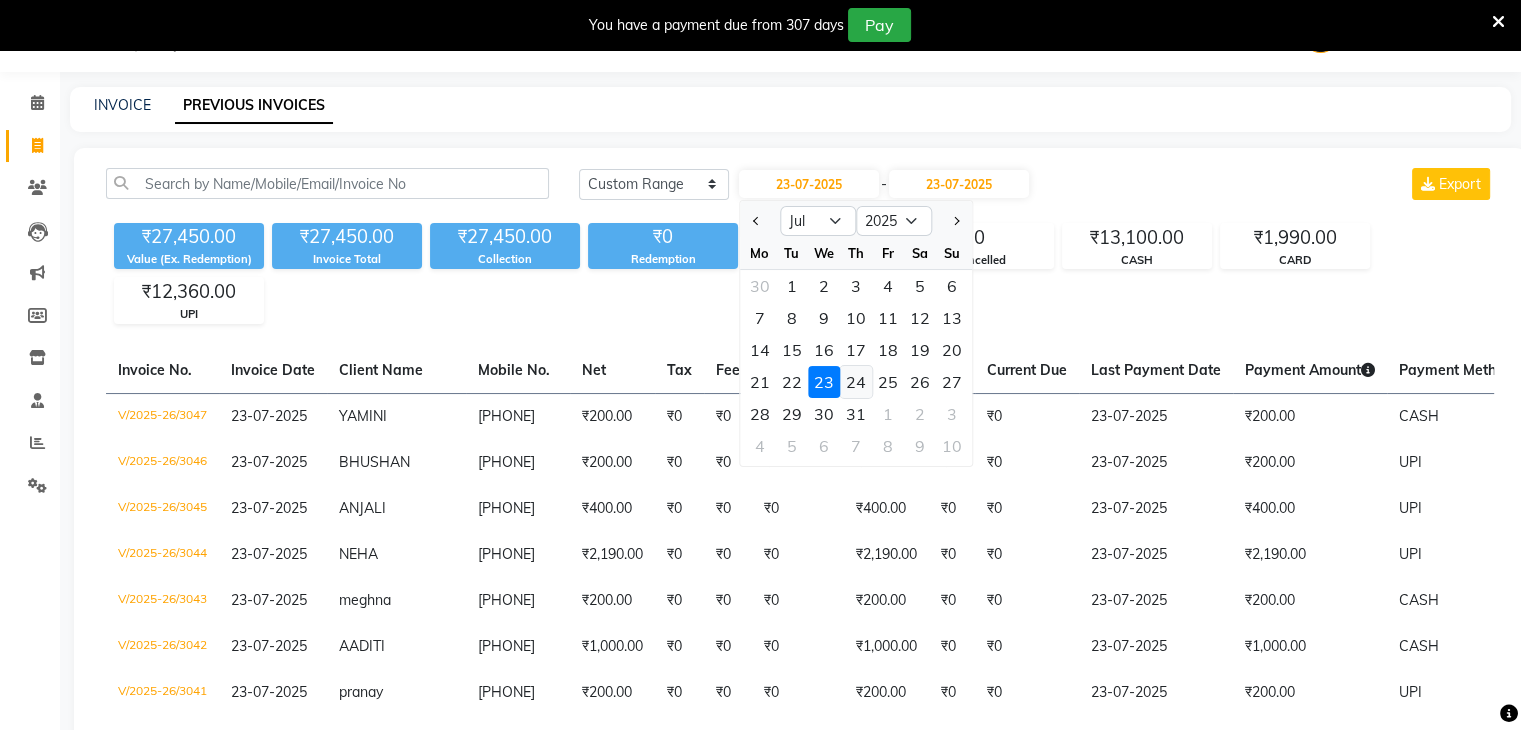 click on "24" 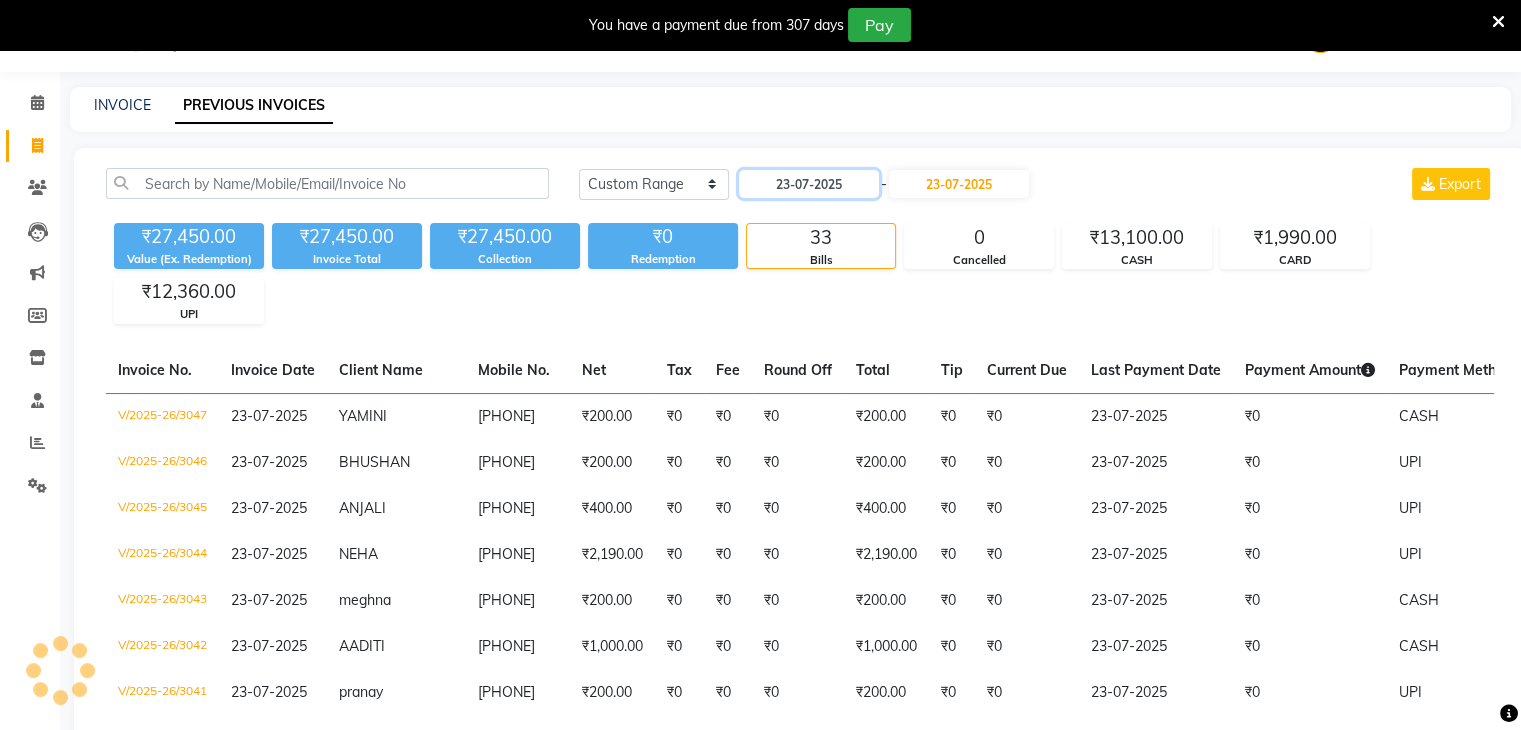 type on "24-07-2025" 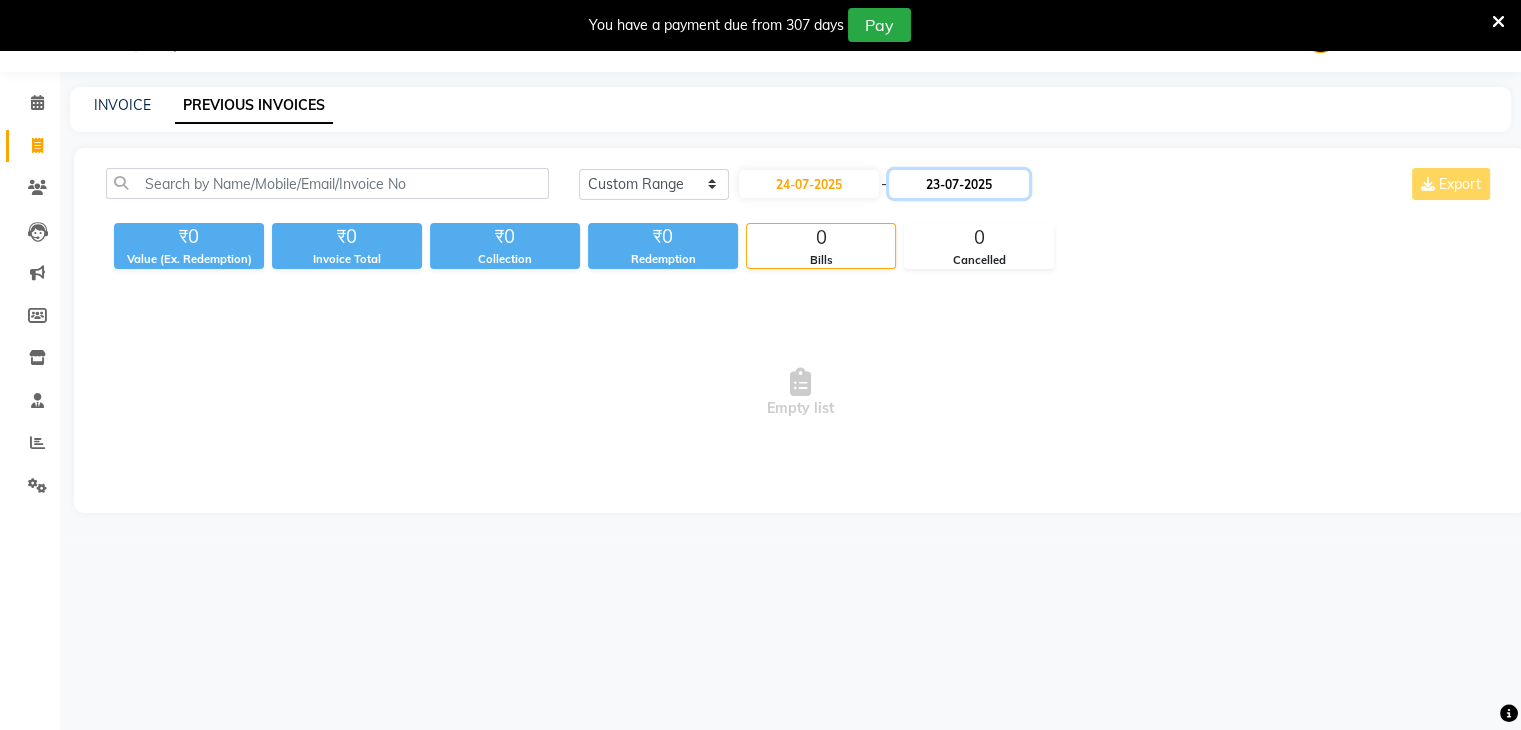 click on "23-07-2025" 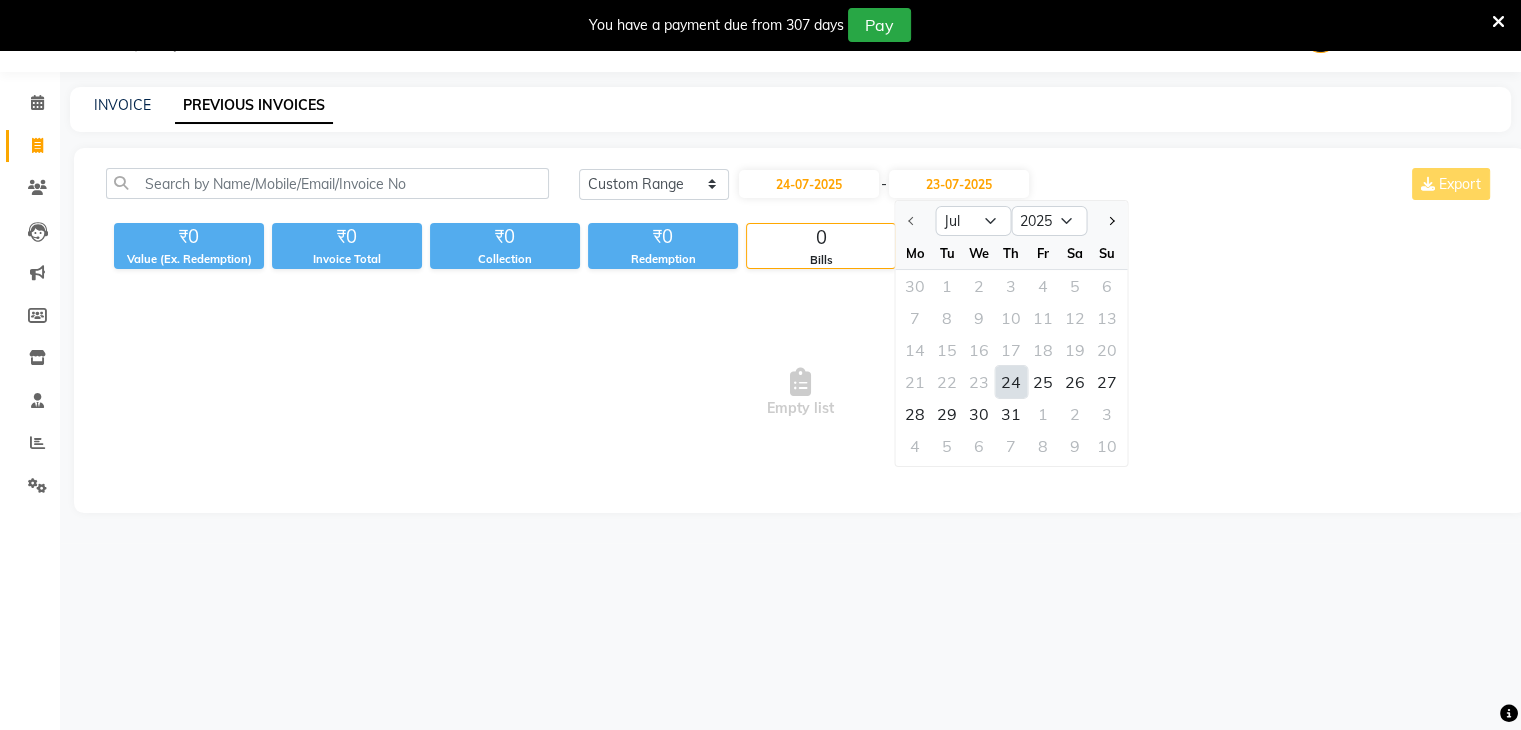 click on "24" 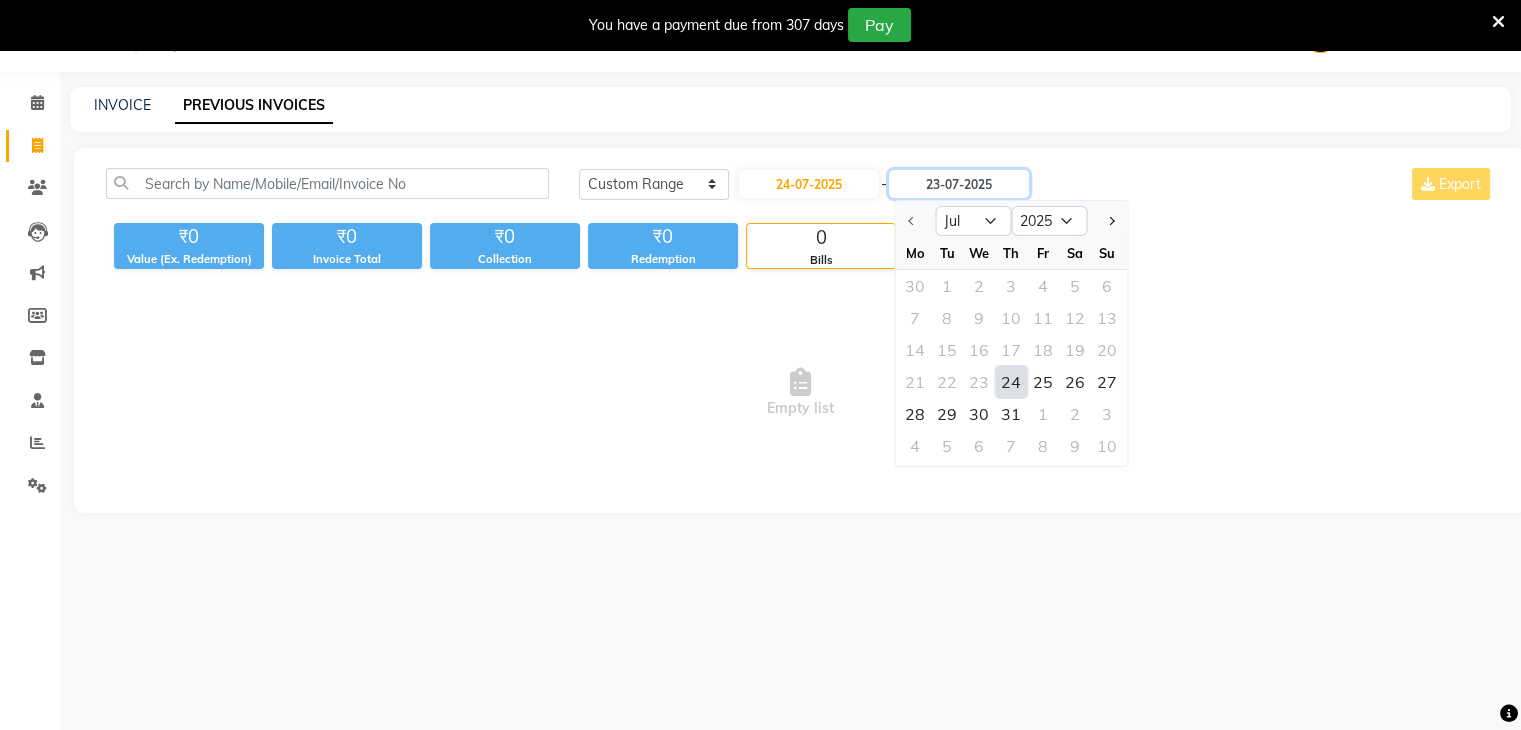 type on "24-07-2025" 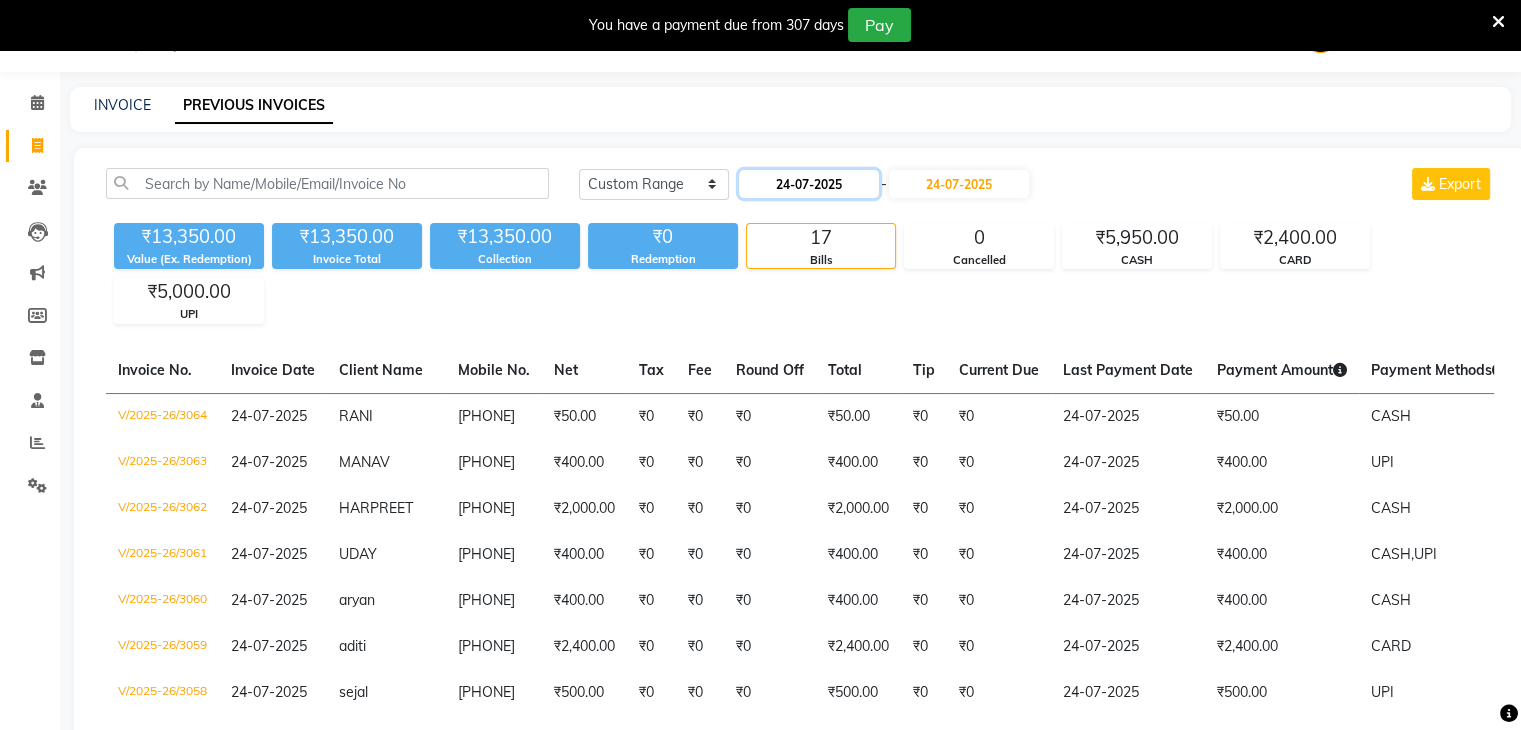 click on "24-07-2025" 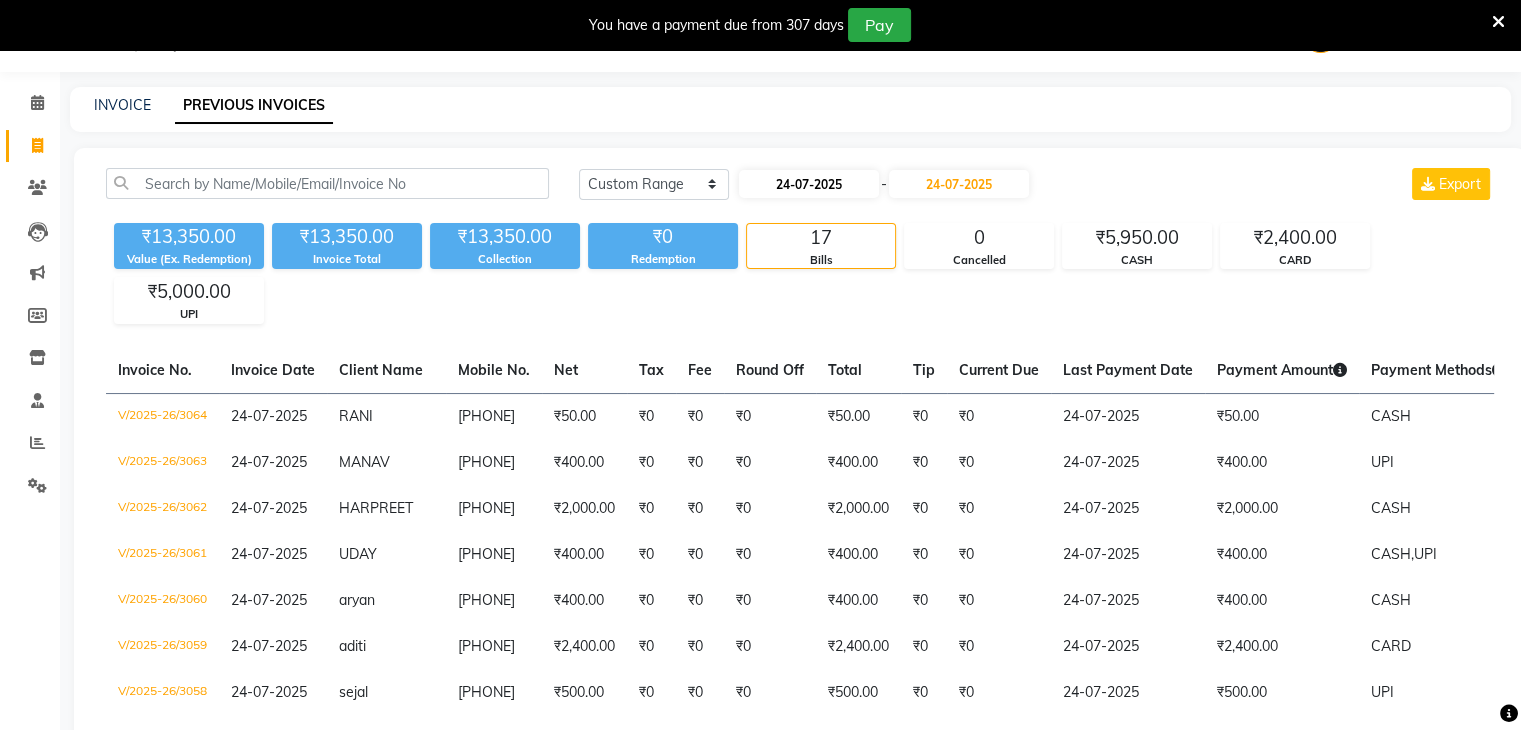 select on "7" 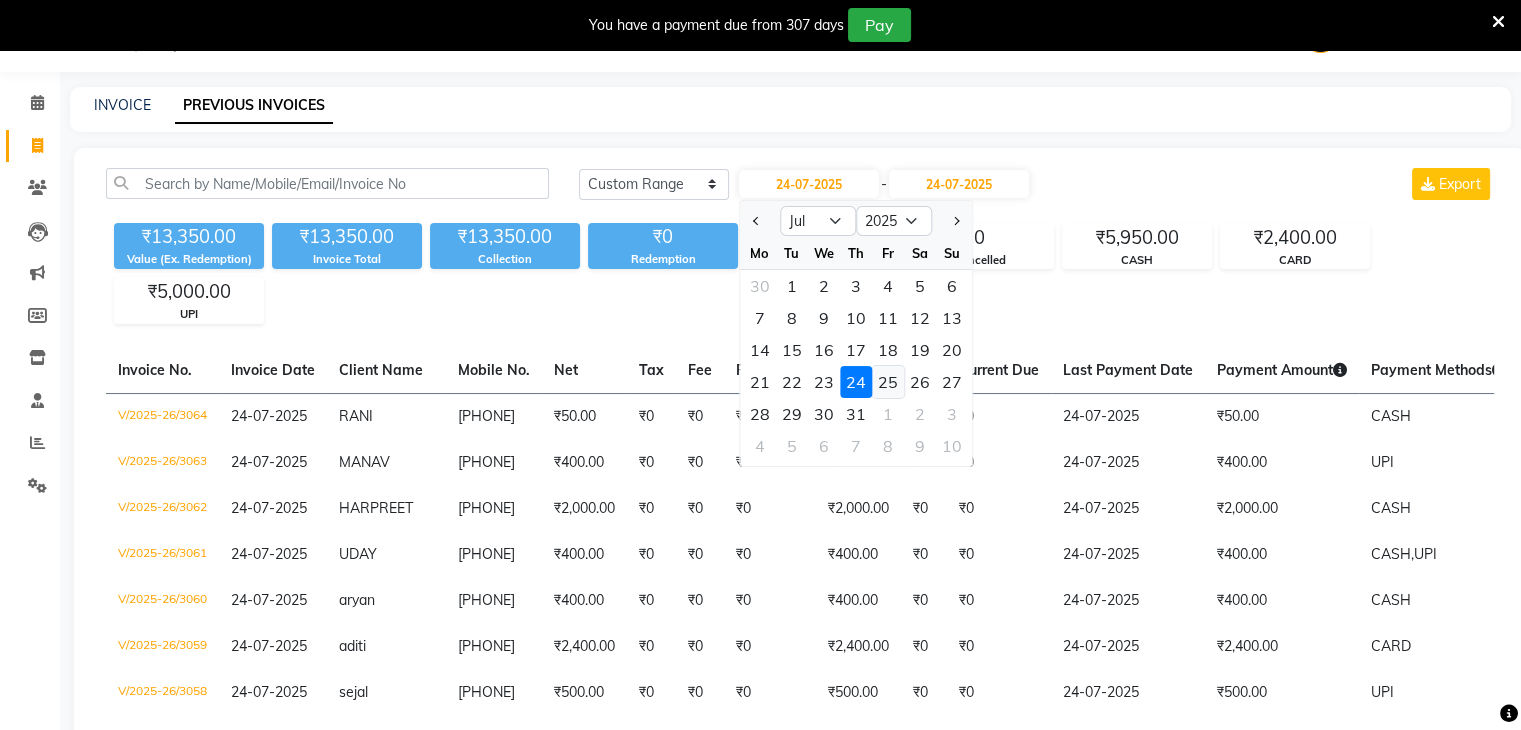 click on "25" 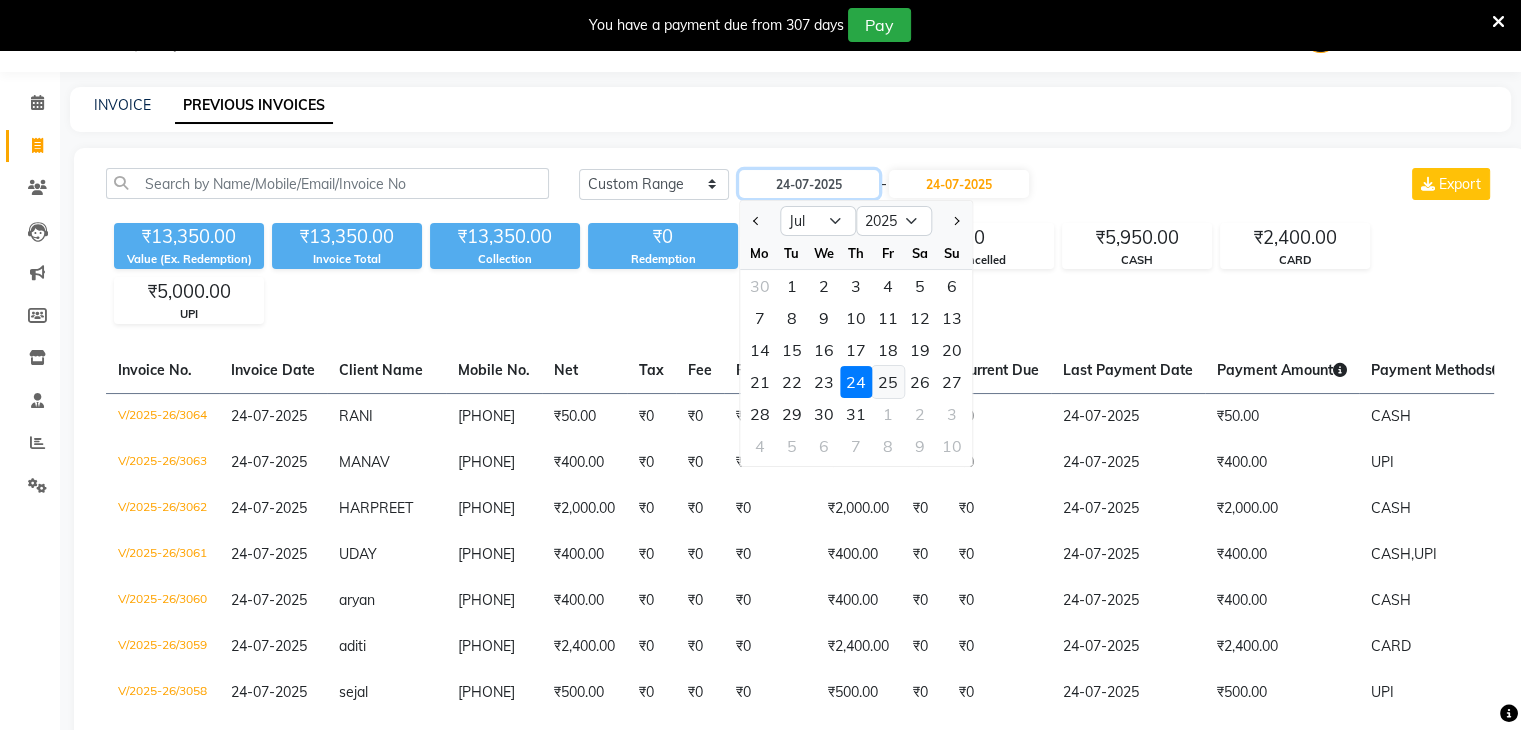 type on "25-07-2025" 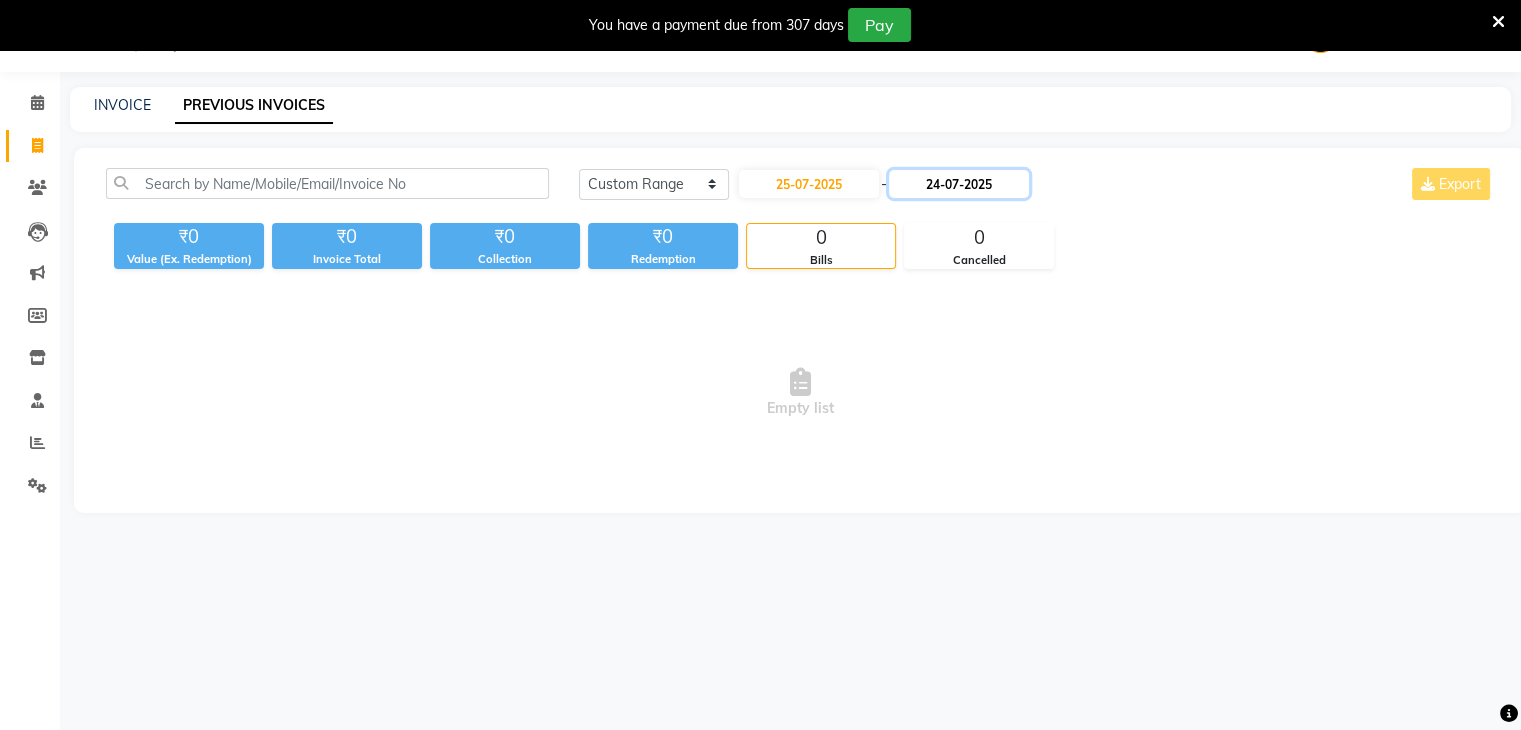 click on "24-07-2025" 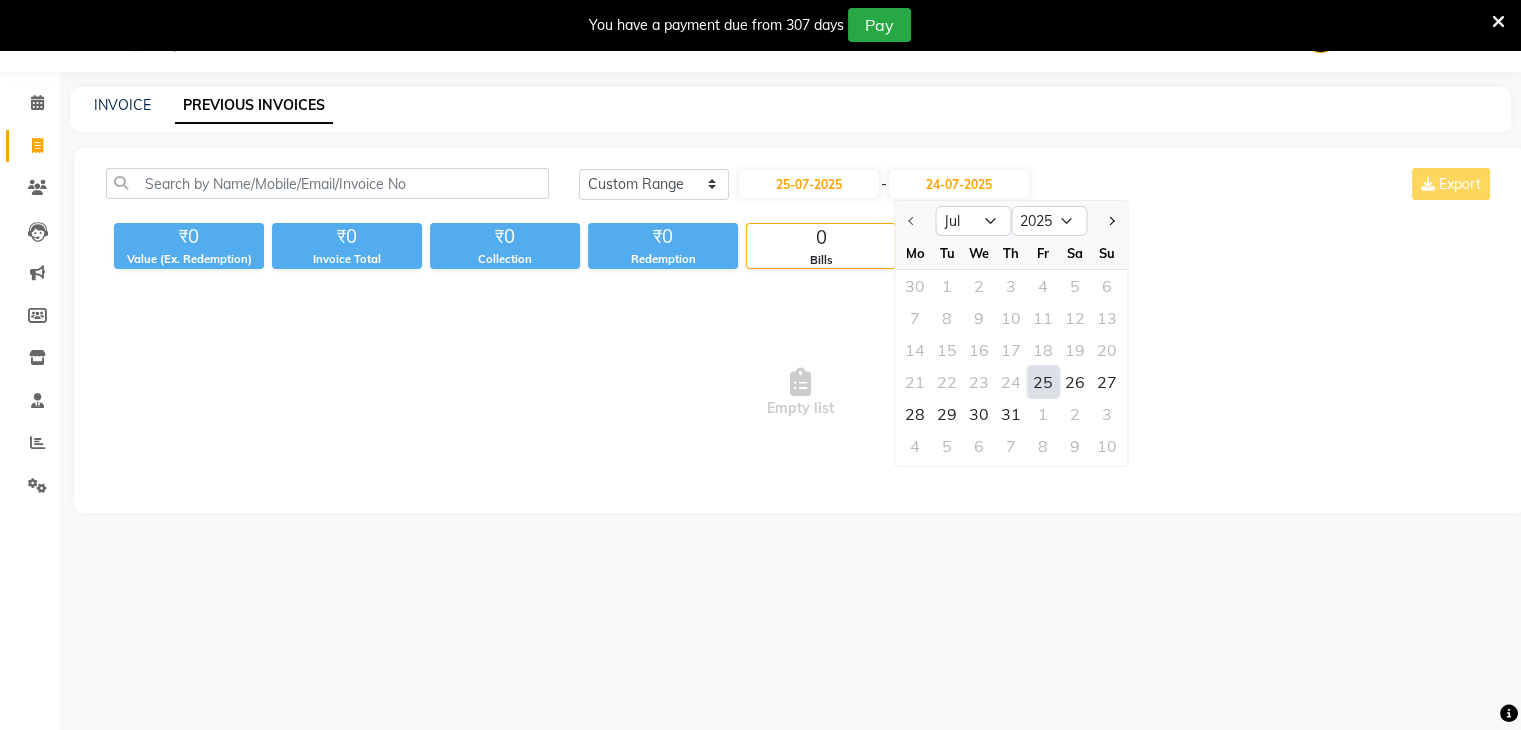 click on "25" 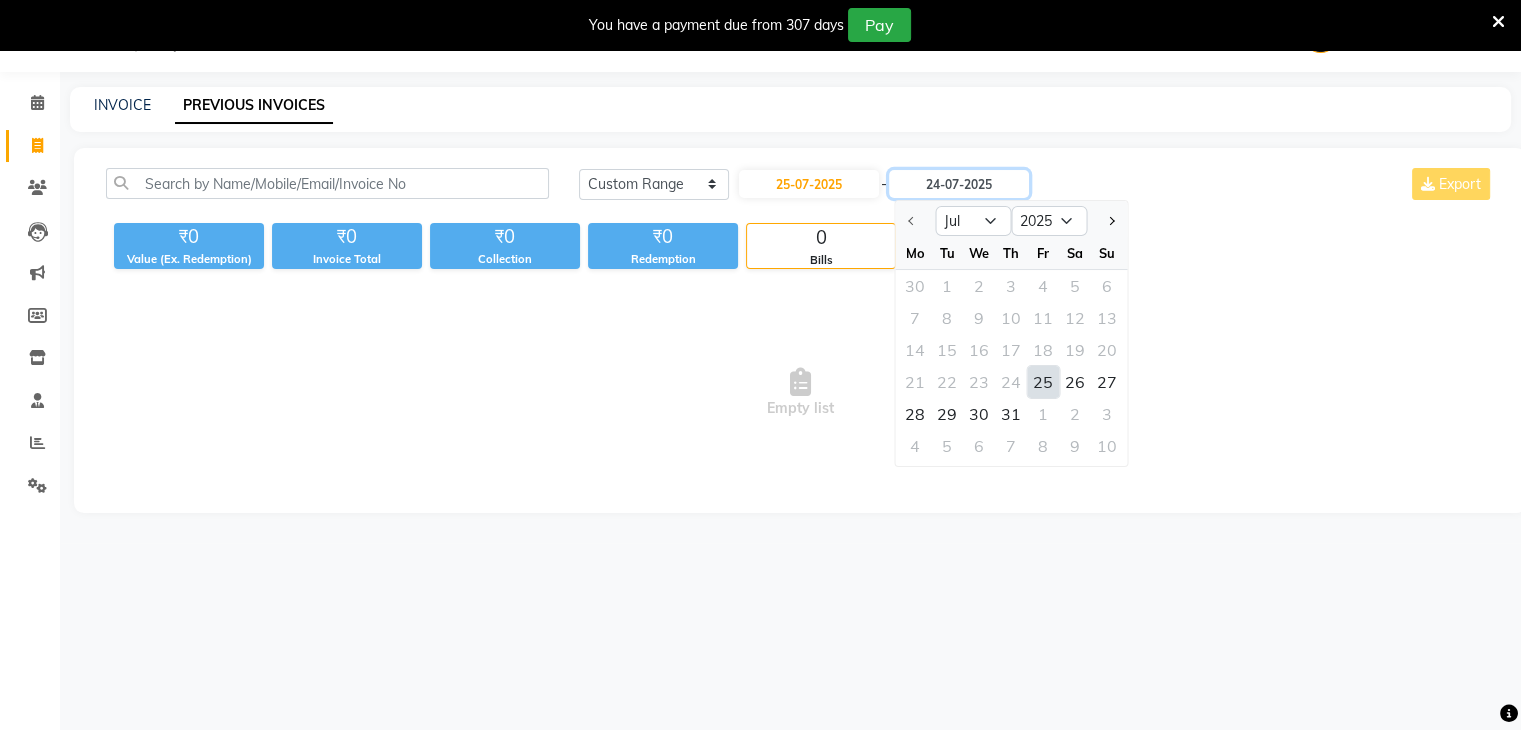 type on "25-07-2025" 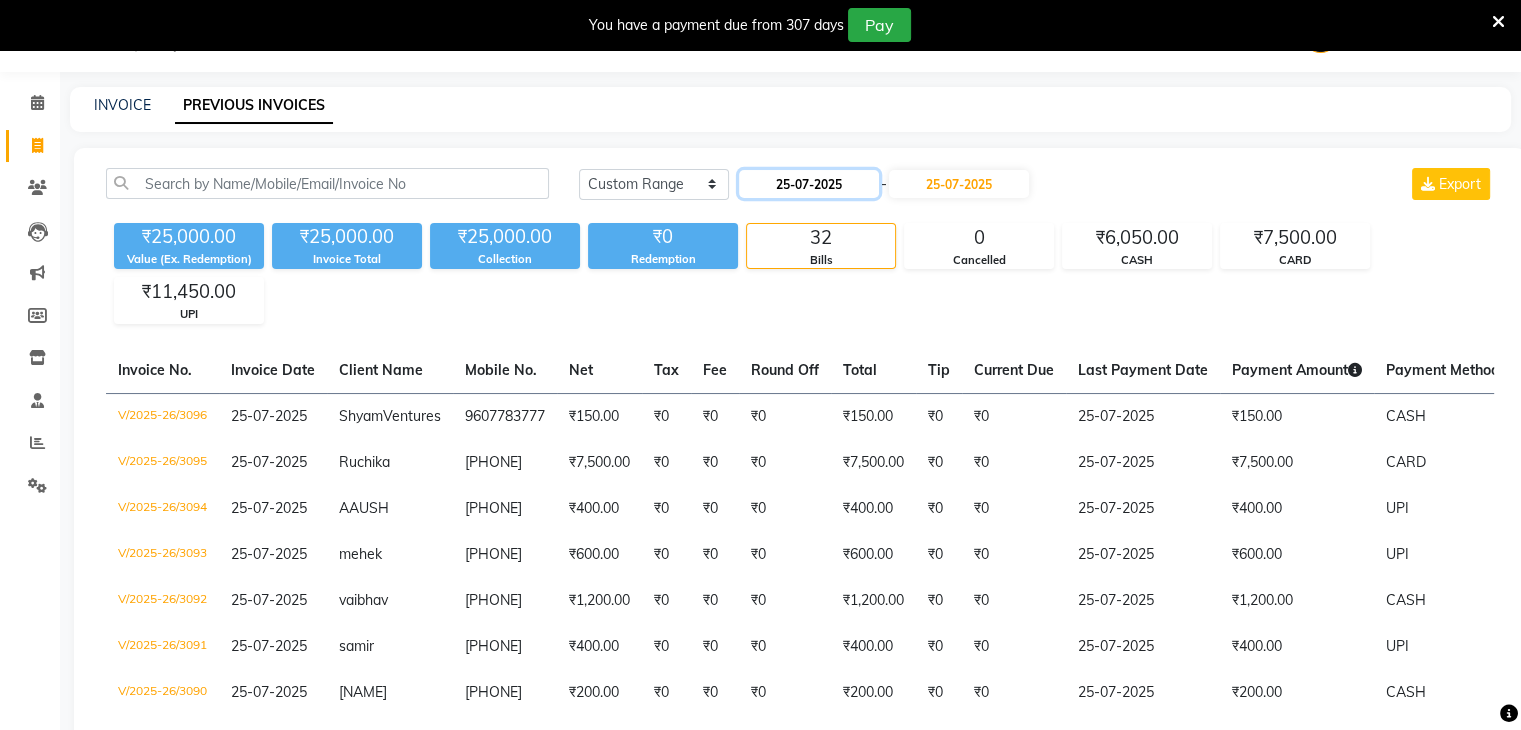 click on "25-07-2025" 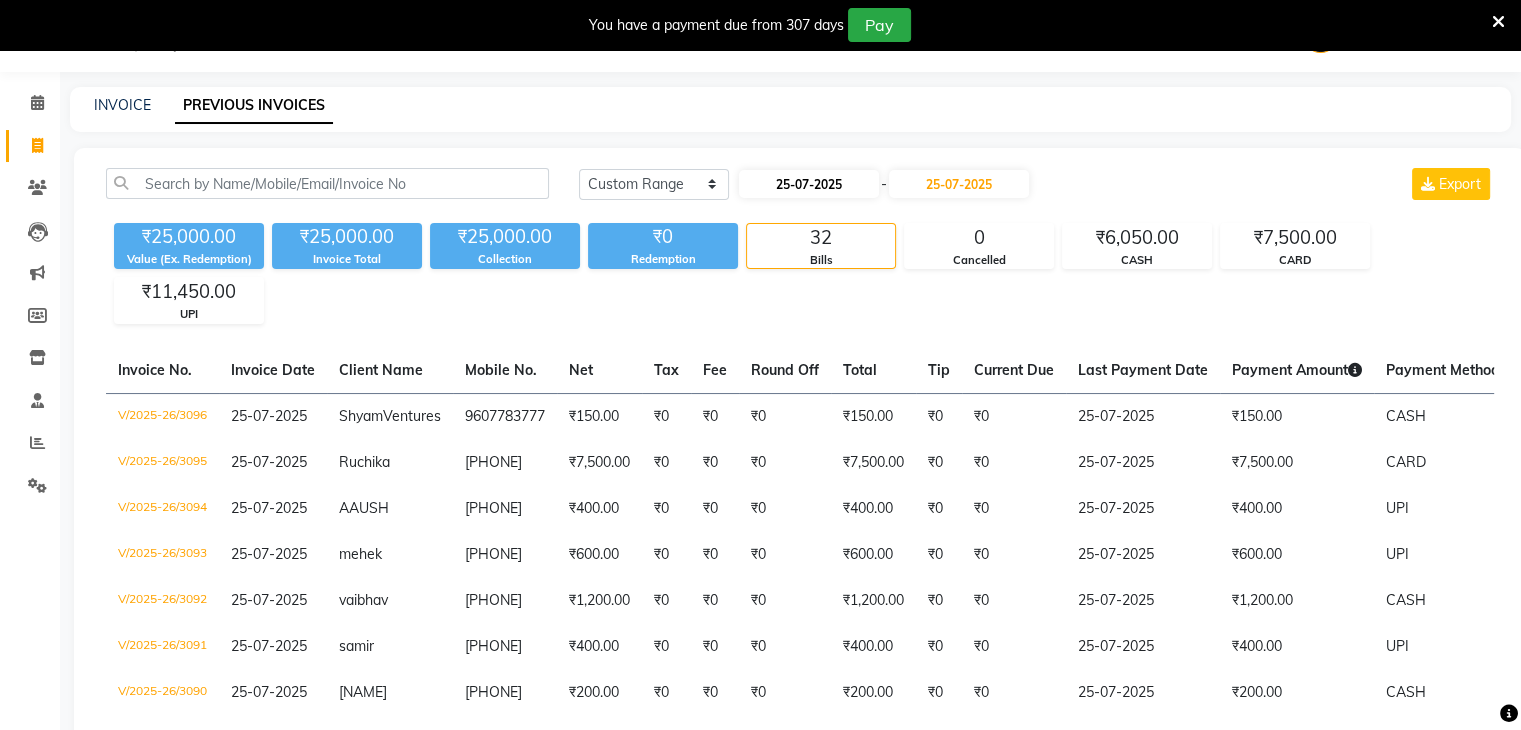 select on "7" 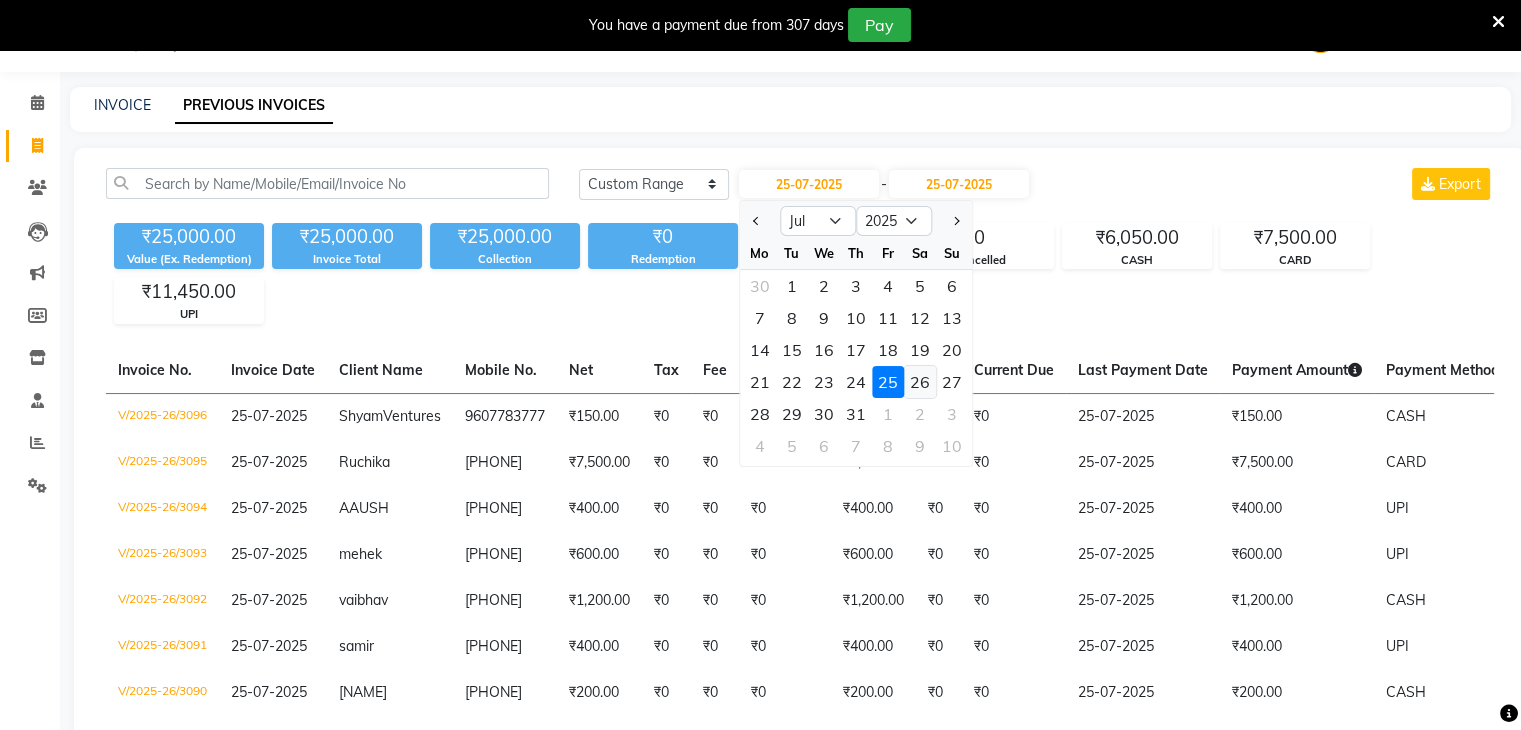 click on "26" 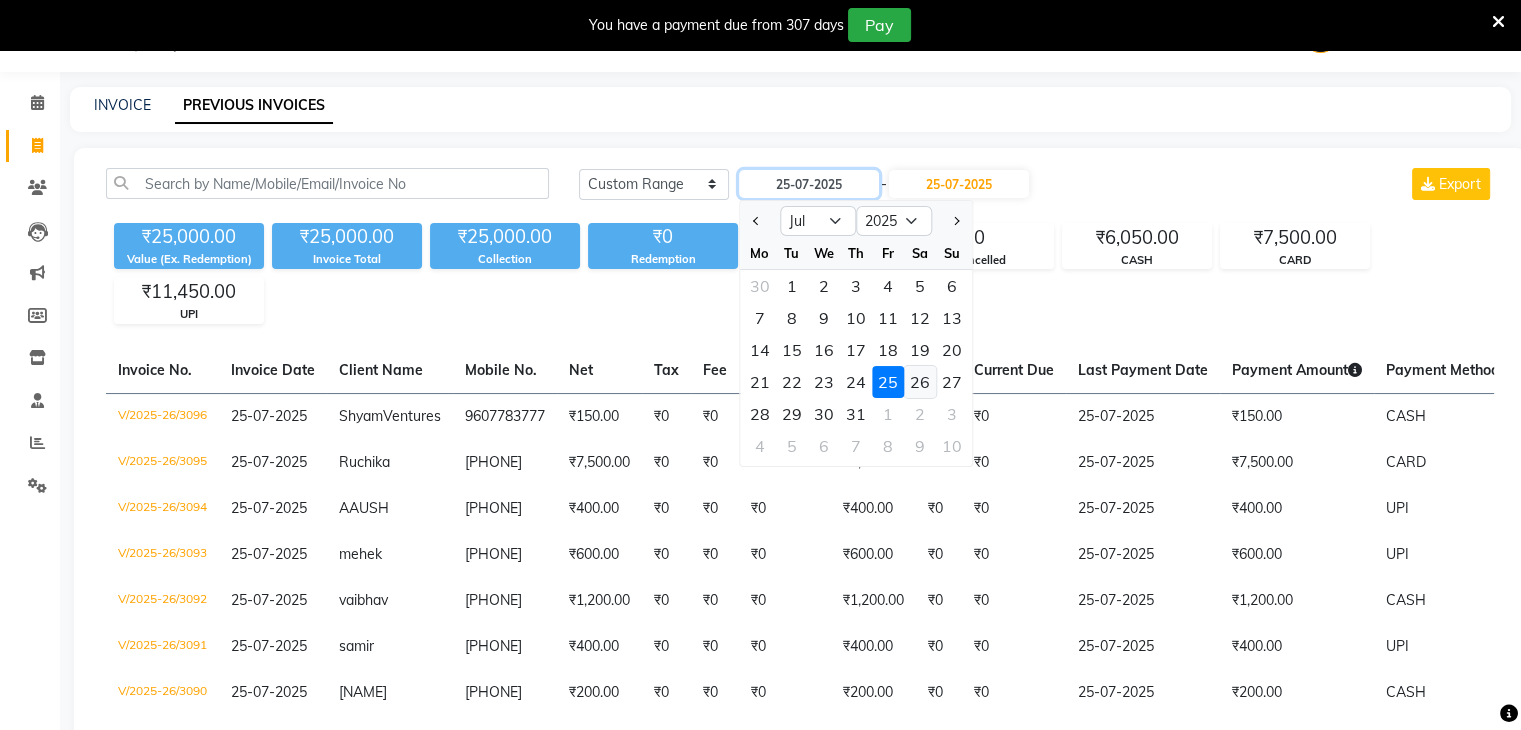 type on "26-07-2025" 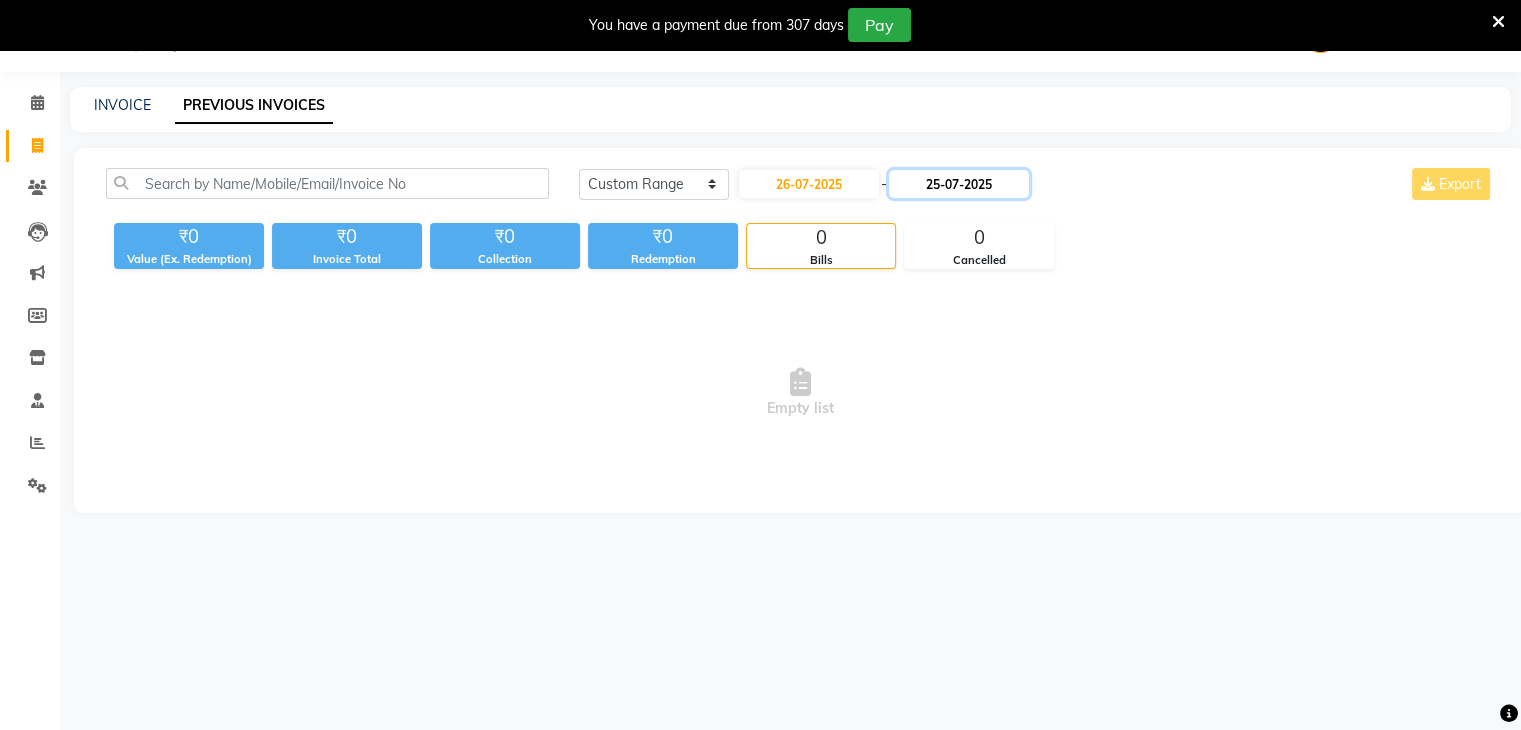 click on "25-07-2025" 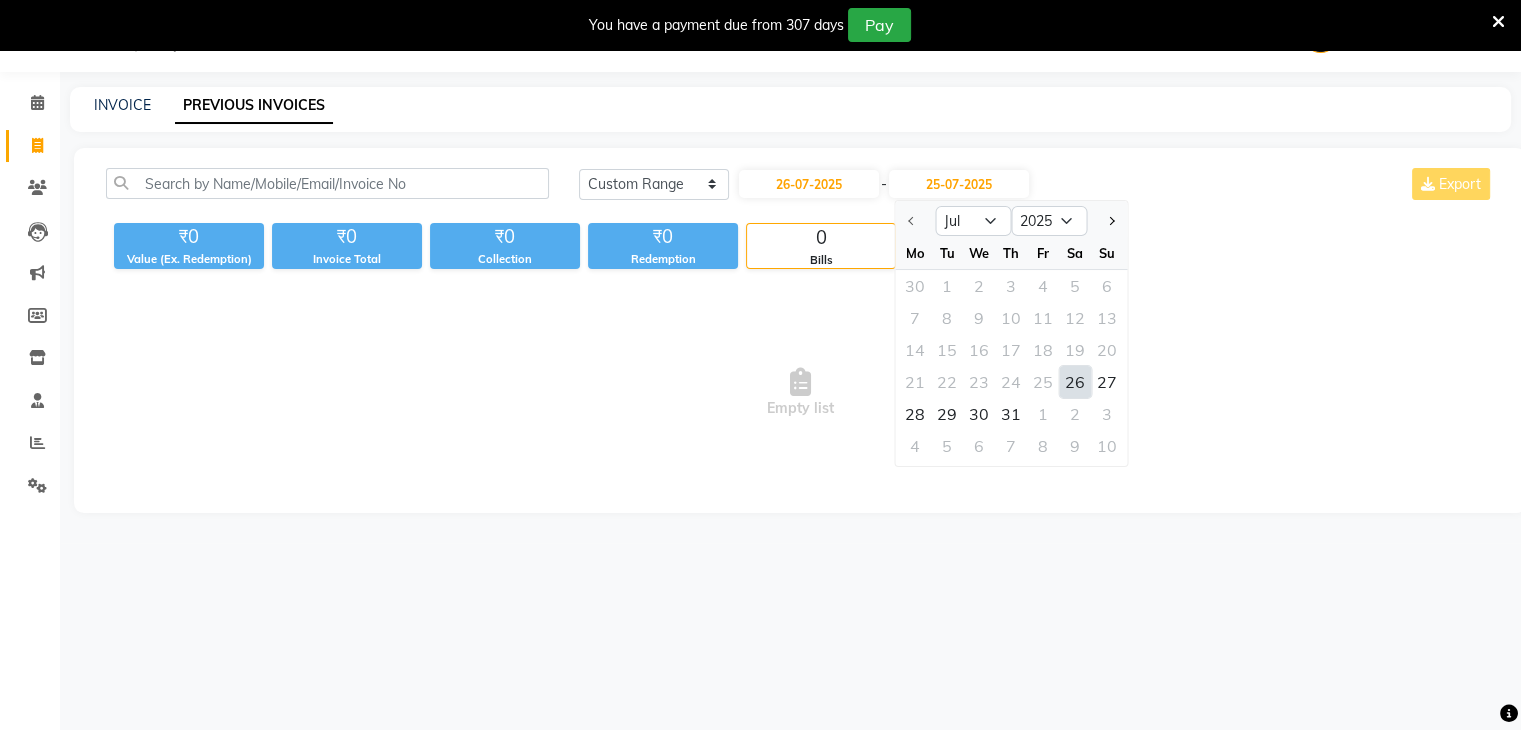 click on "26" 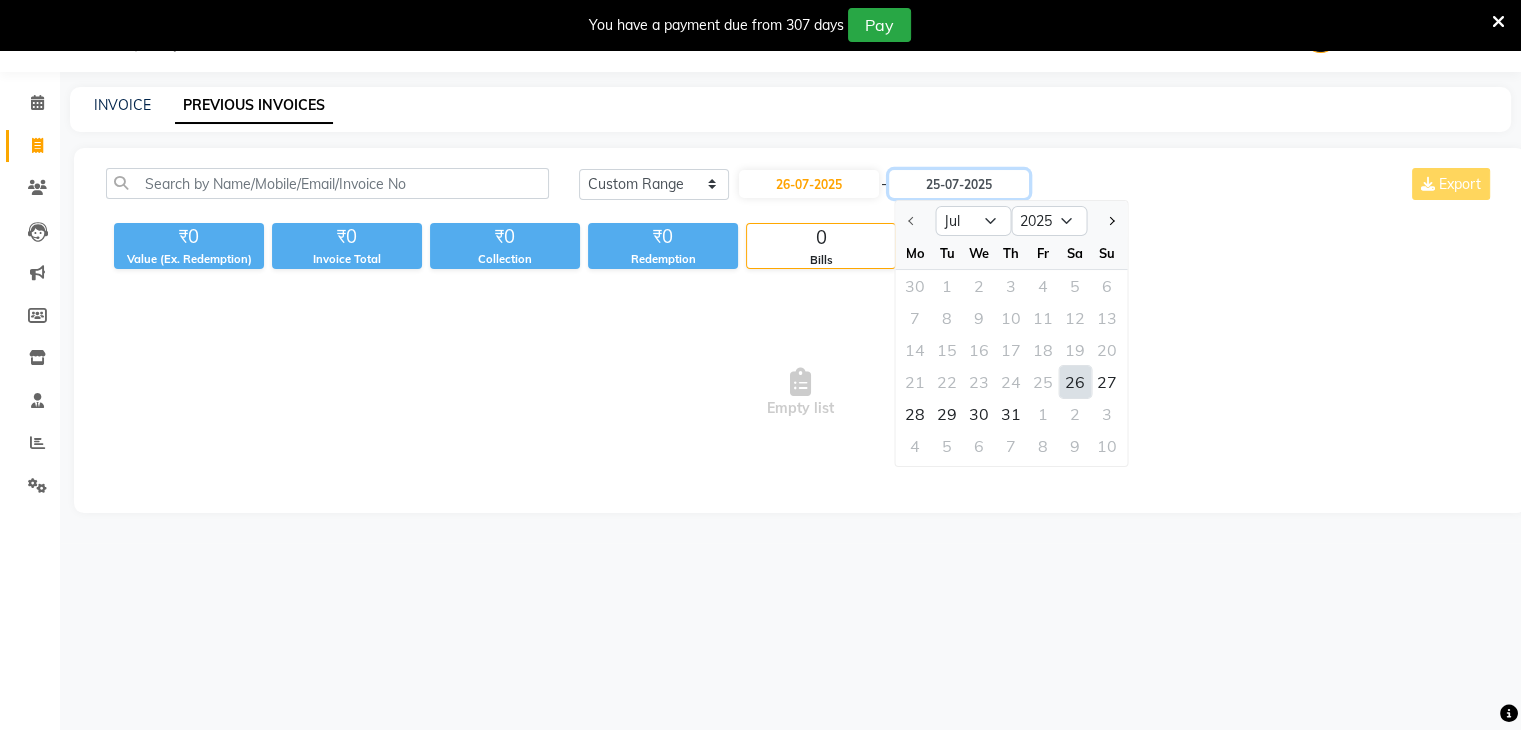 type on "26-07-2025" 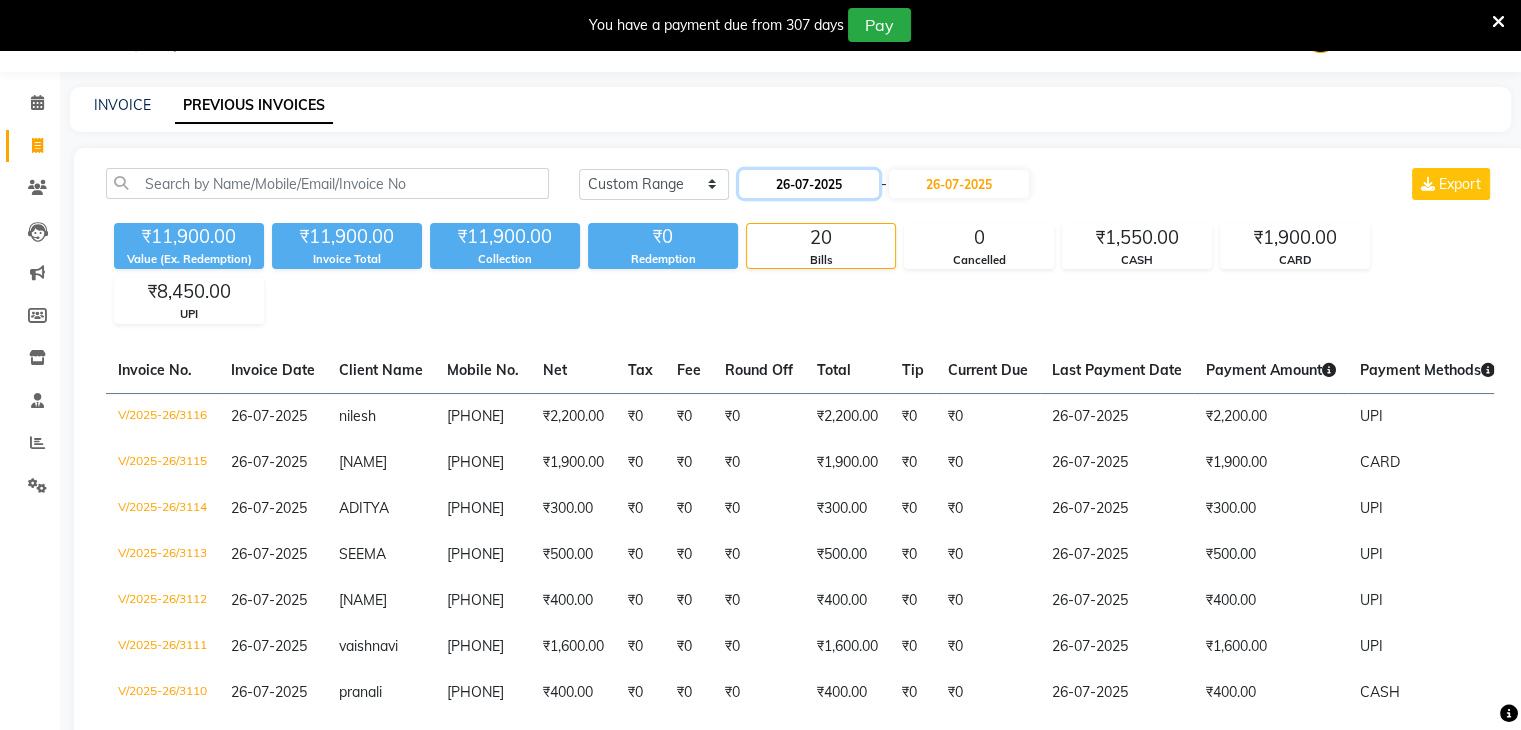 click on "26-07-2025" 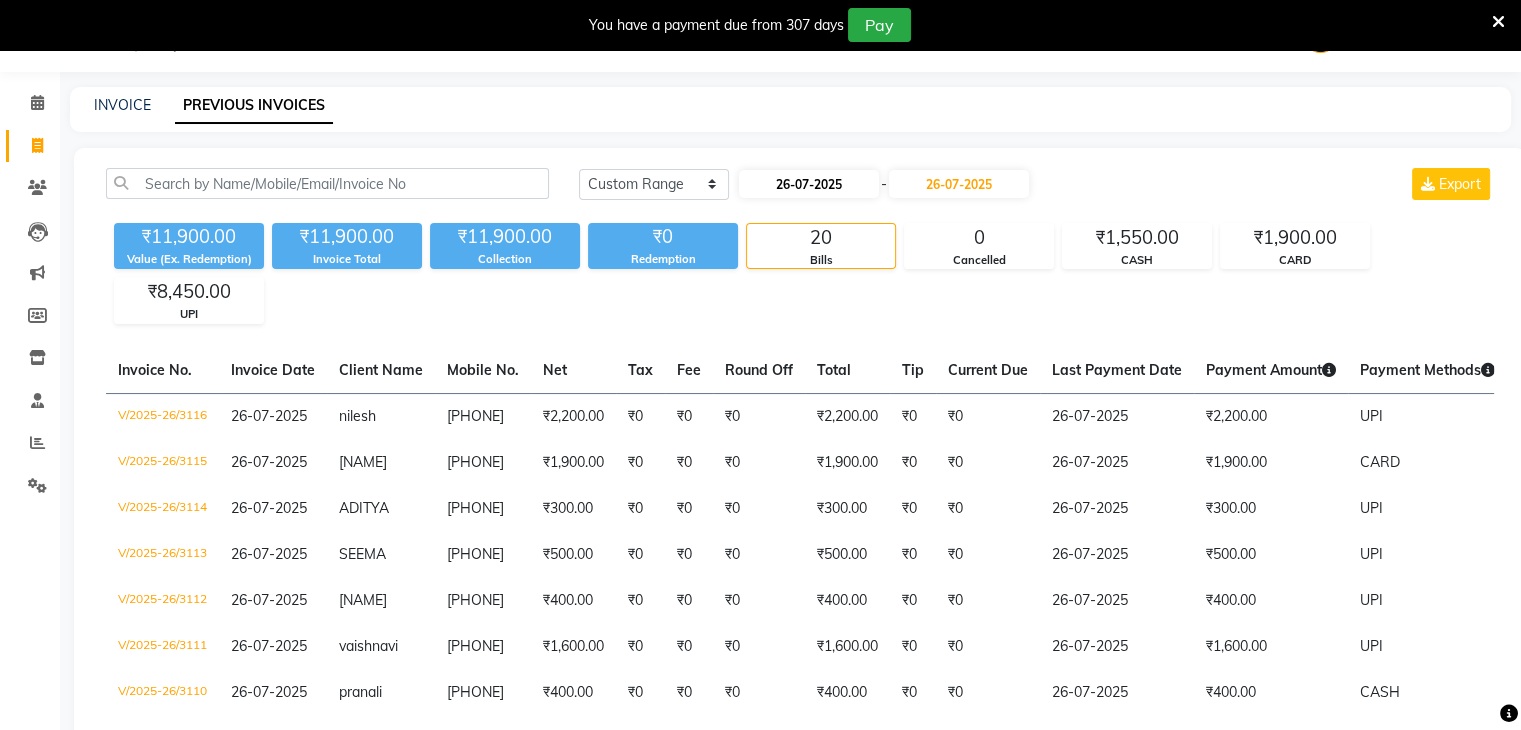 select on "7" 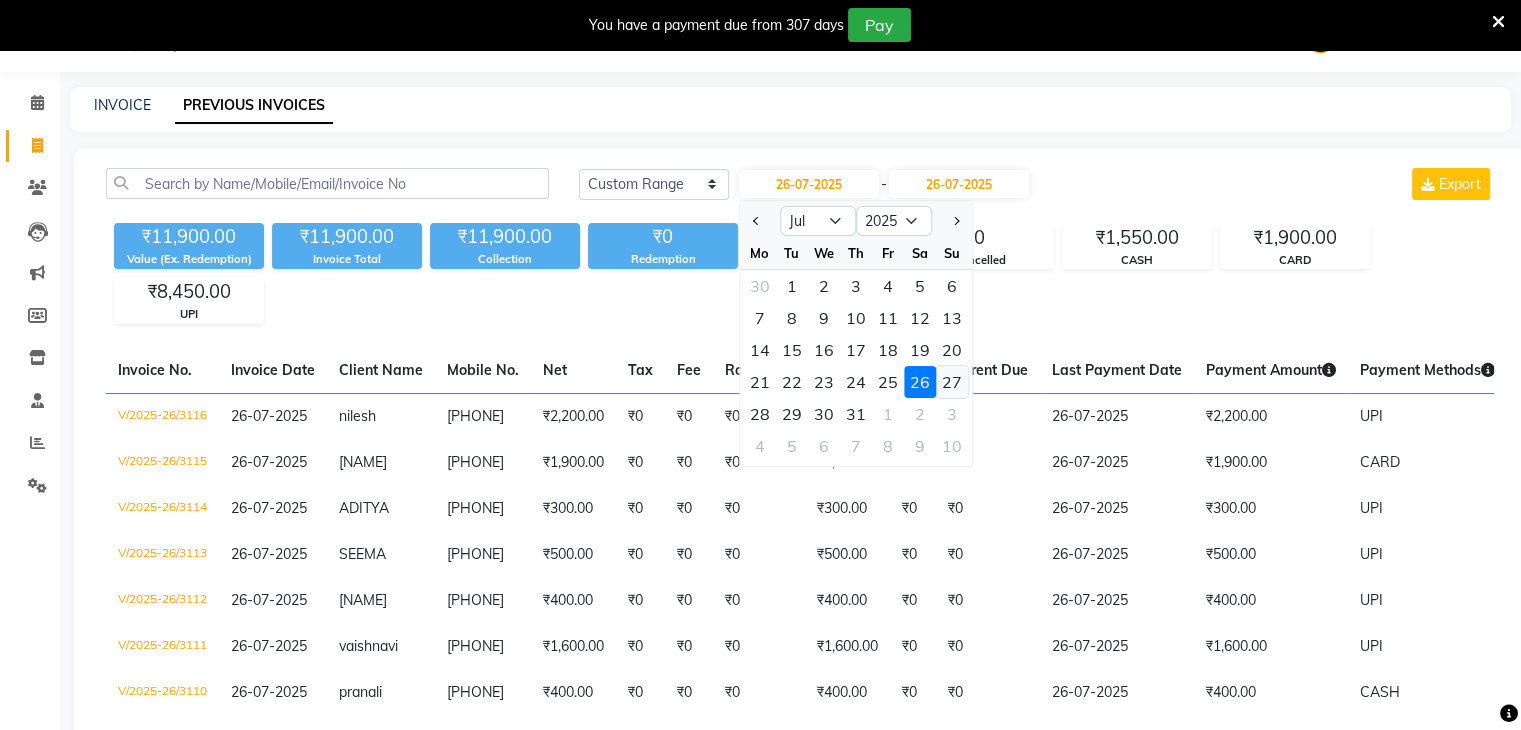 click on "27" 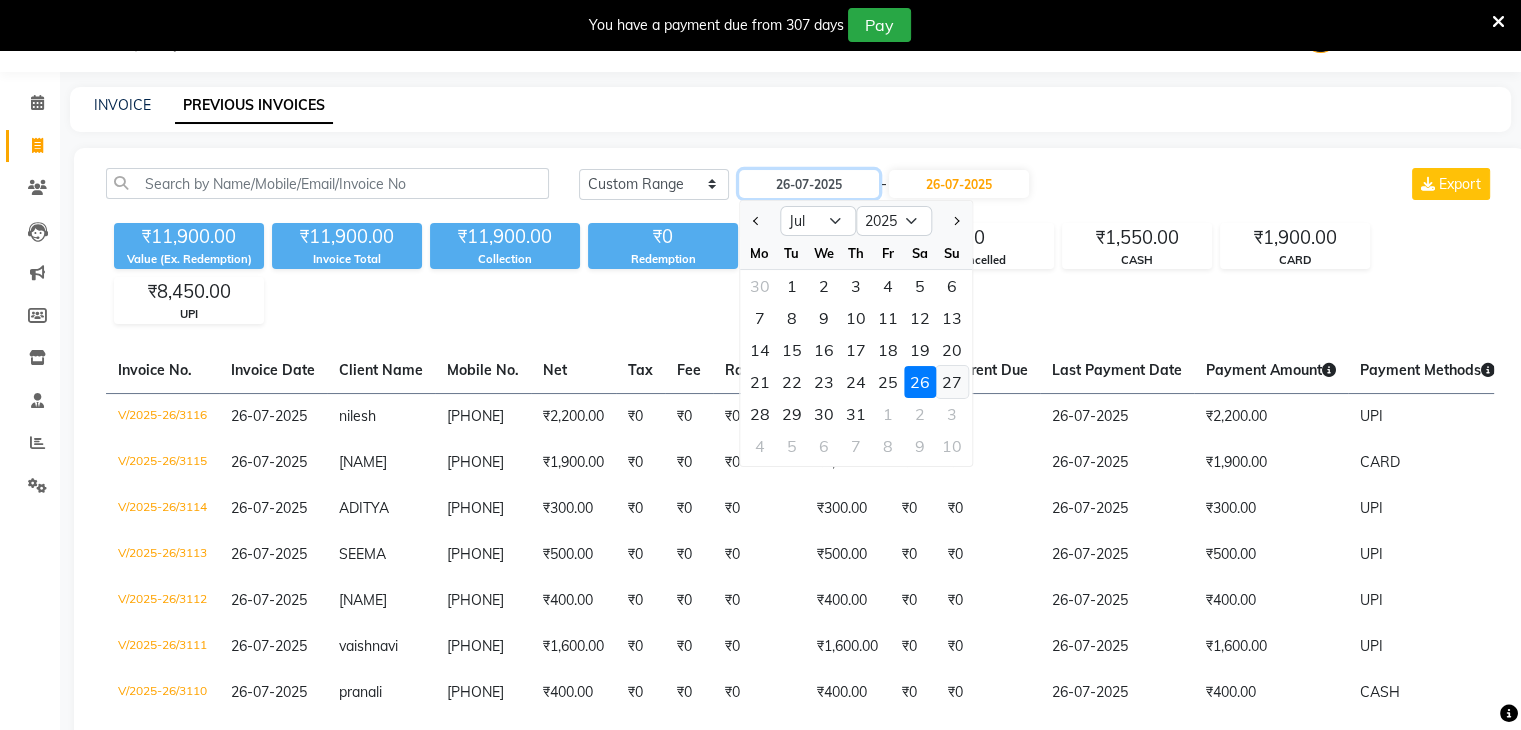 type on "27-07-2025" 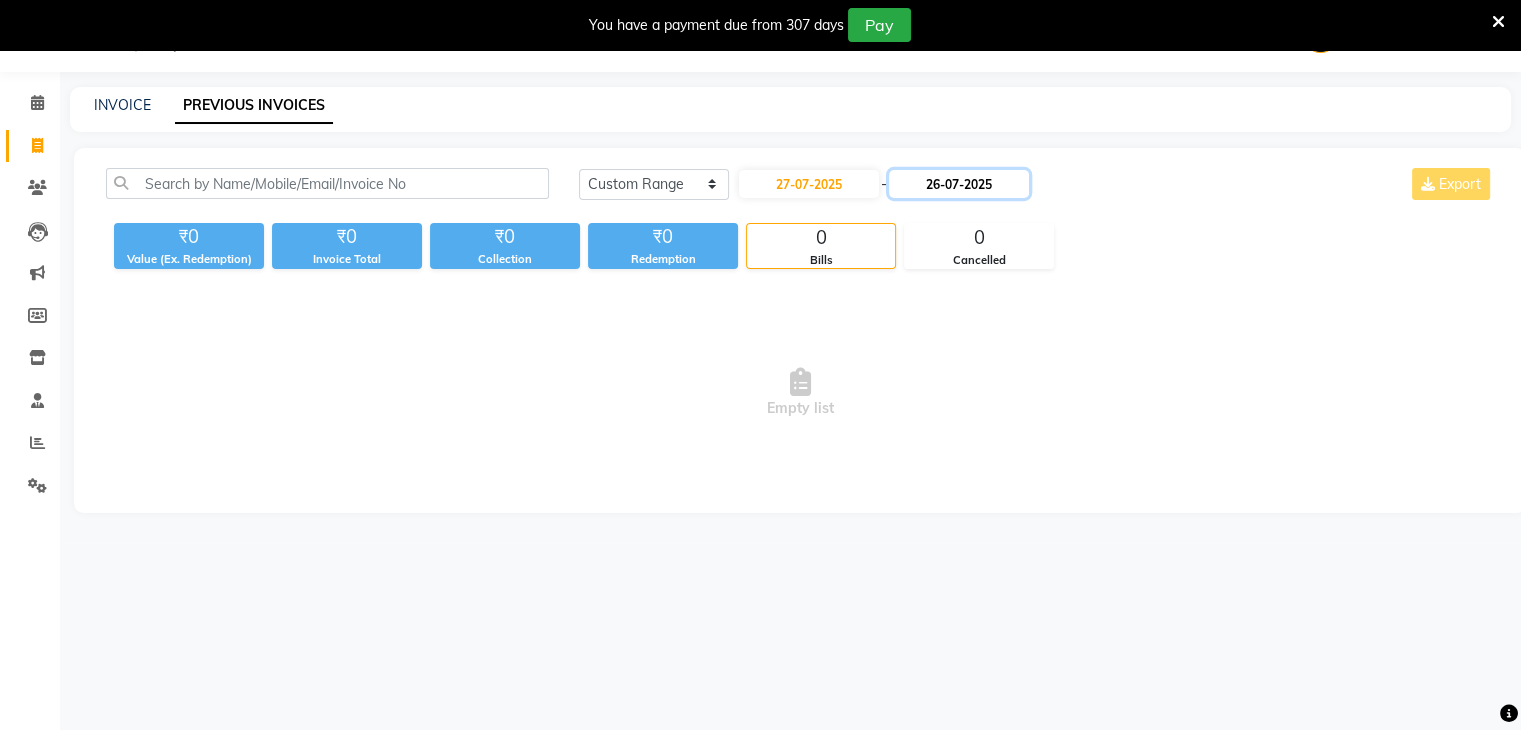 click on "26-07-2025" 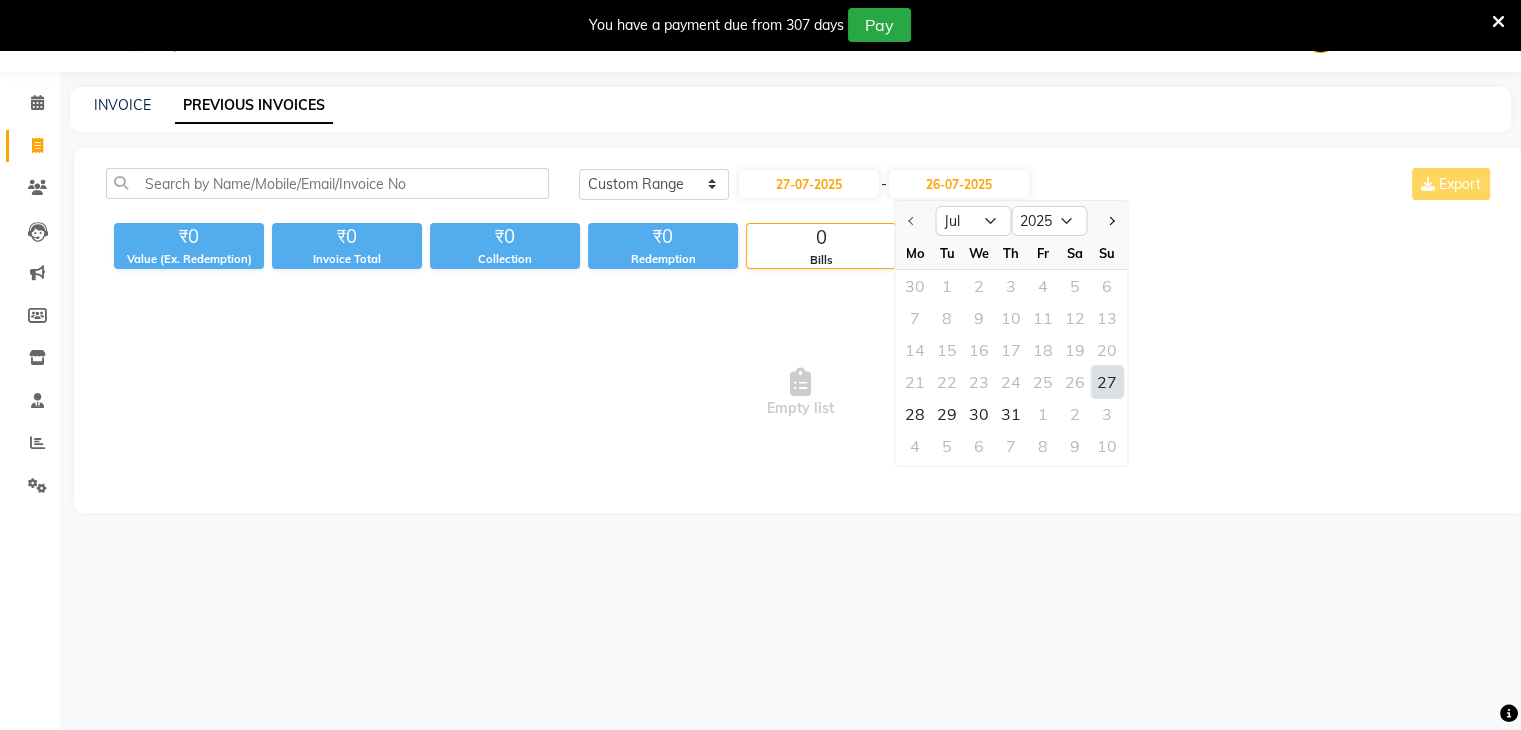 click on "27" 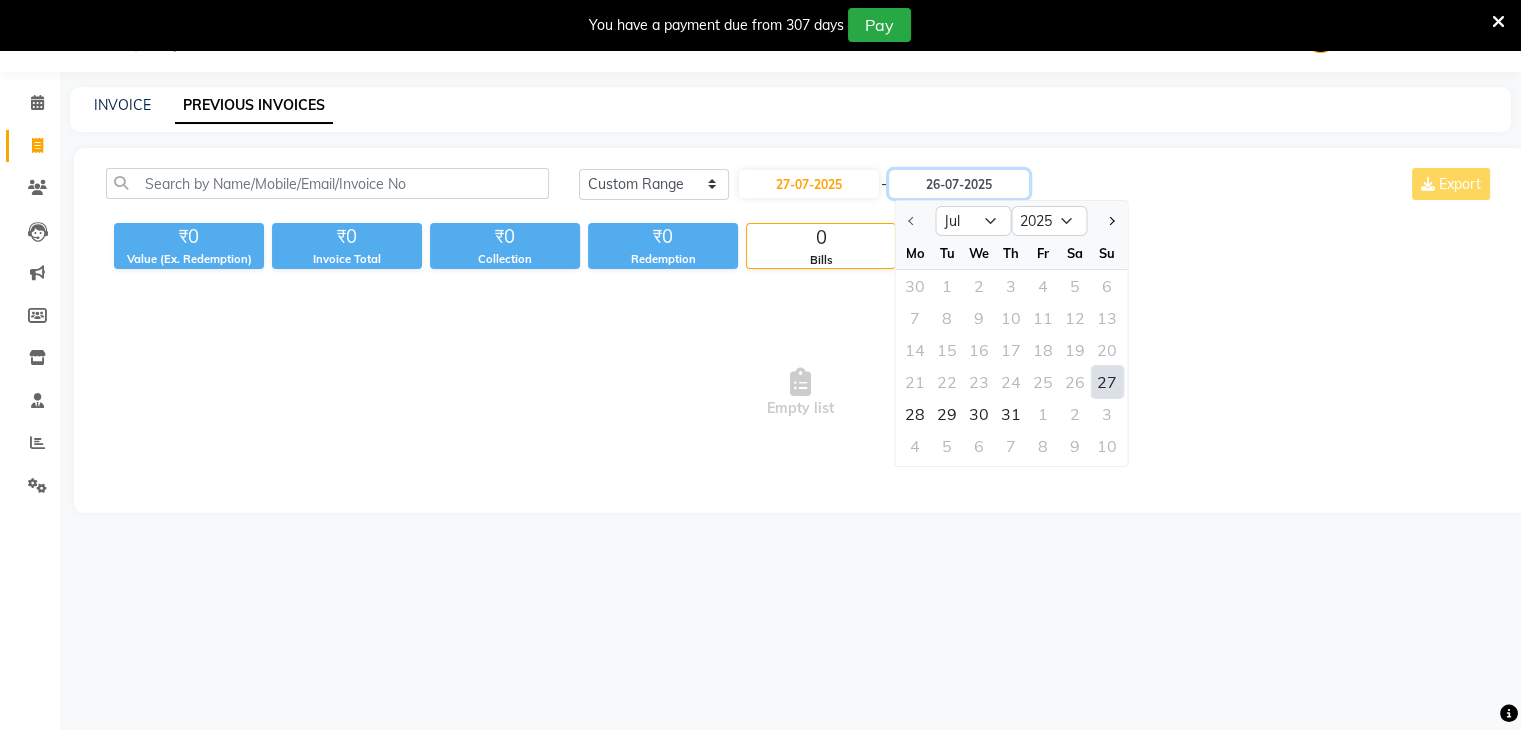 type on "27-07-2025" 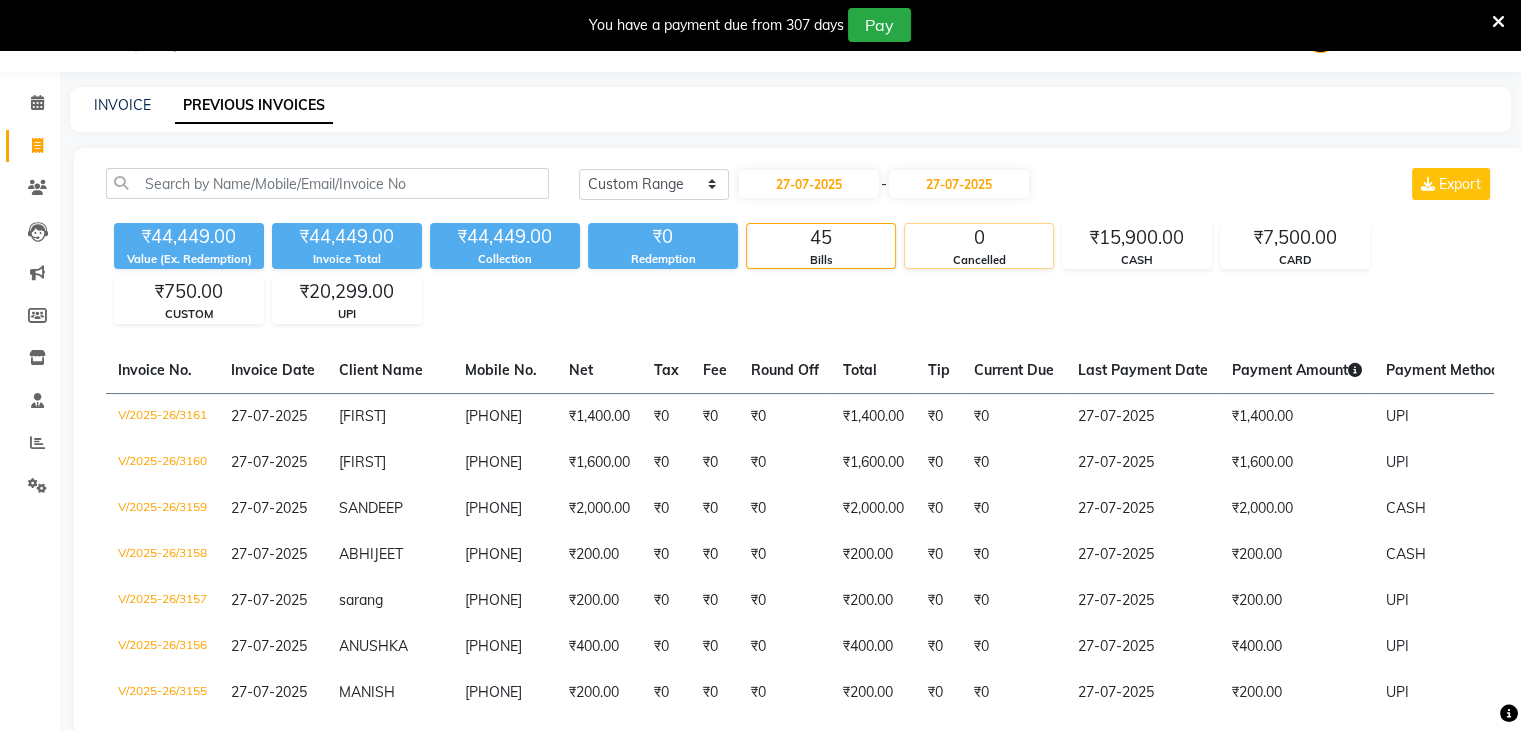 click on "0" 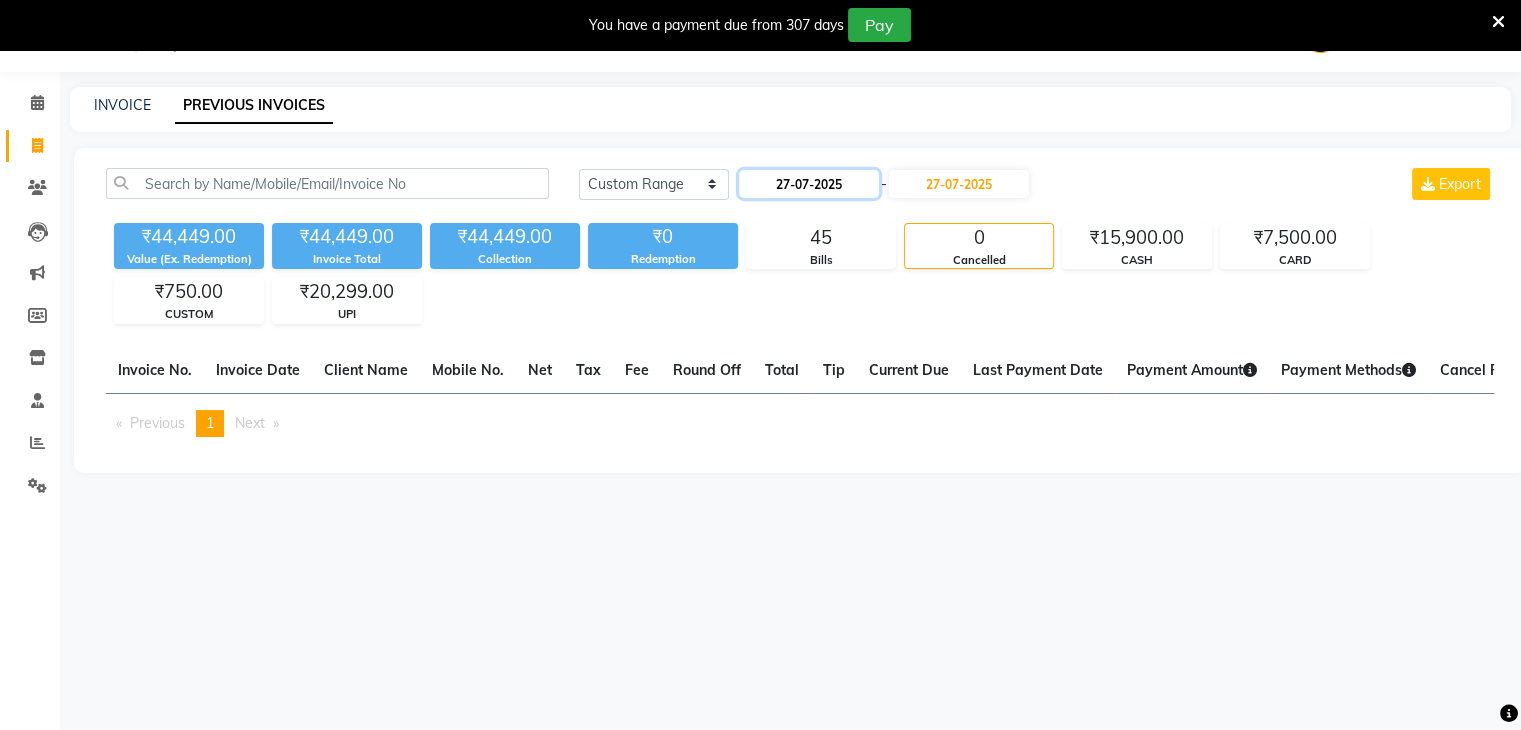 click on "27-07-2025" 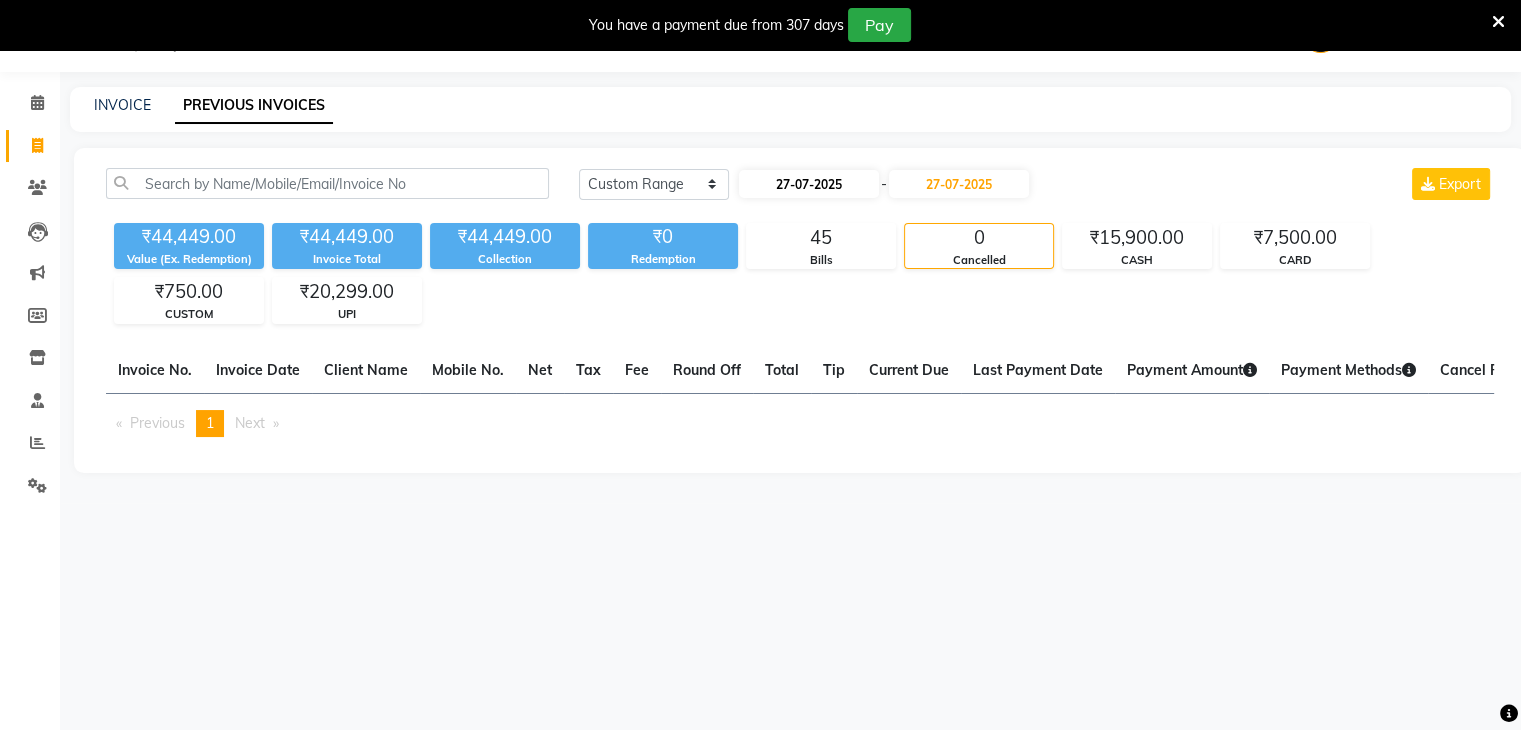 select on "7" 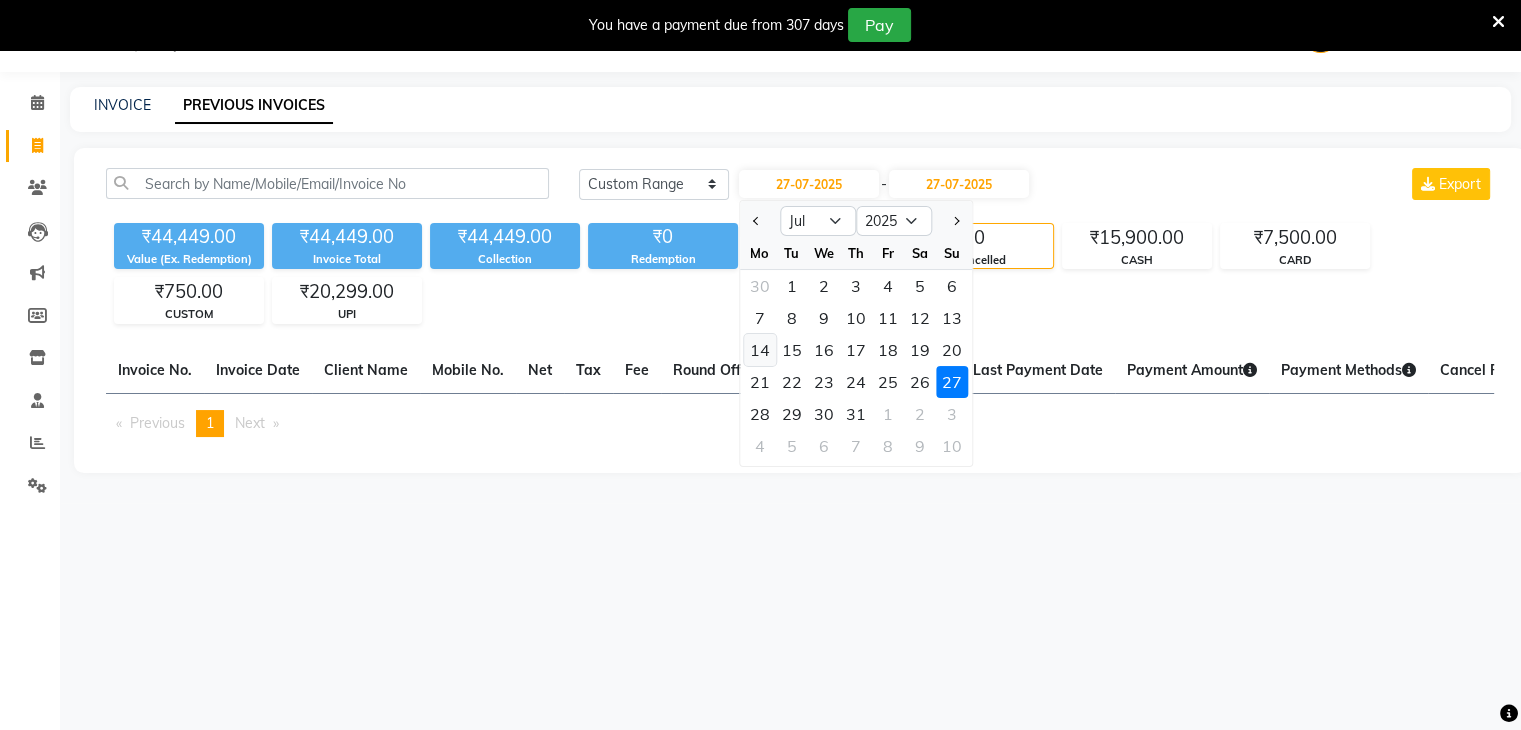 click on "14" 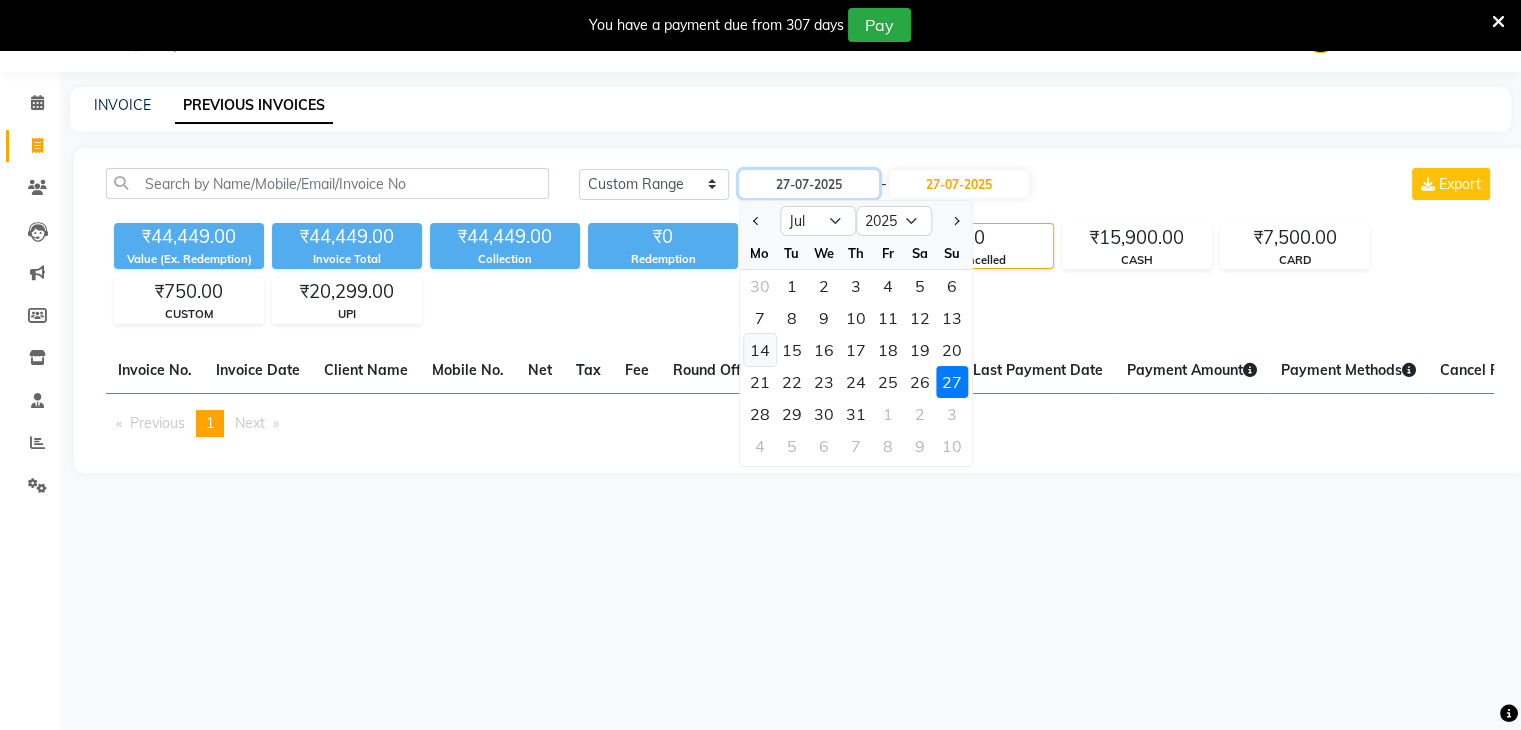 type on "14-07-2025" 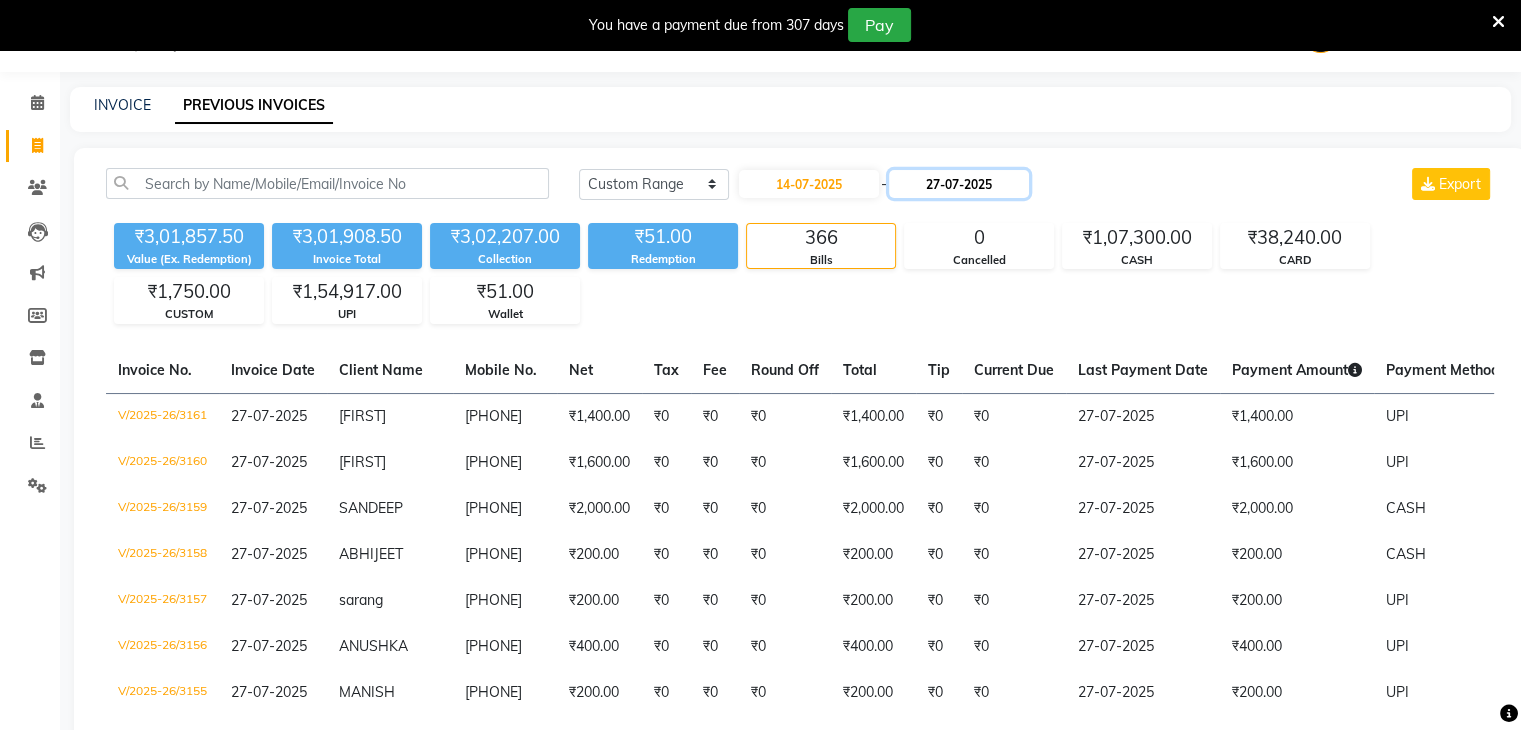 click on "27-07-2025" 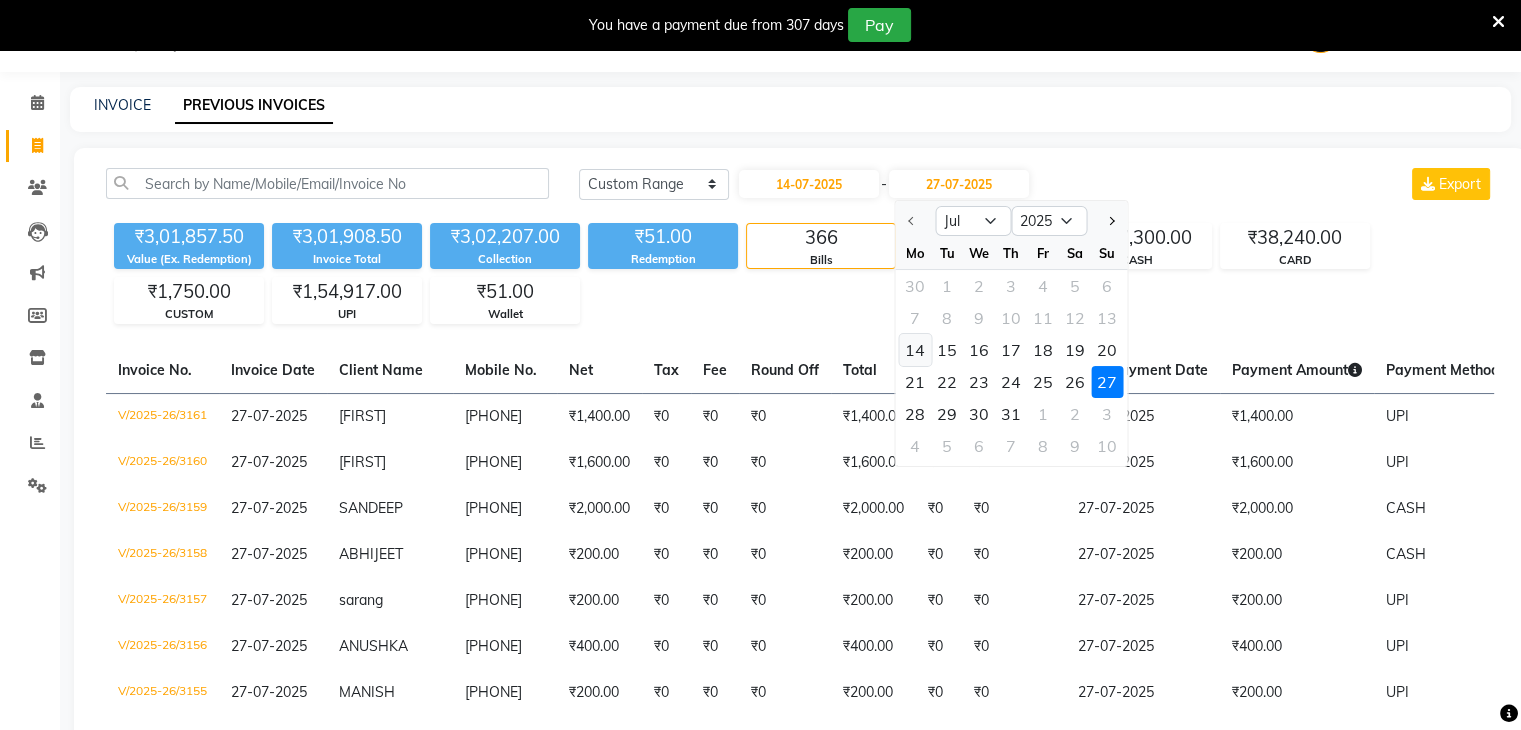 click on "14" 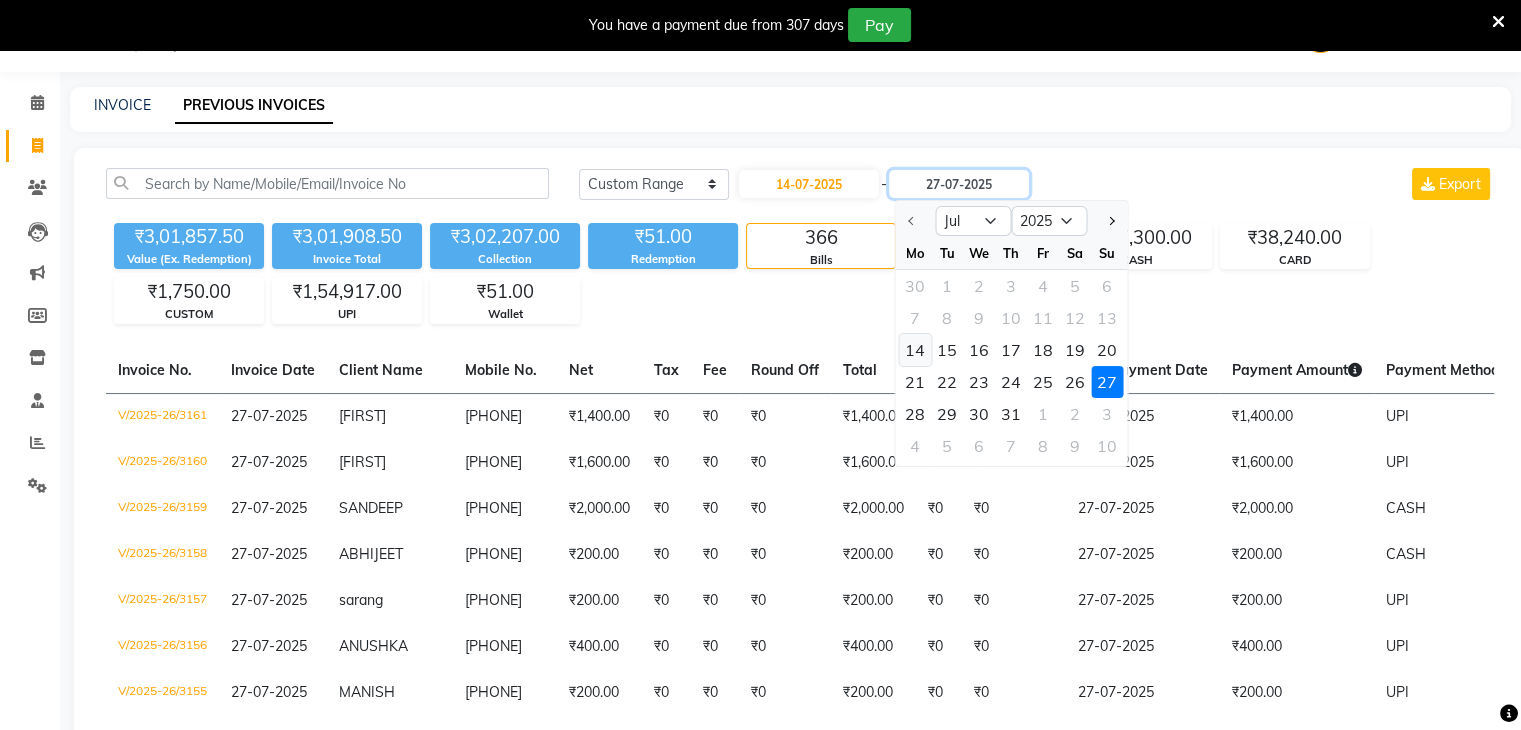 type on "14-07-2025" 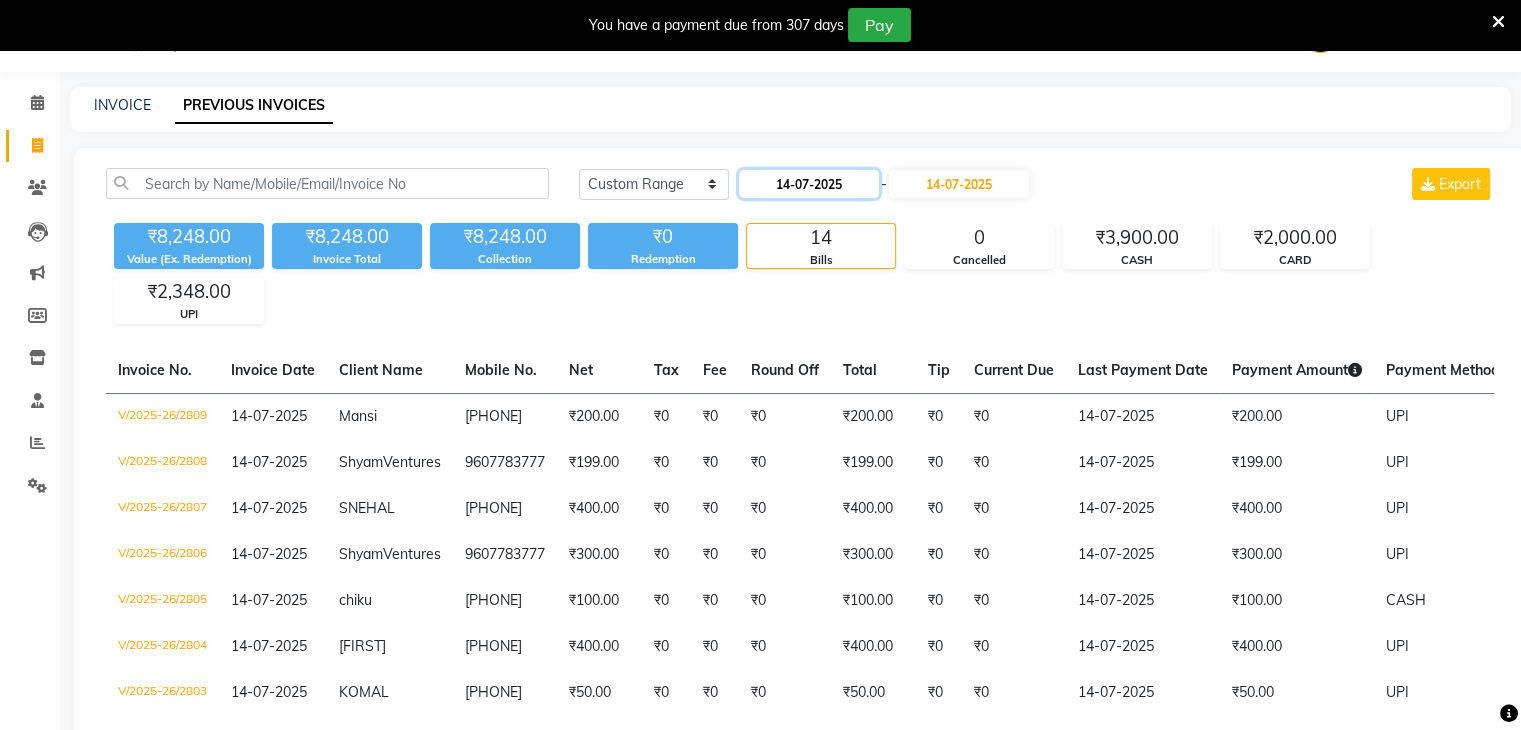 click on "14-07-2025" 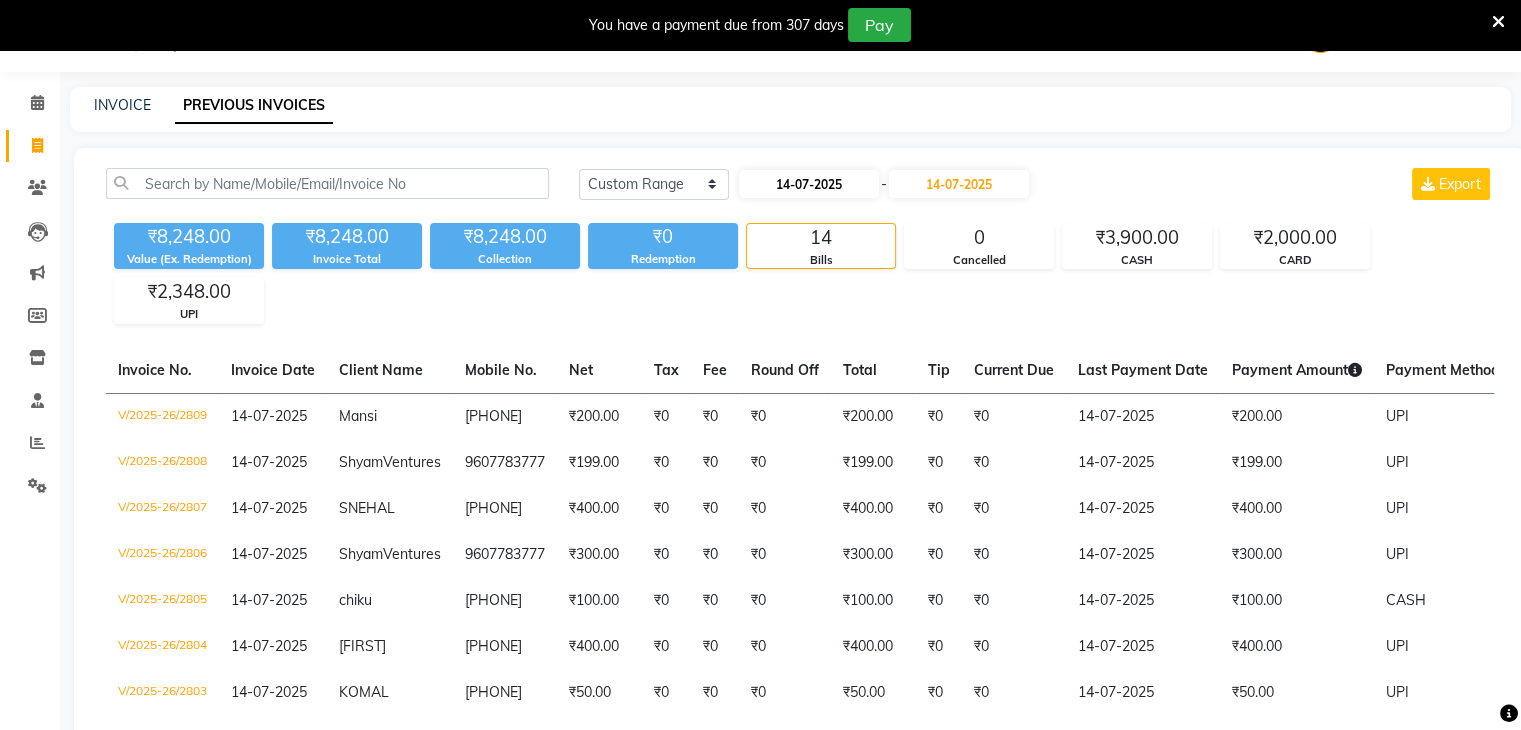 select on "7" 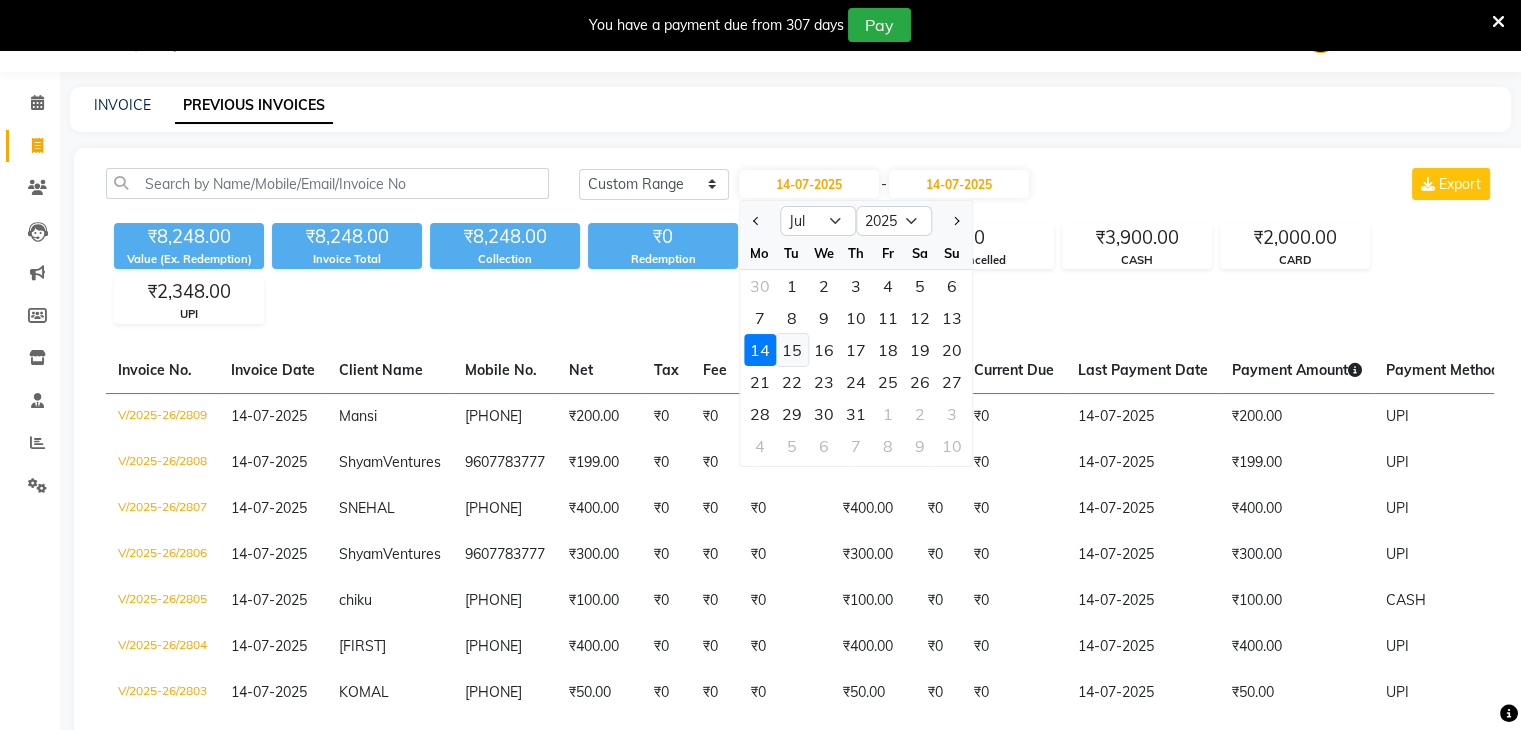 click on "15" 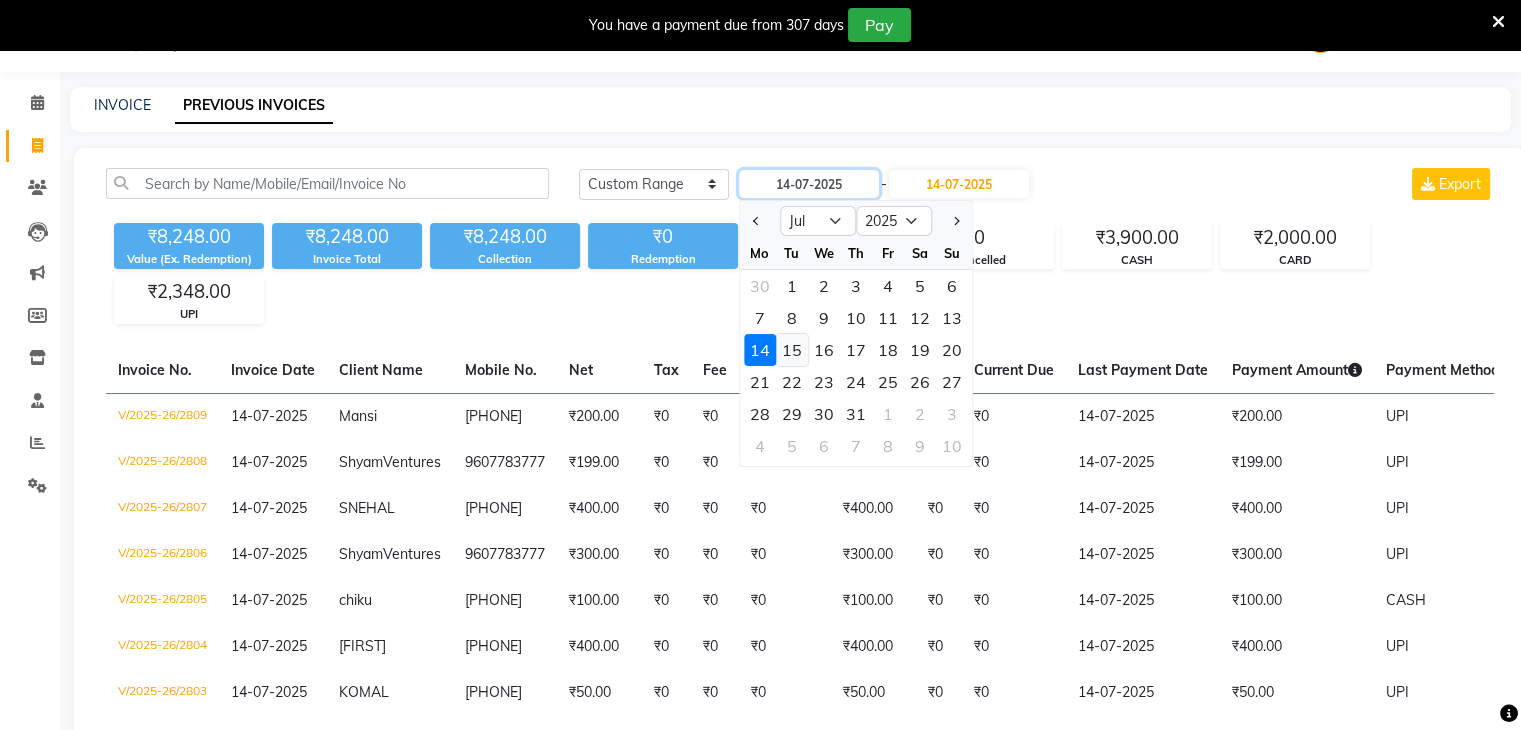 type on "15-07-2025" 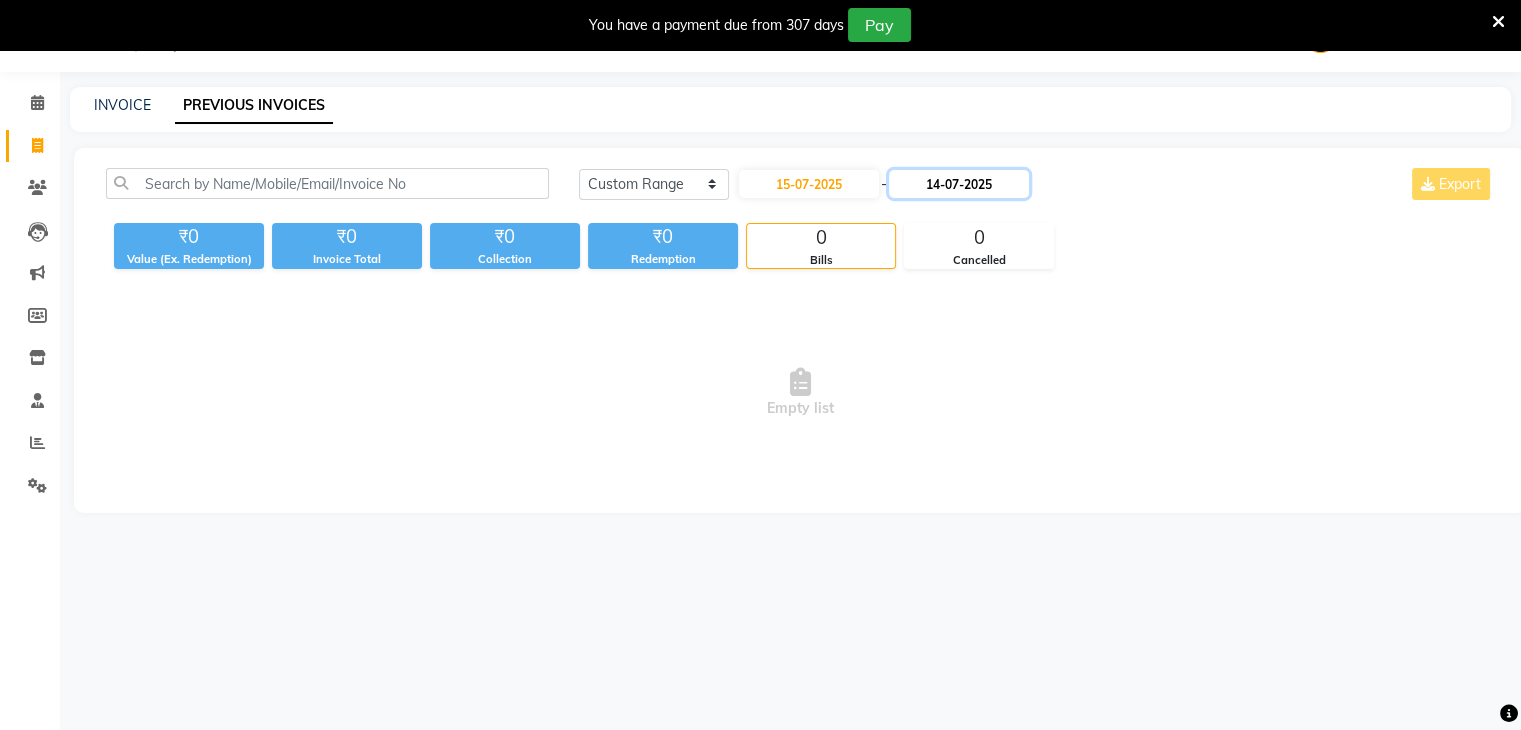 click on "14-07-2025" 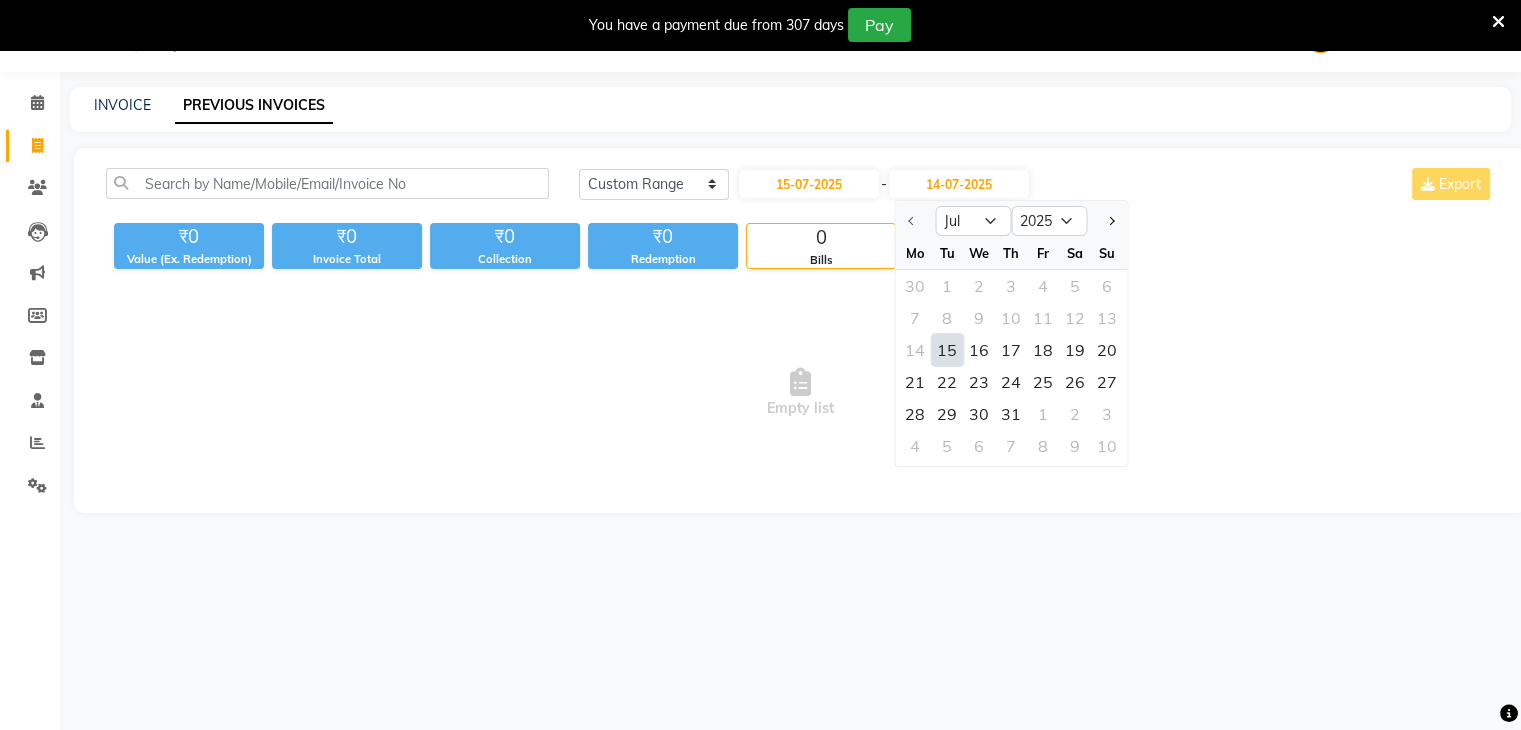 click on "15" 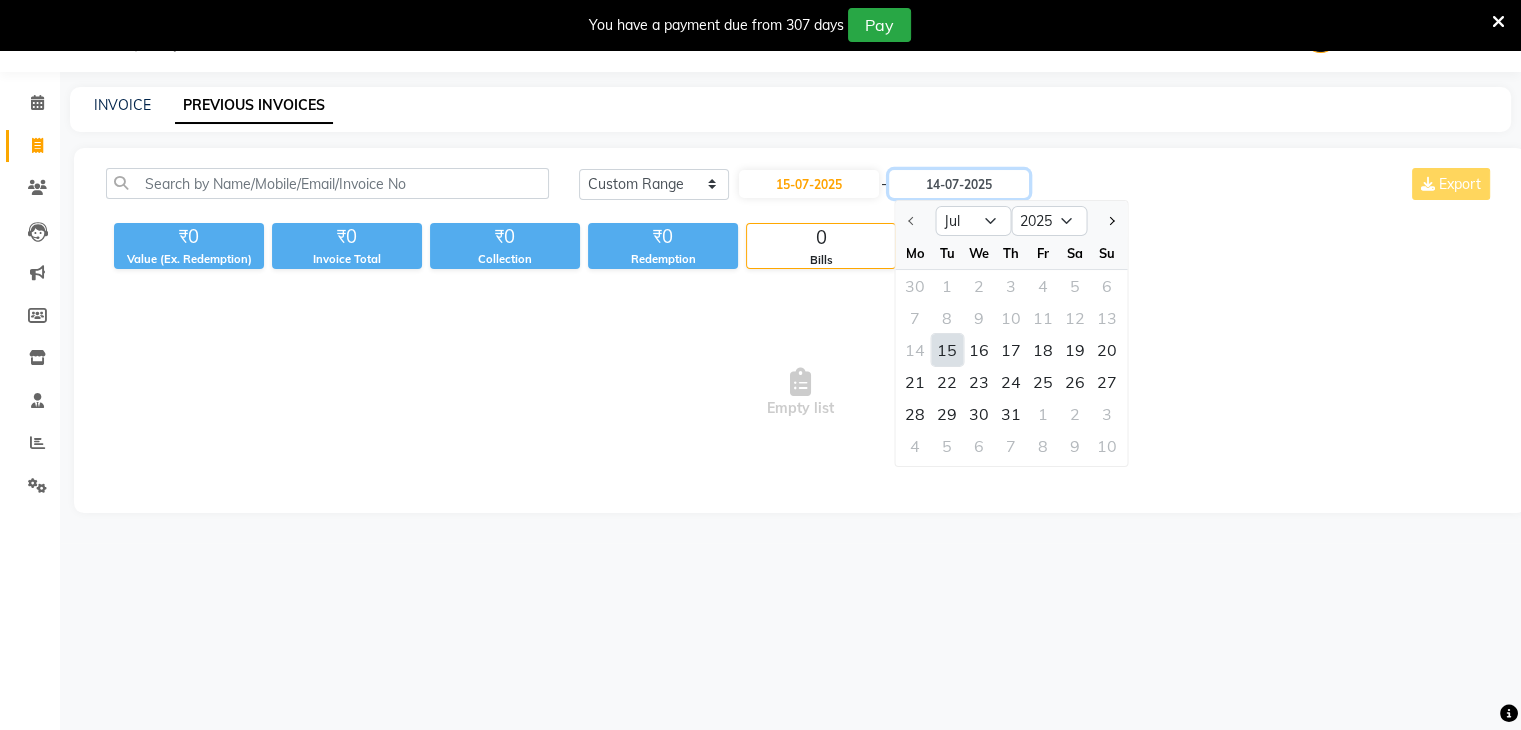 type on "15-07-2025" 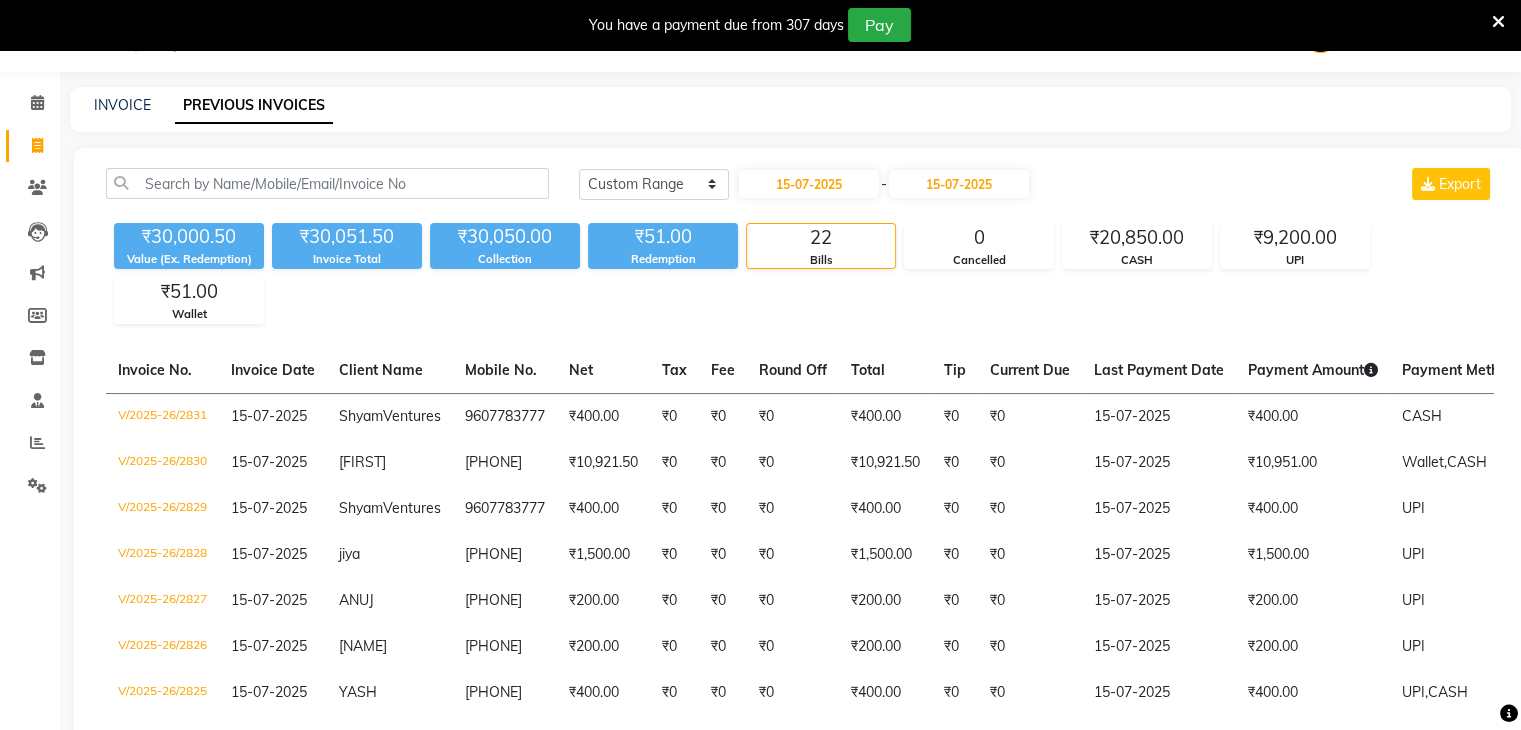 click on "₹30,000.50 Value (Ex. Redemption) ₹30,051.50 Invoice Total  ₹30,050.00 Collection ₹51.00 Redemption 22 Bills 0 Cancelled ₹20,850.00 CASH ₹9,200.00 UPI ₹51.00 Wallet" 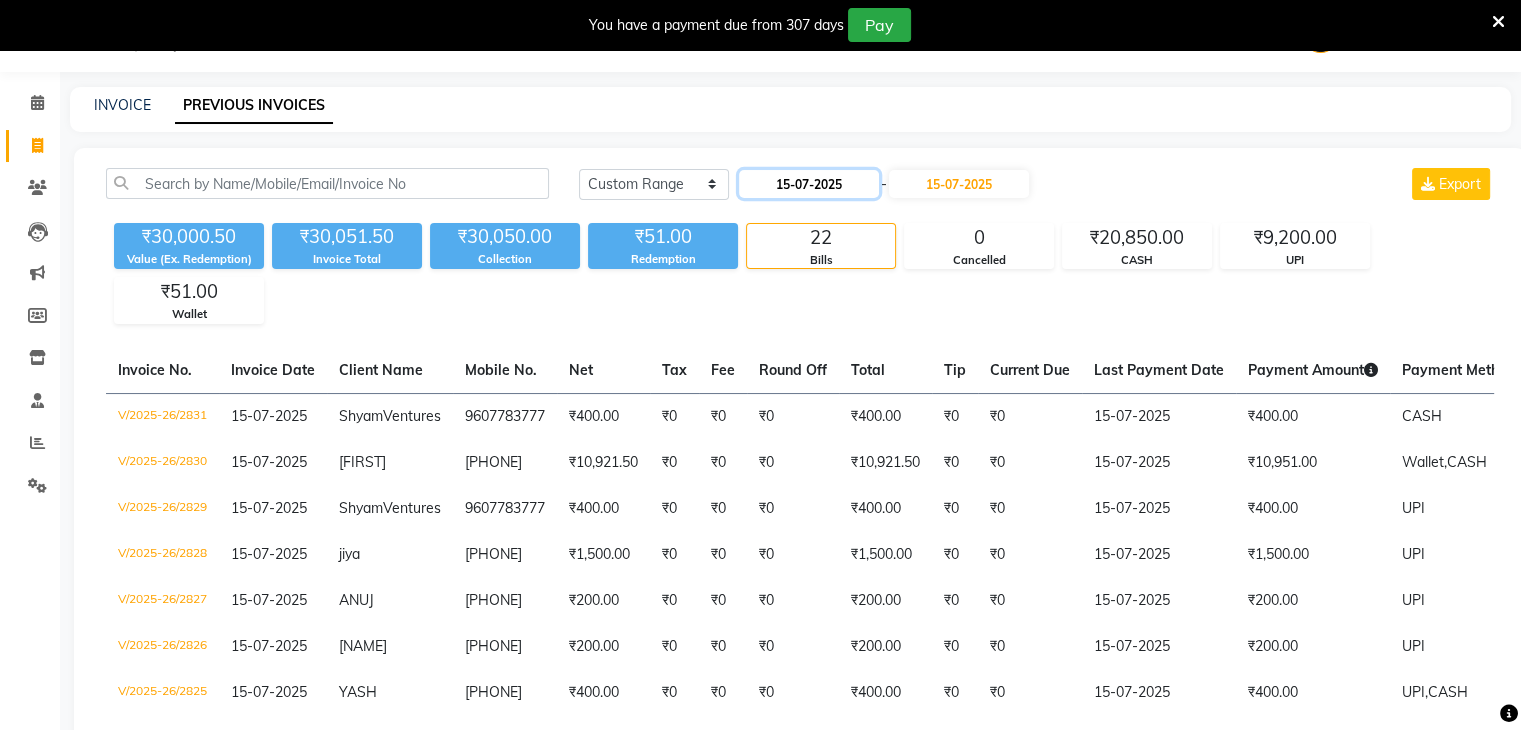 click on "15-07-2025" 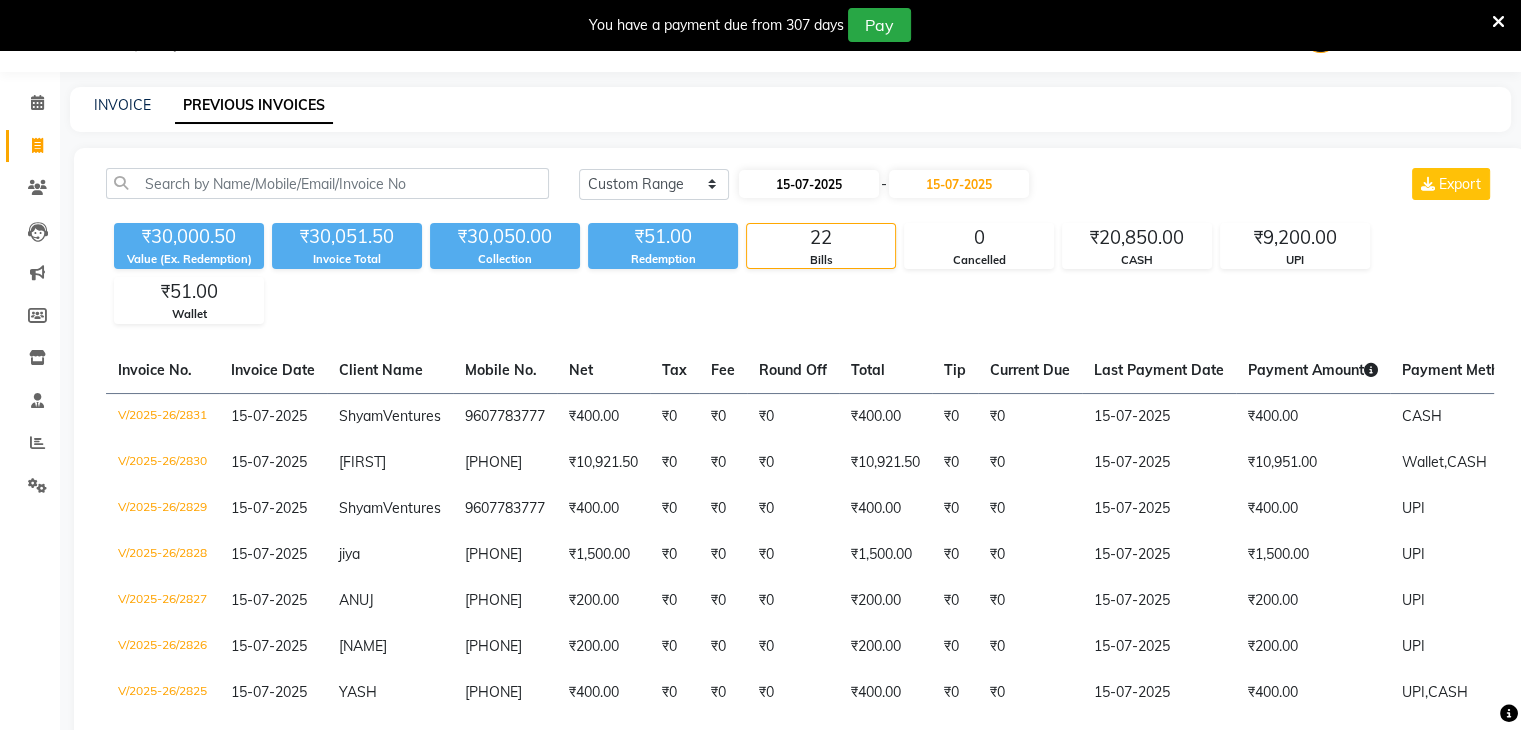 select on "7" 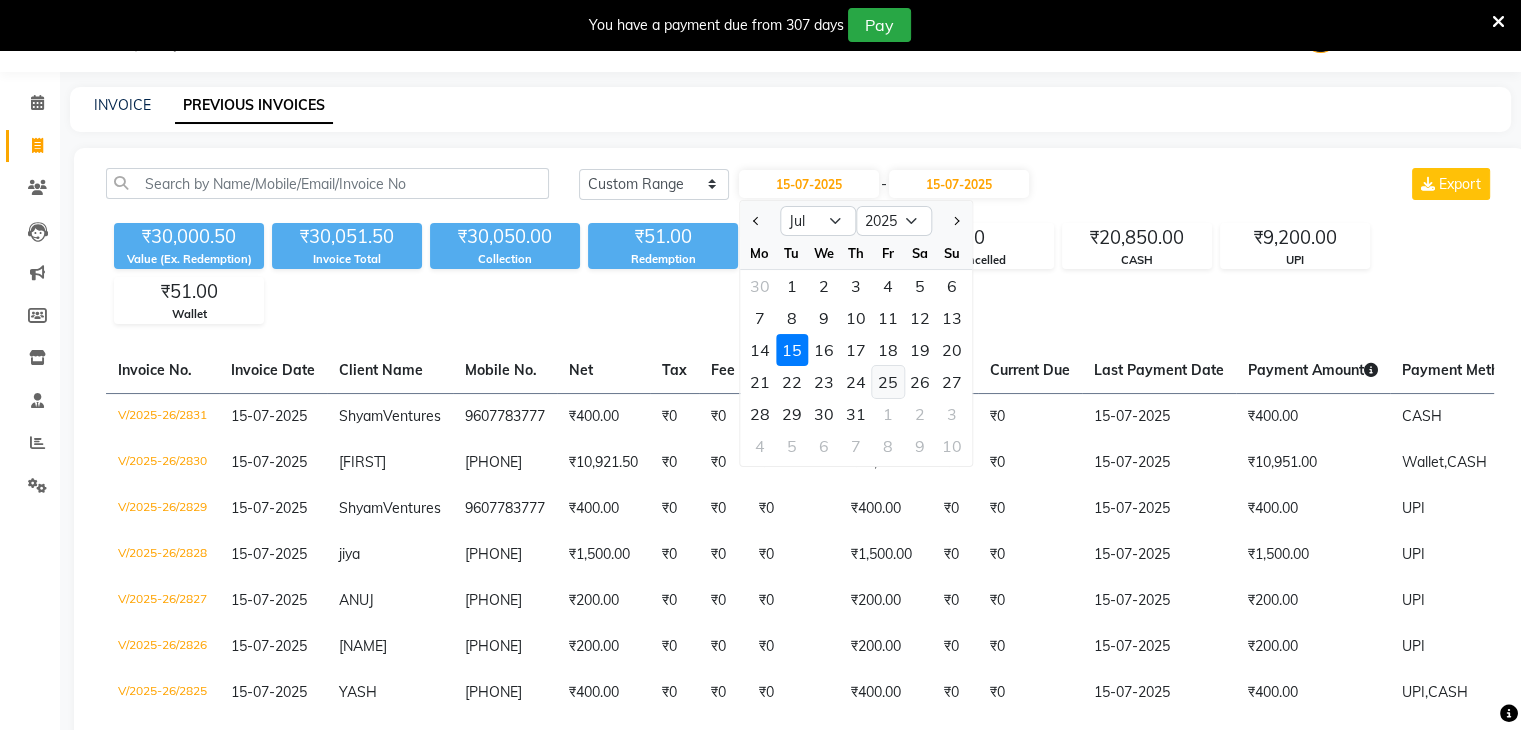 click on "25" 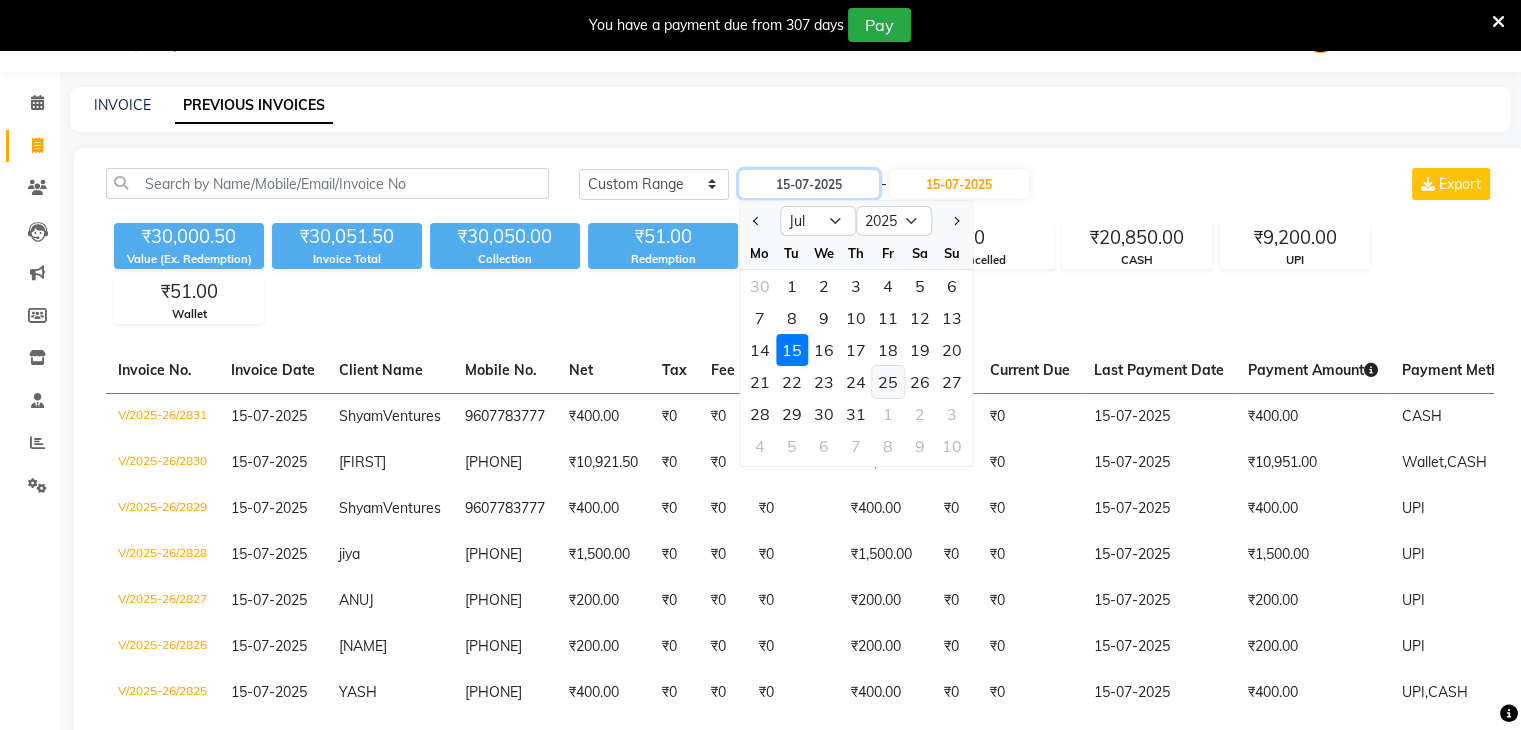 type on "25-07-2025" 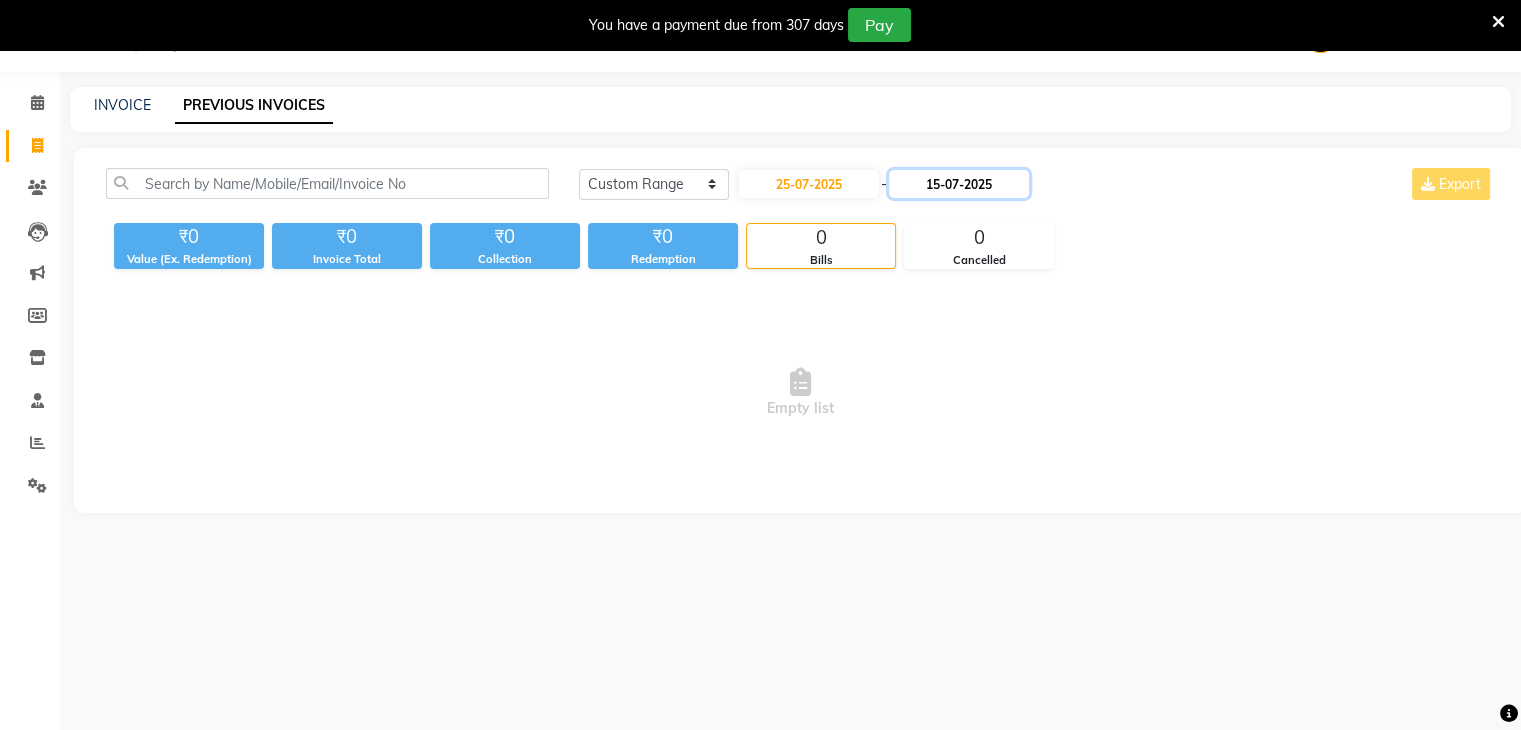 click on "15-07-2025" 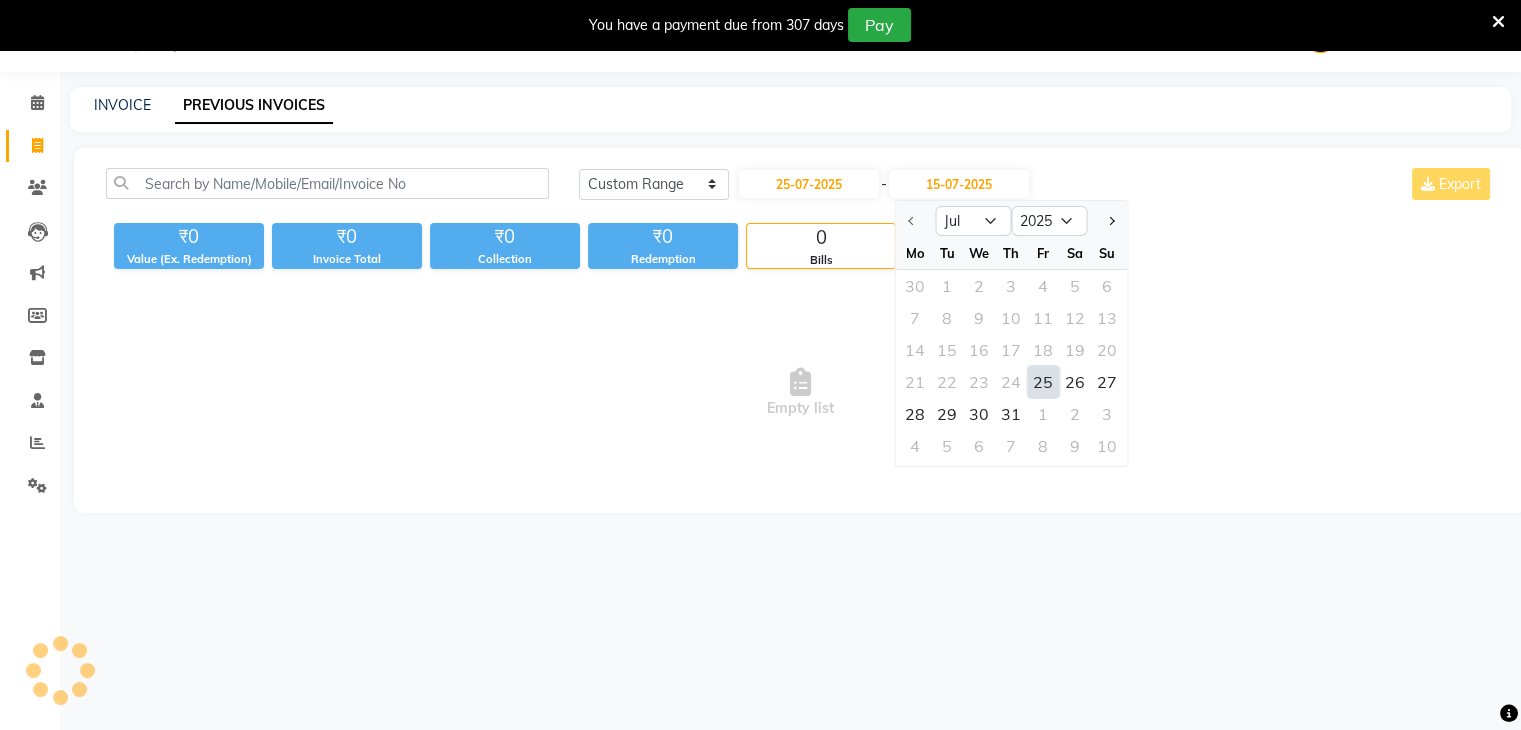 click on "25" 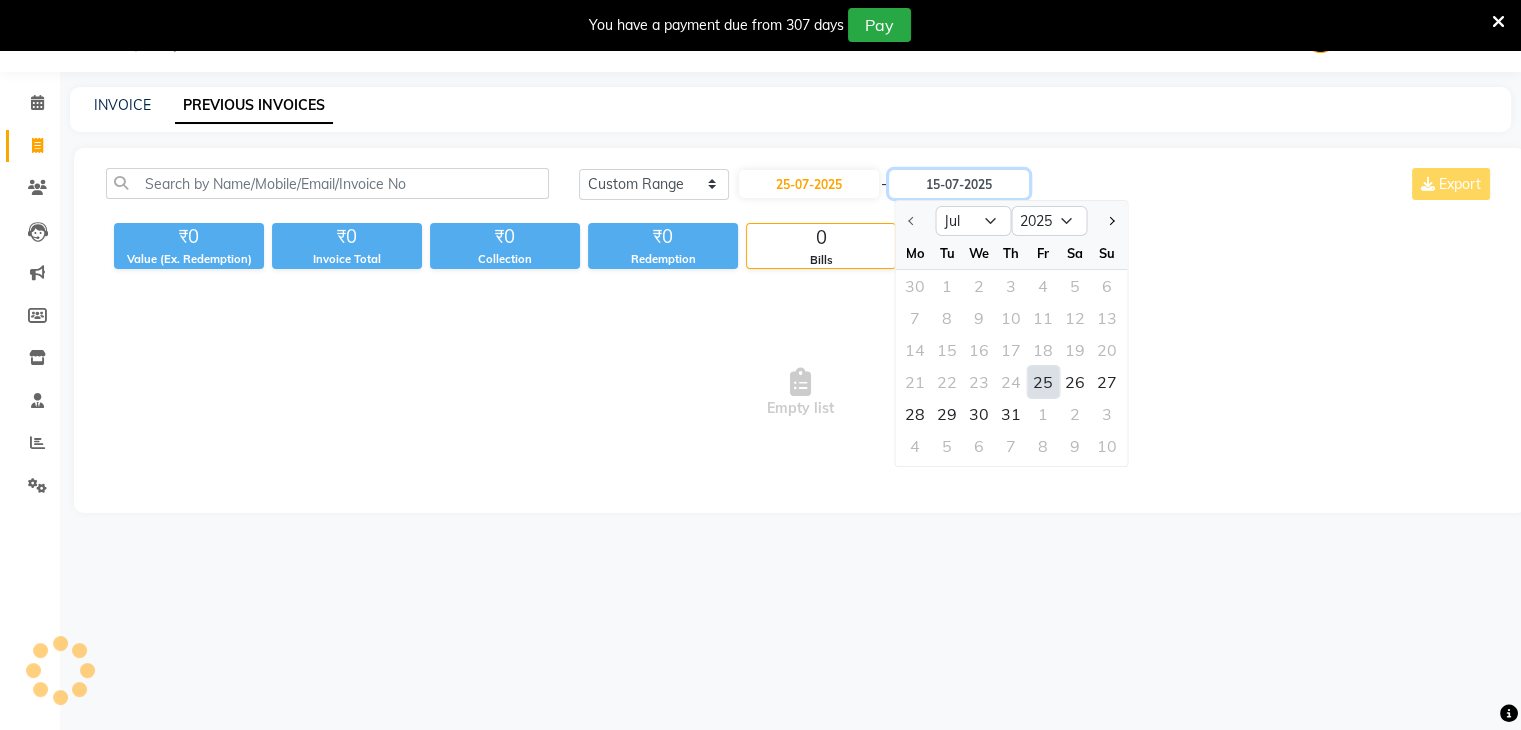 type on "25-07-2025" 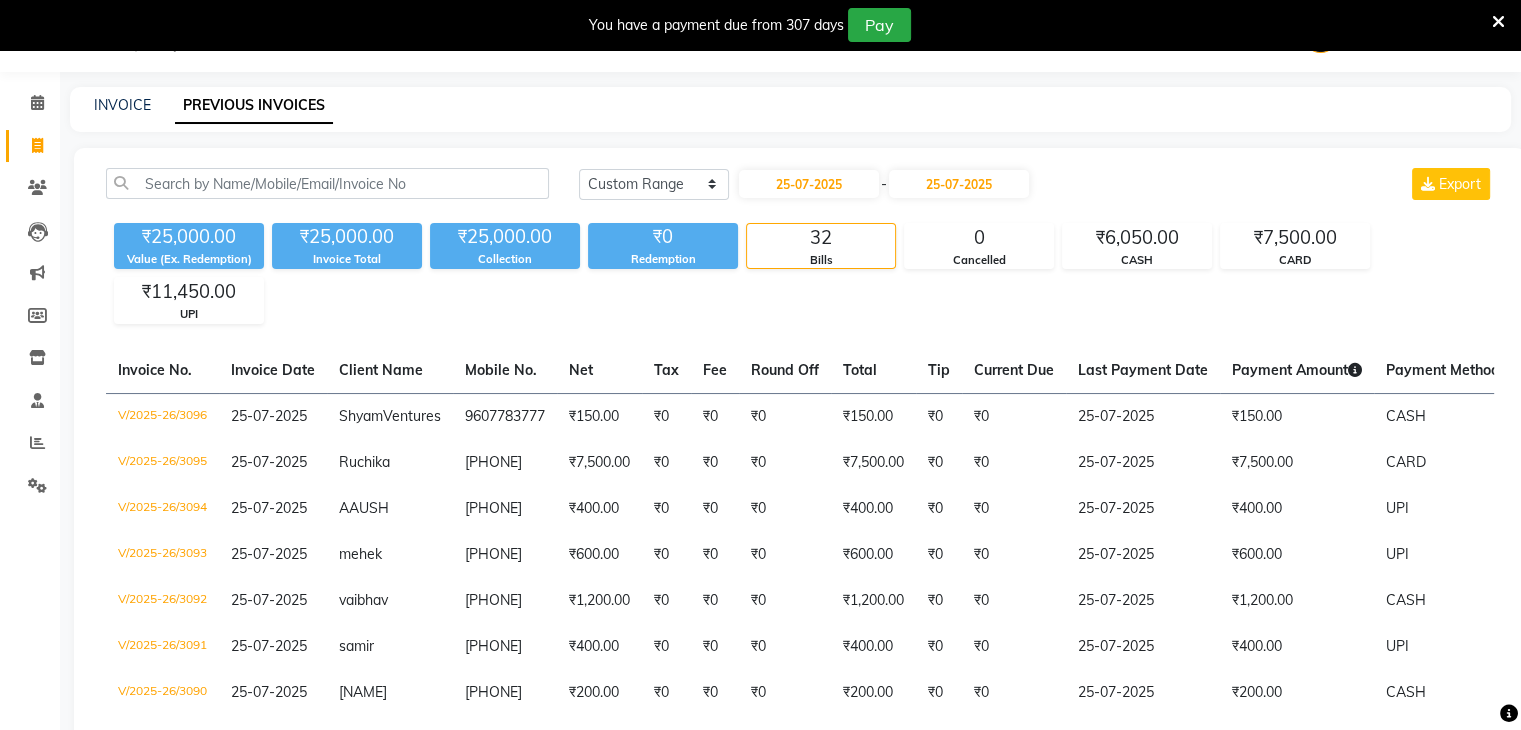 click at bounding box center (1498, 22) 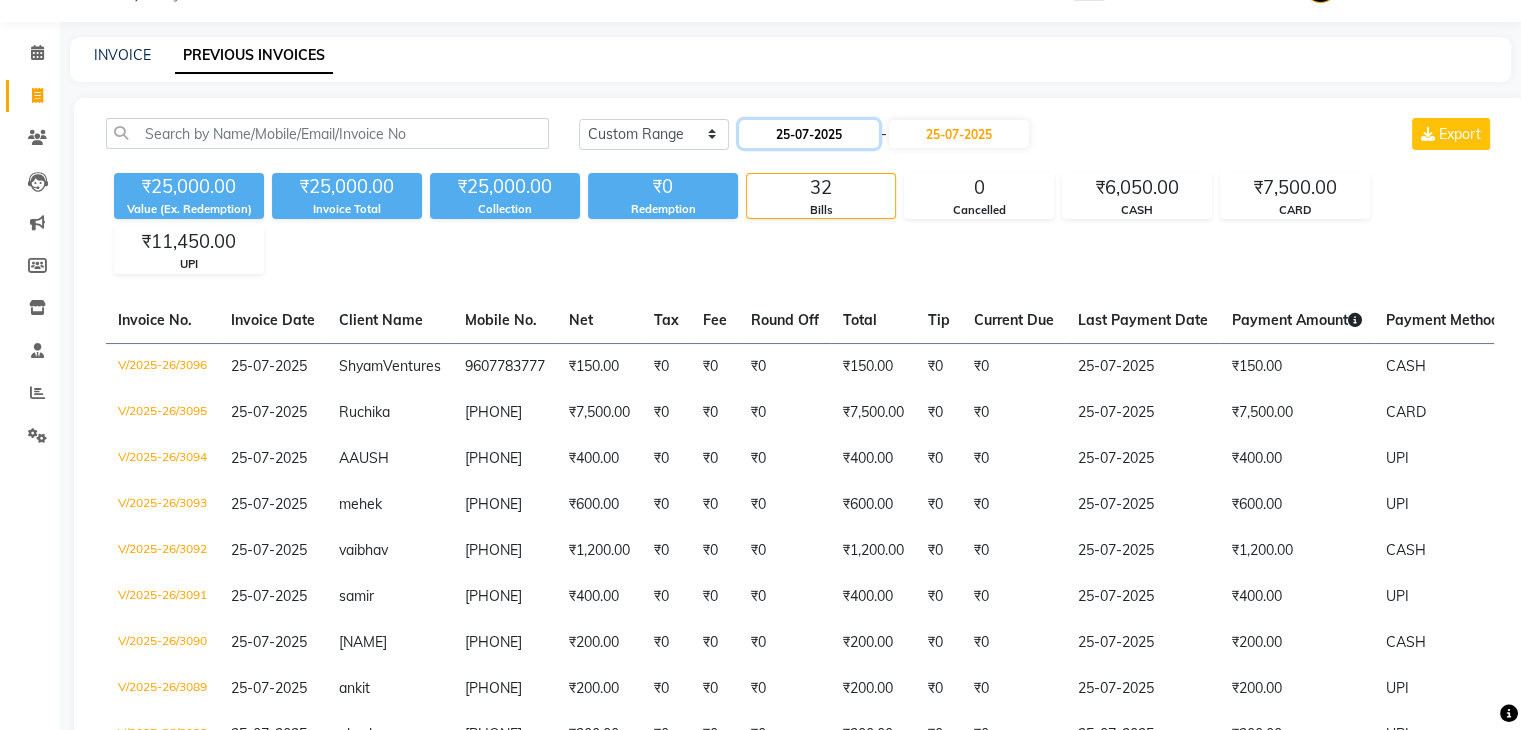 click on "25-07-2025" 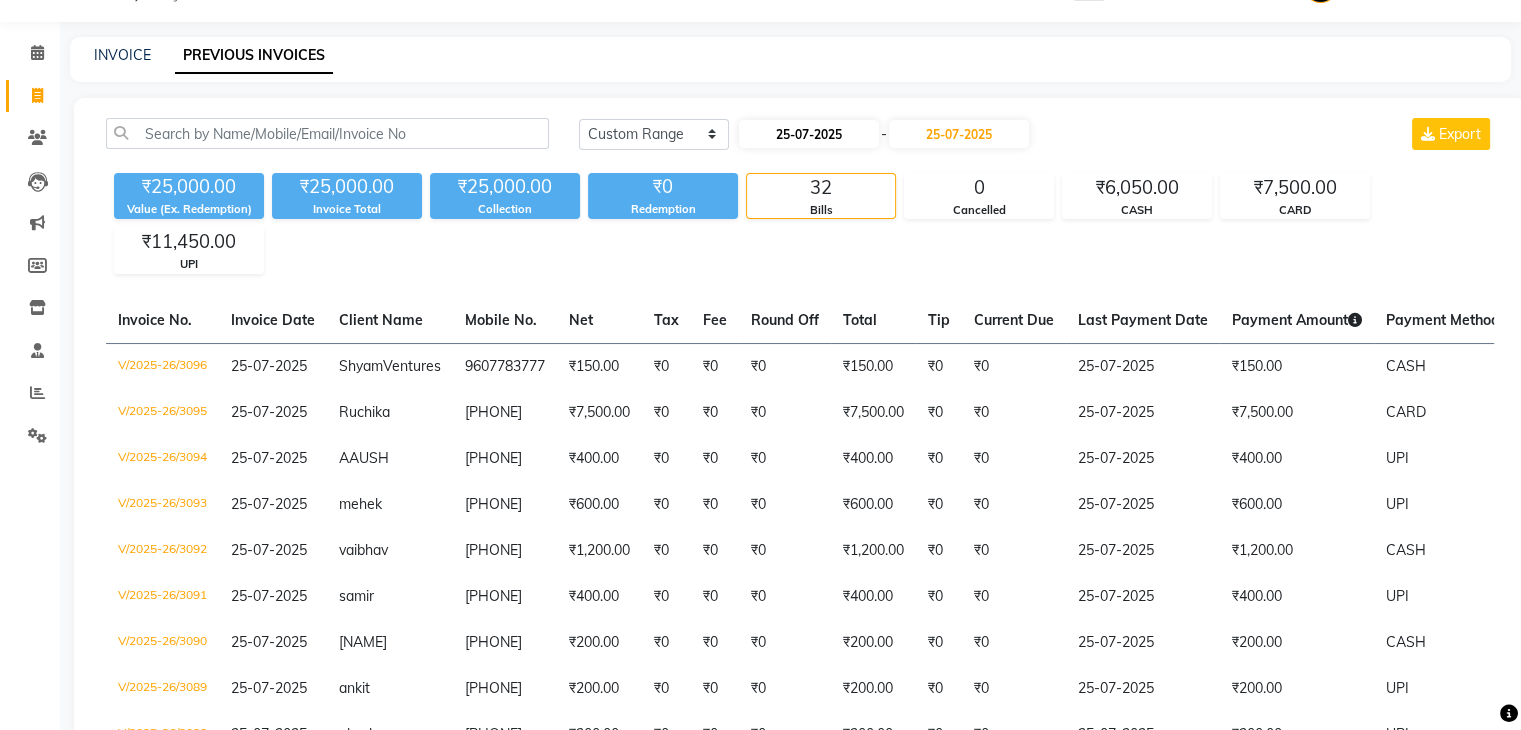 select on "7" 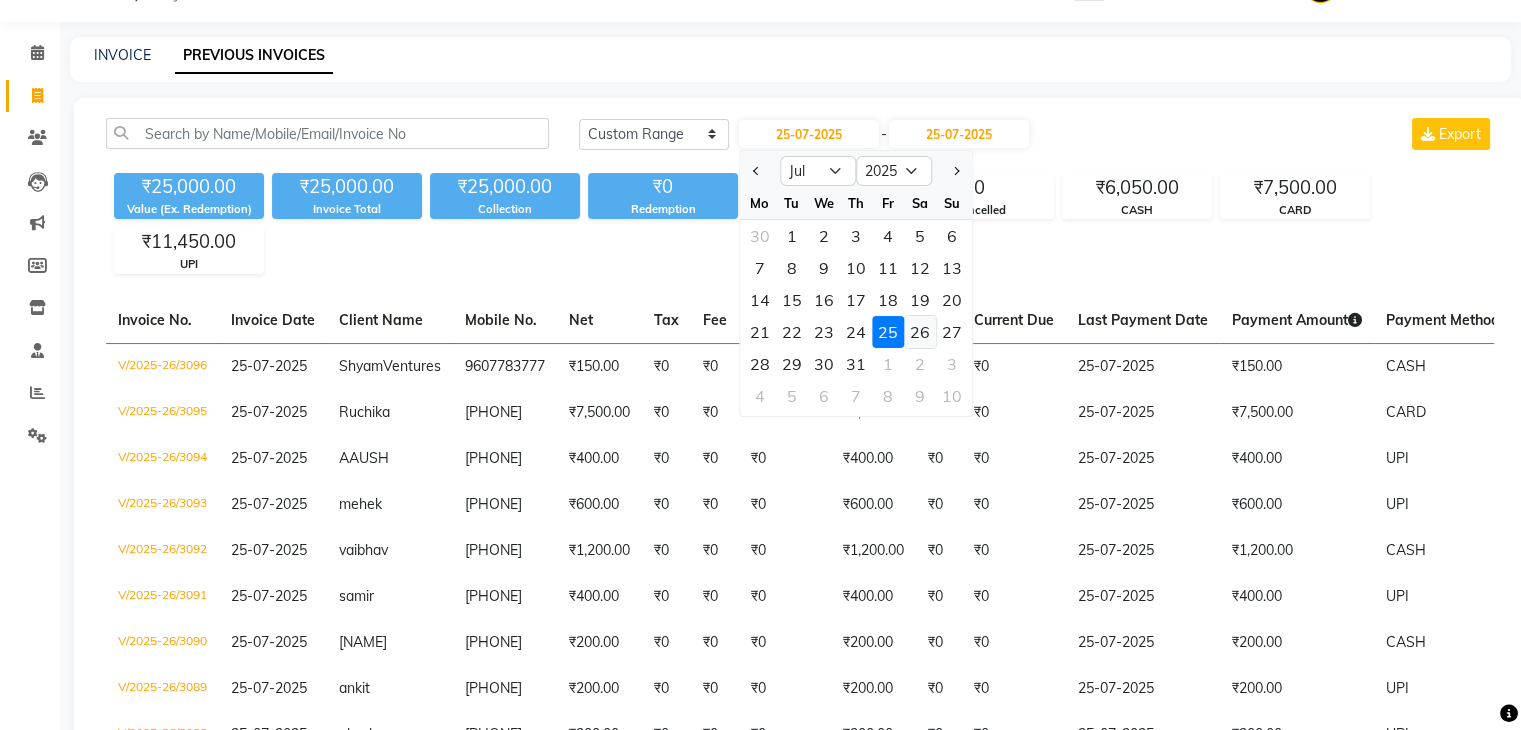 click on "26" 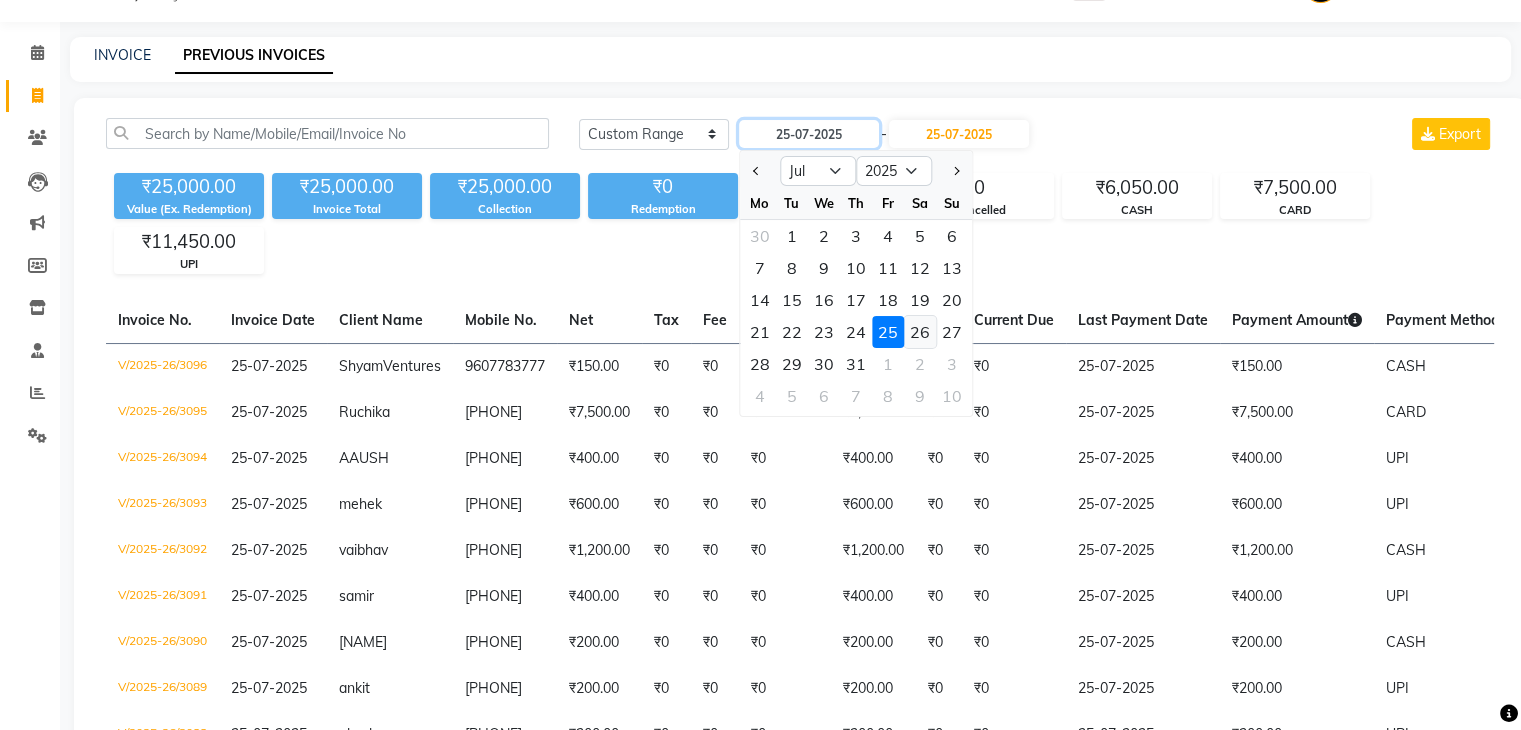type on "26-07-2025" 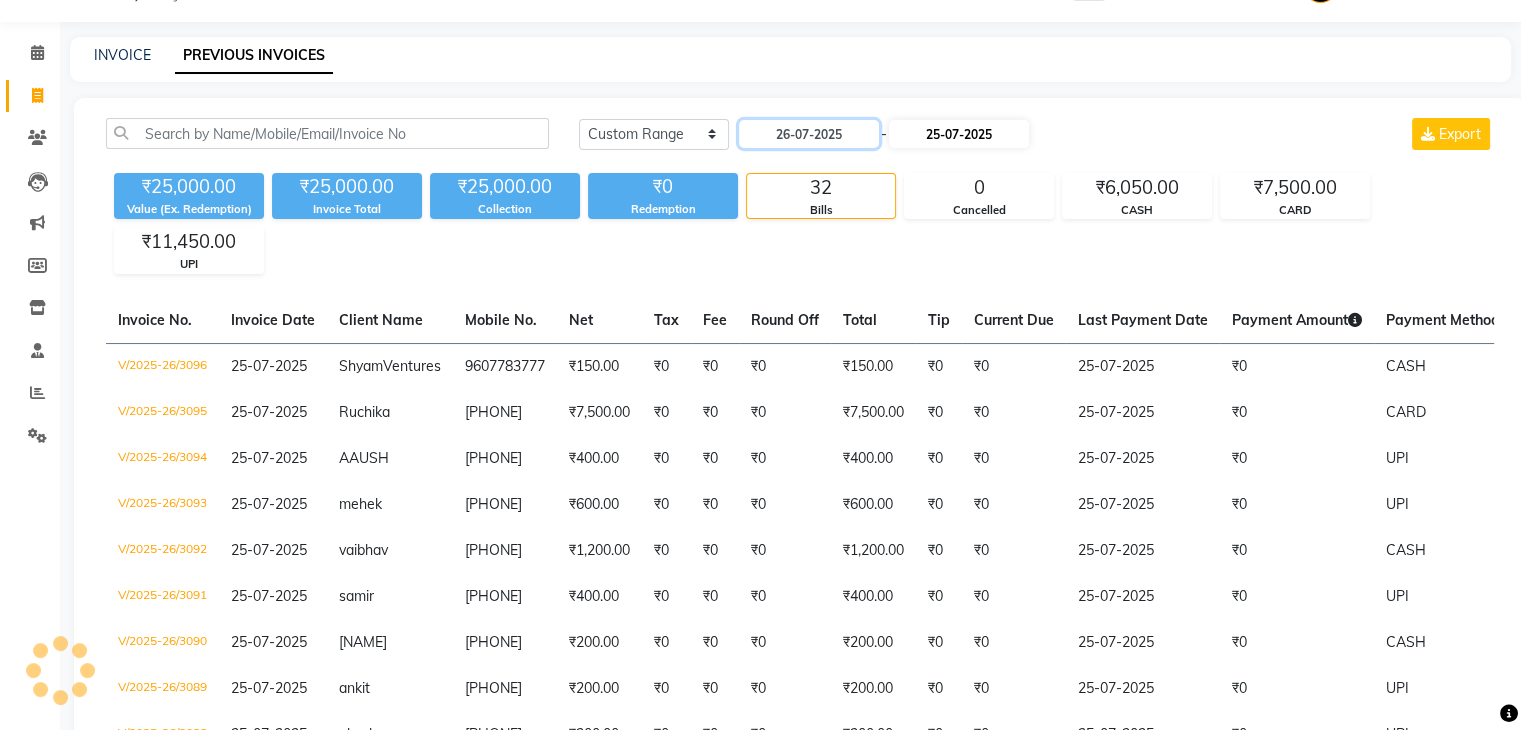 scroll, scrollTop: 0, scrollLeft: 0, axis: both 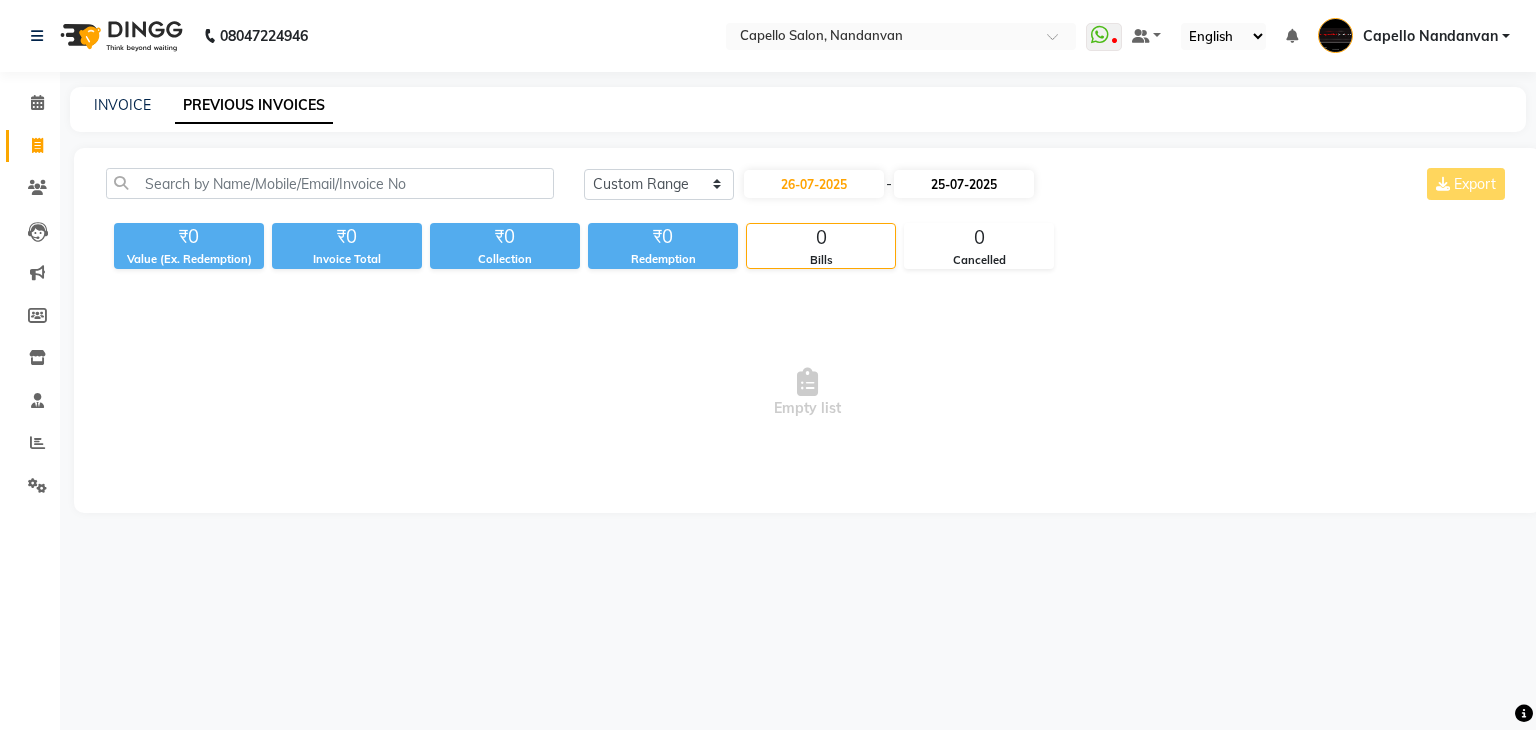 drag, startPoint x: 946, startPoint y: 128, endPoint x: 1012, endPoint y: 190, distance: 90.55385 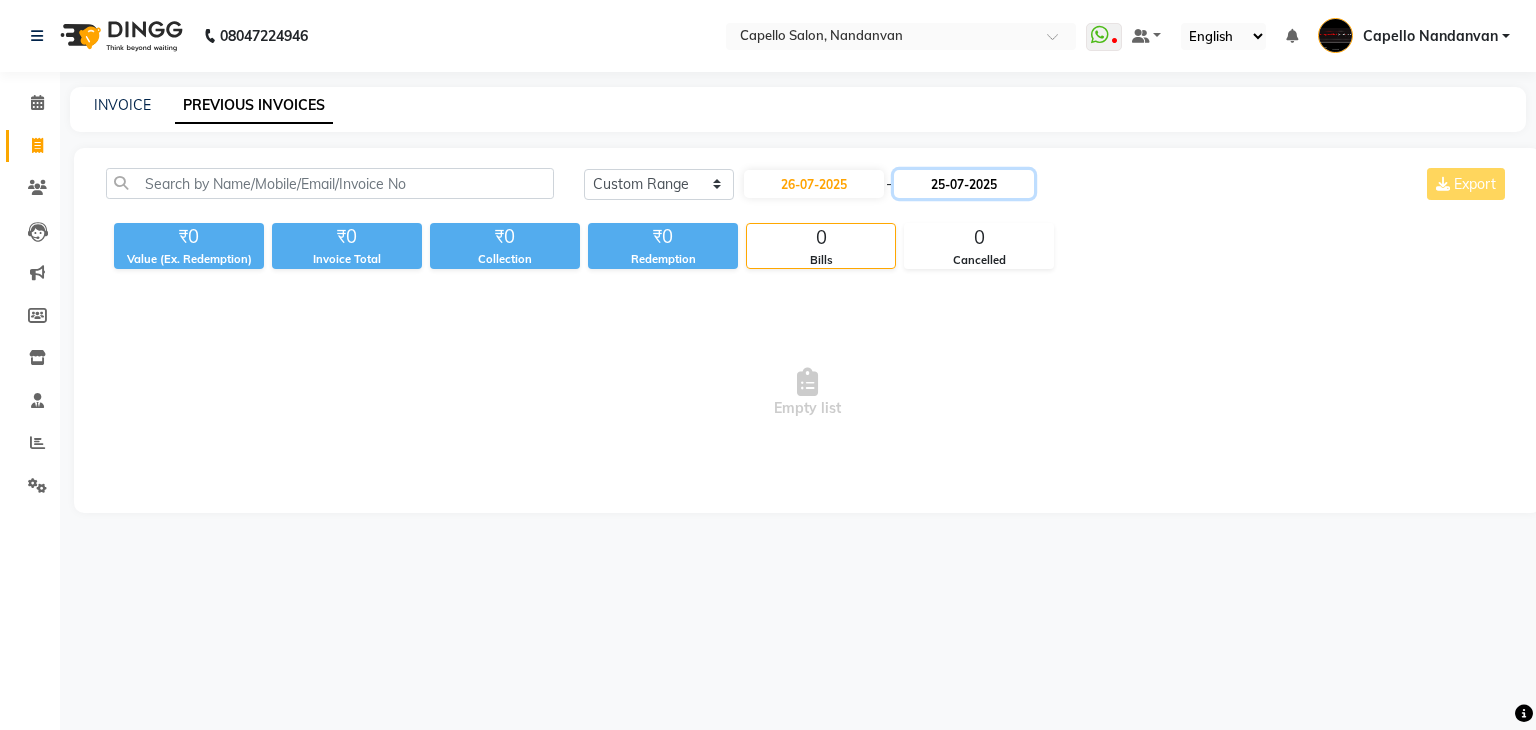 click on "25-07-2025" 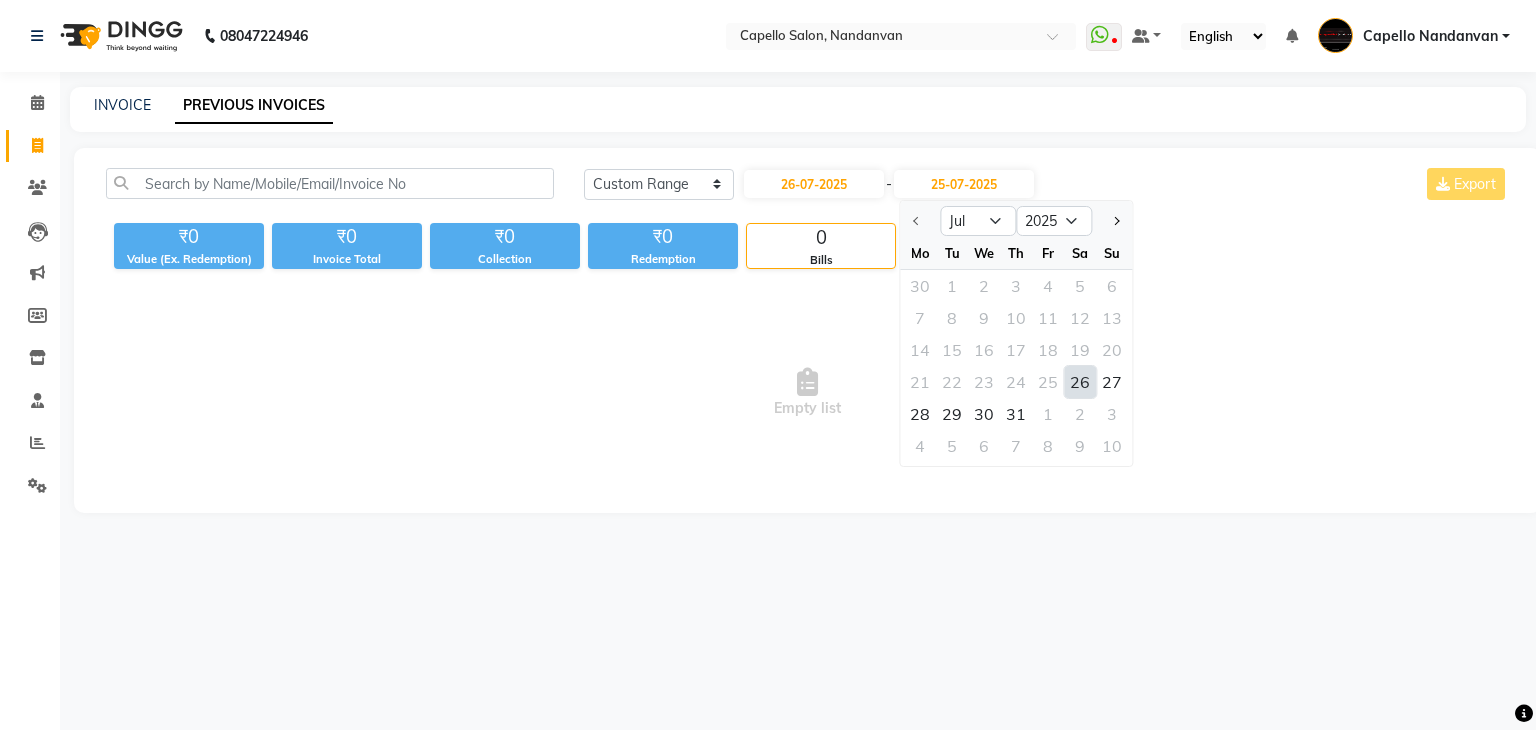 click on "26" 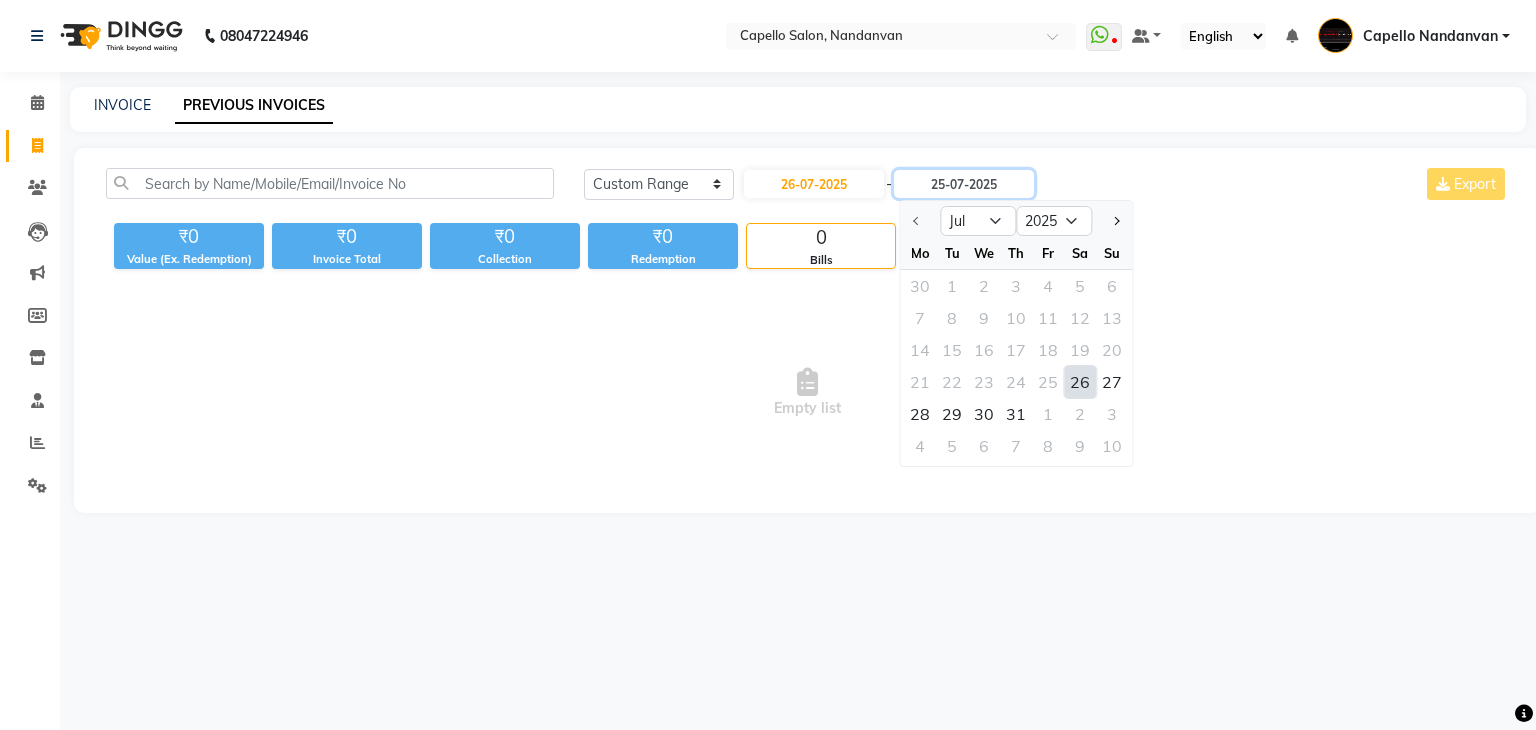 type on "26-07-2025" 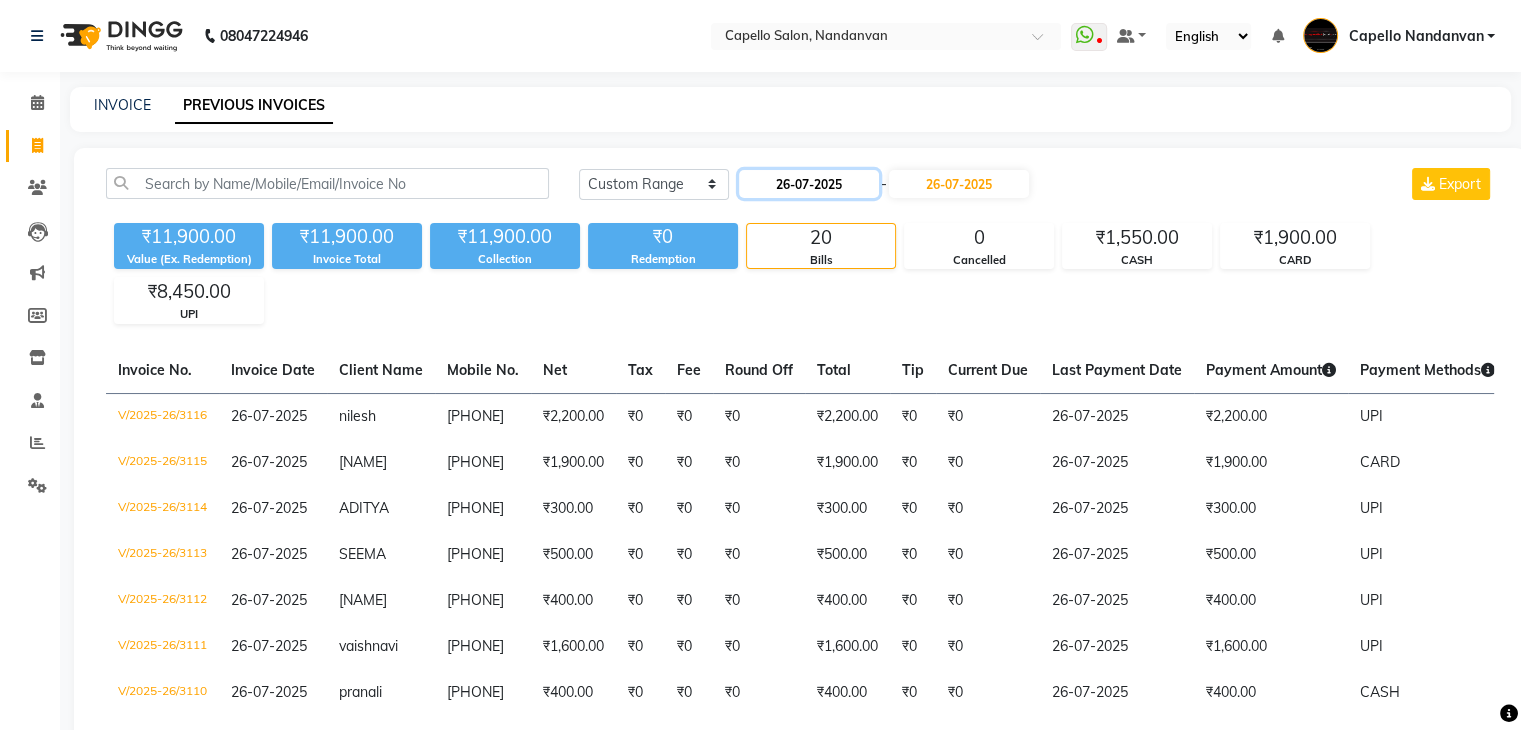 click on "26-07-2025" 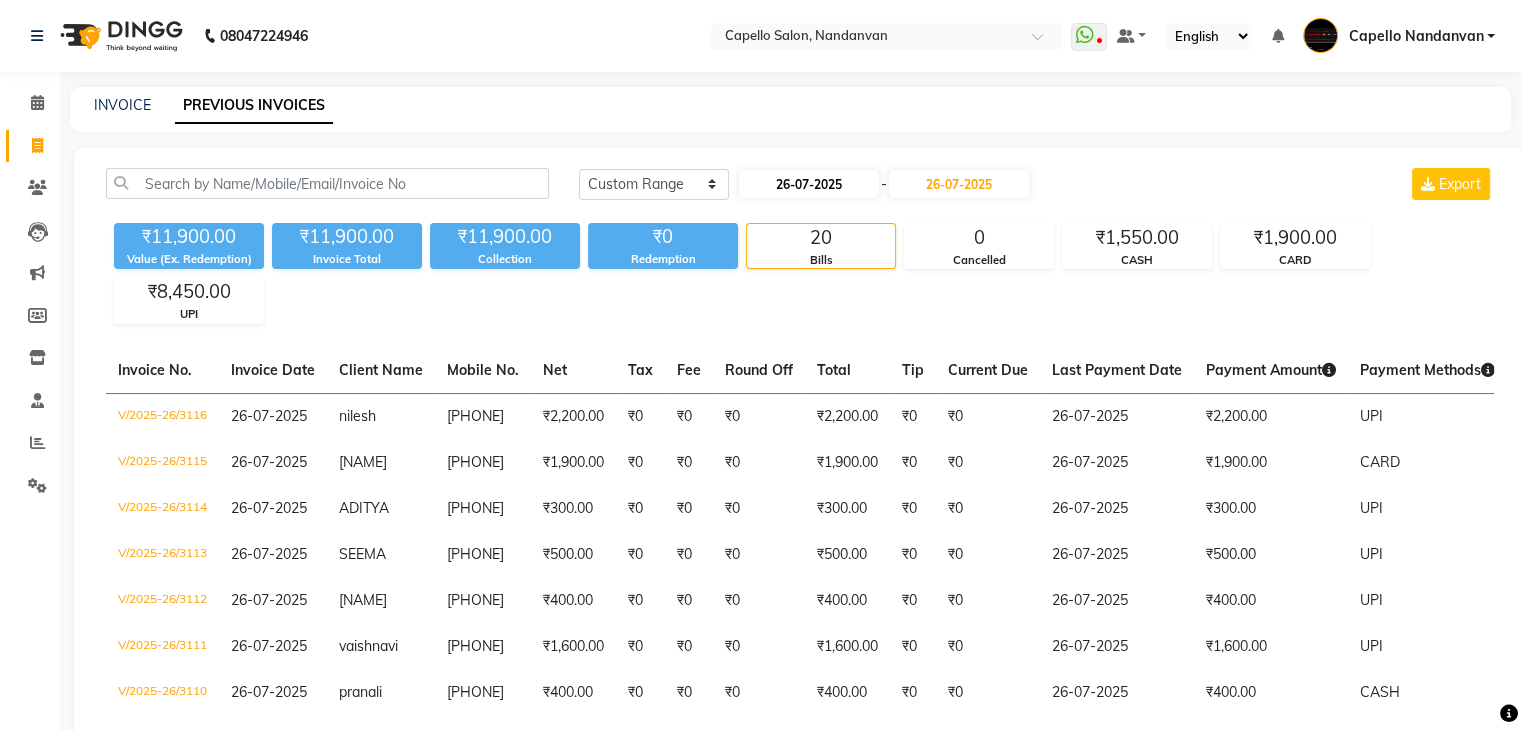 select on "7" 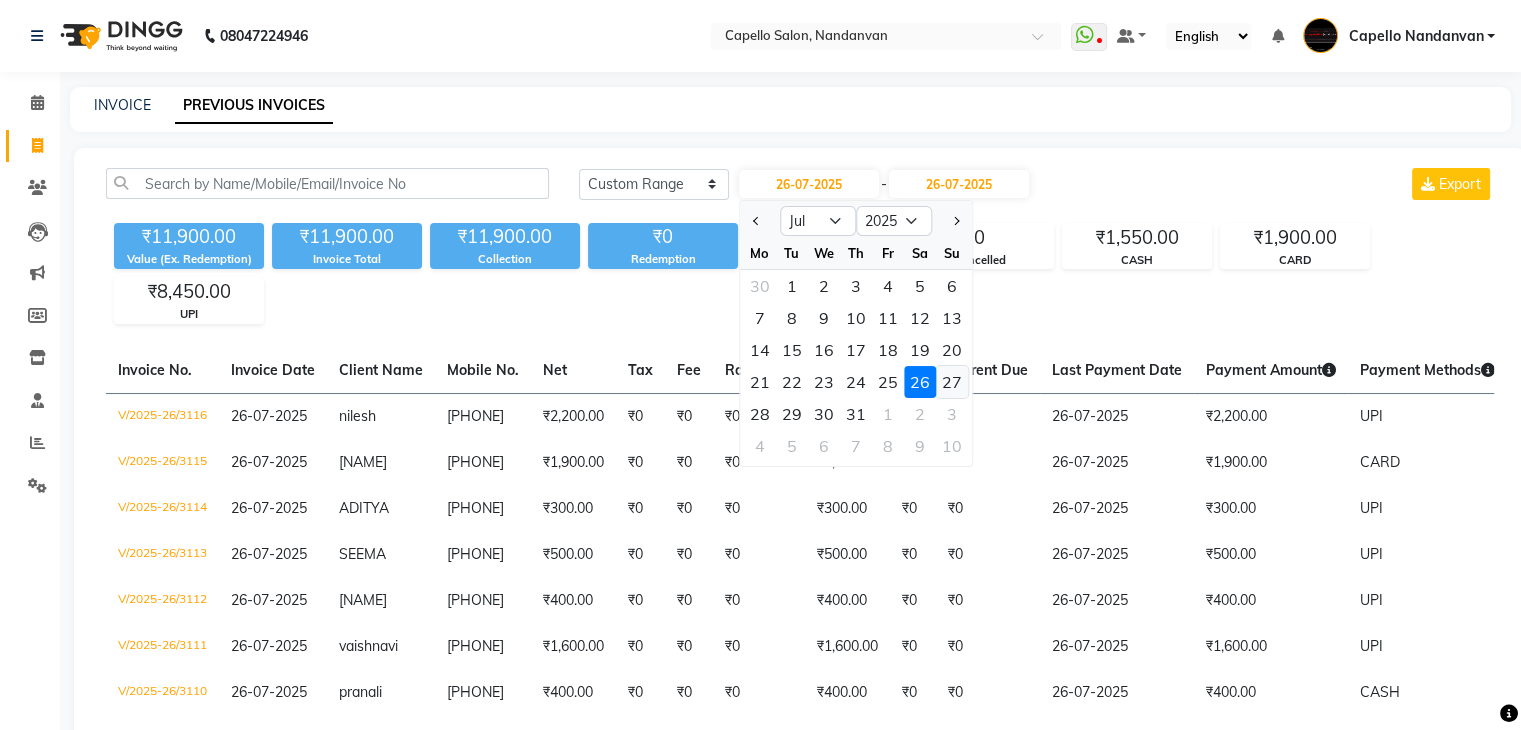 click on "27" 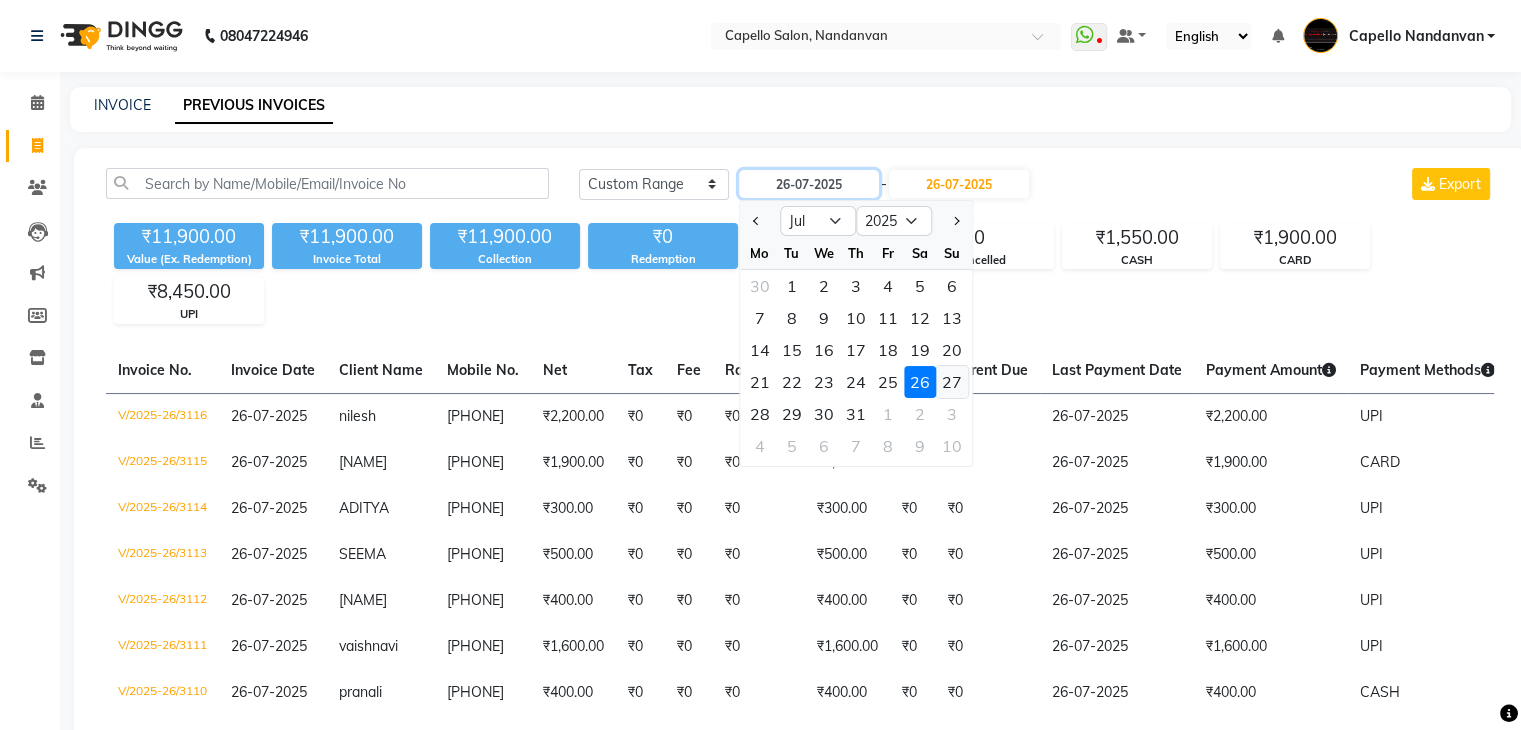 type on "27-07-2025" 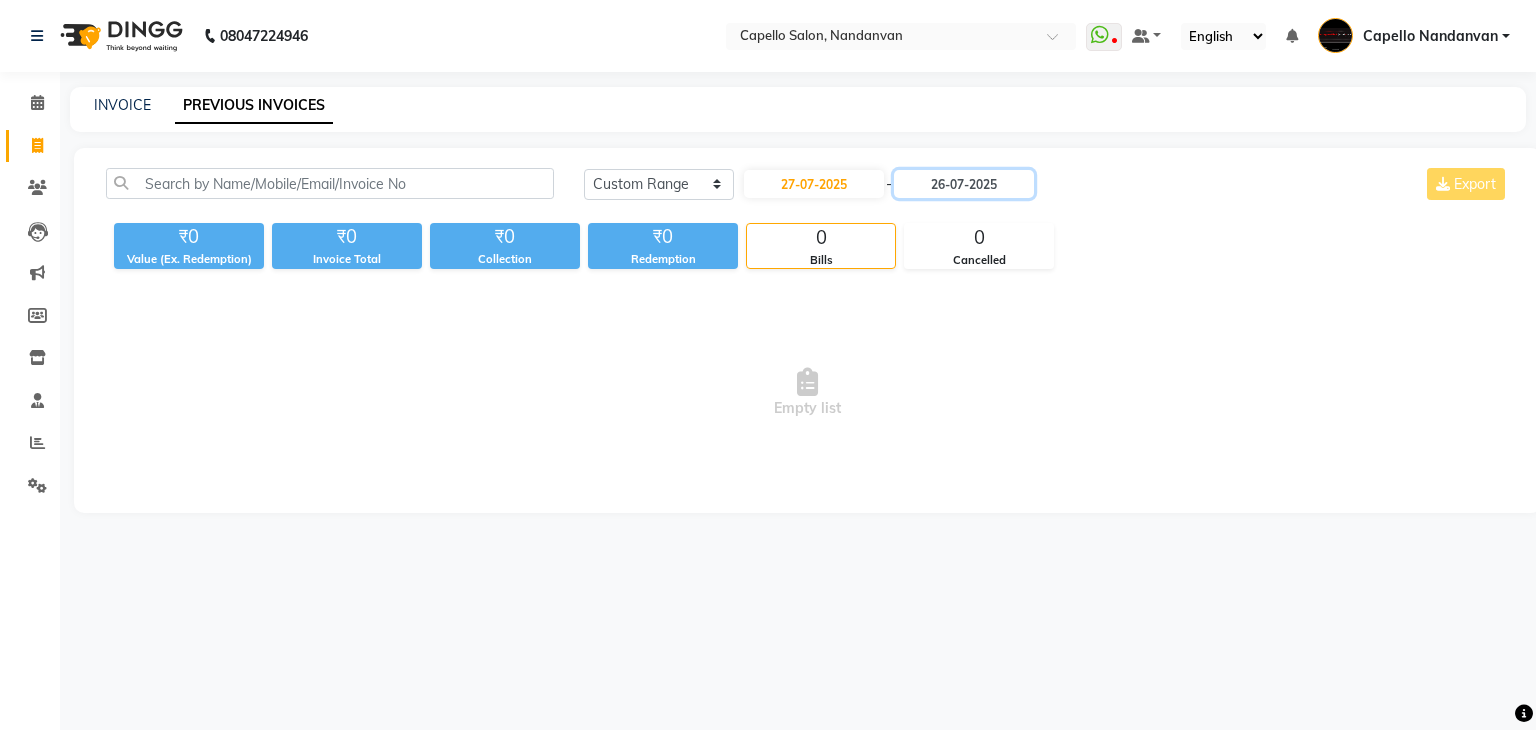 drag, startPoint x: 1002, startPoint y: 181, endPoint x: 1033, endPoint y: 374, distance: 195.47379 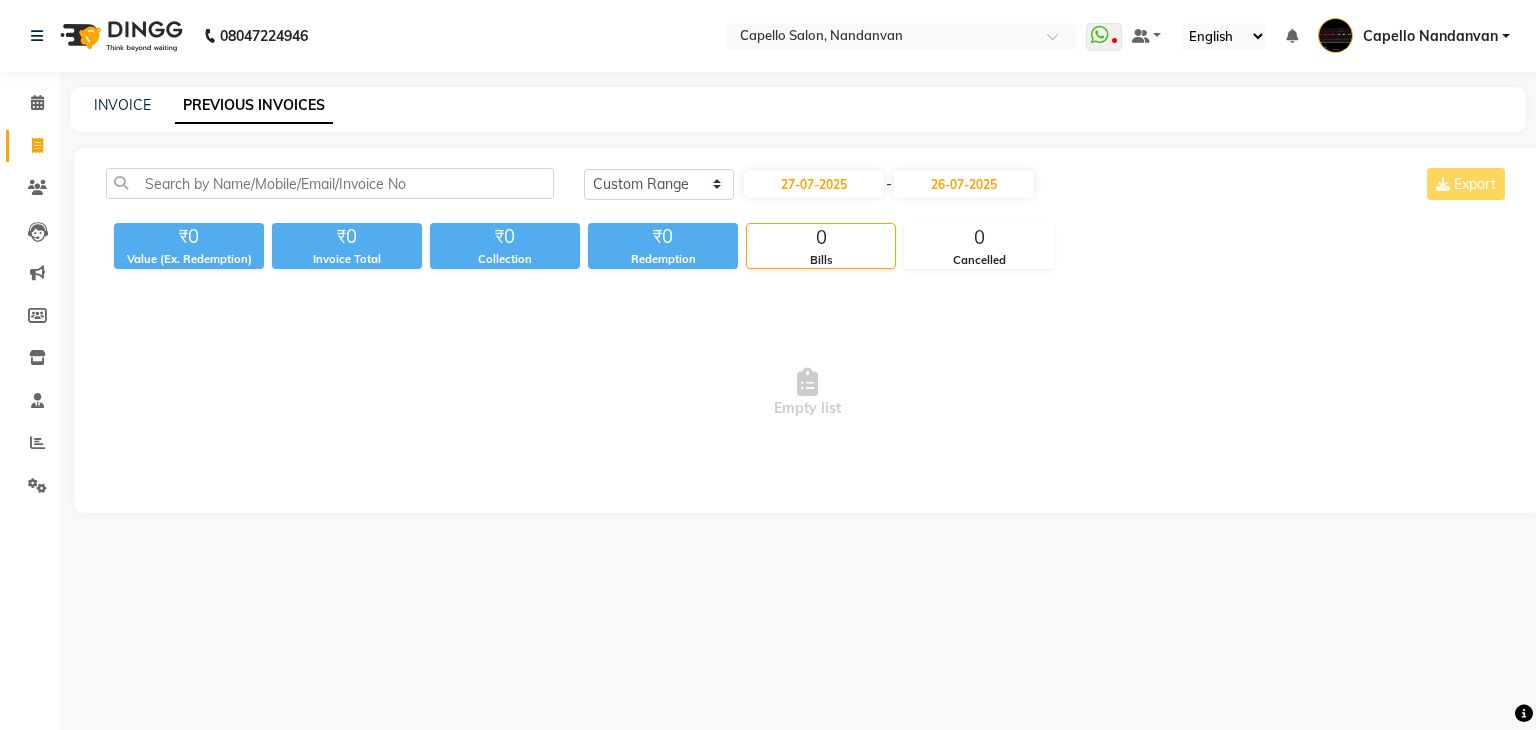 click on "Today Yesterday Custom Range [DATE] - [DATE] Export" 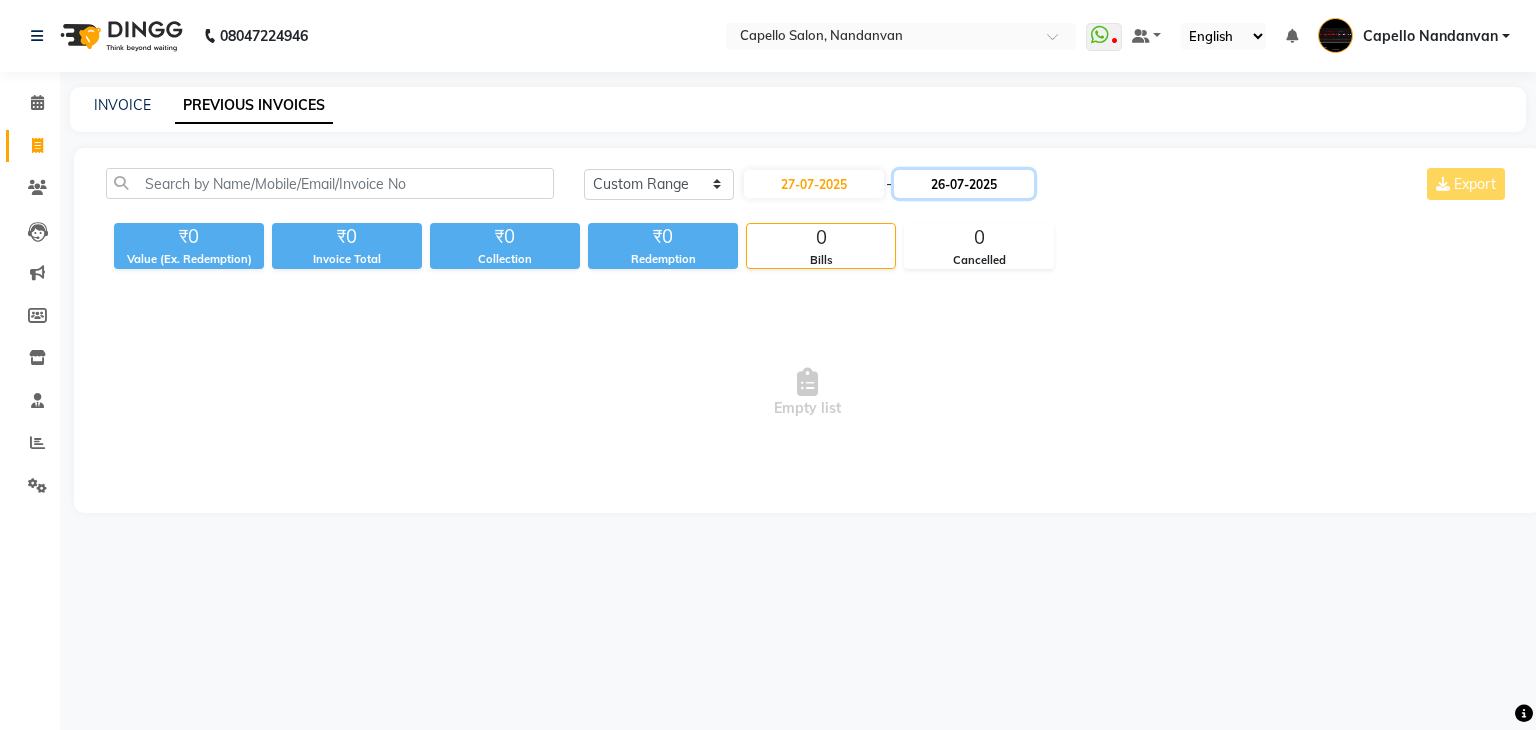 click on "26-07-2025" 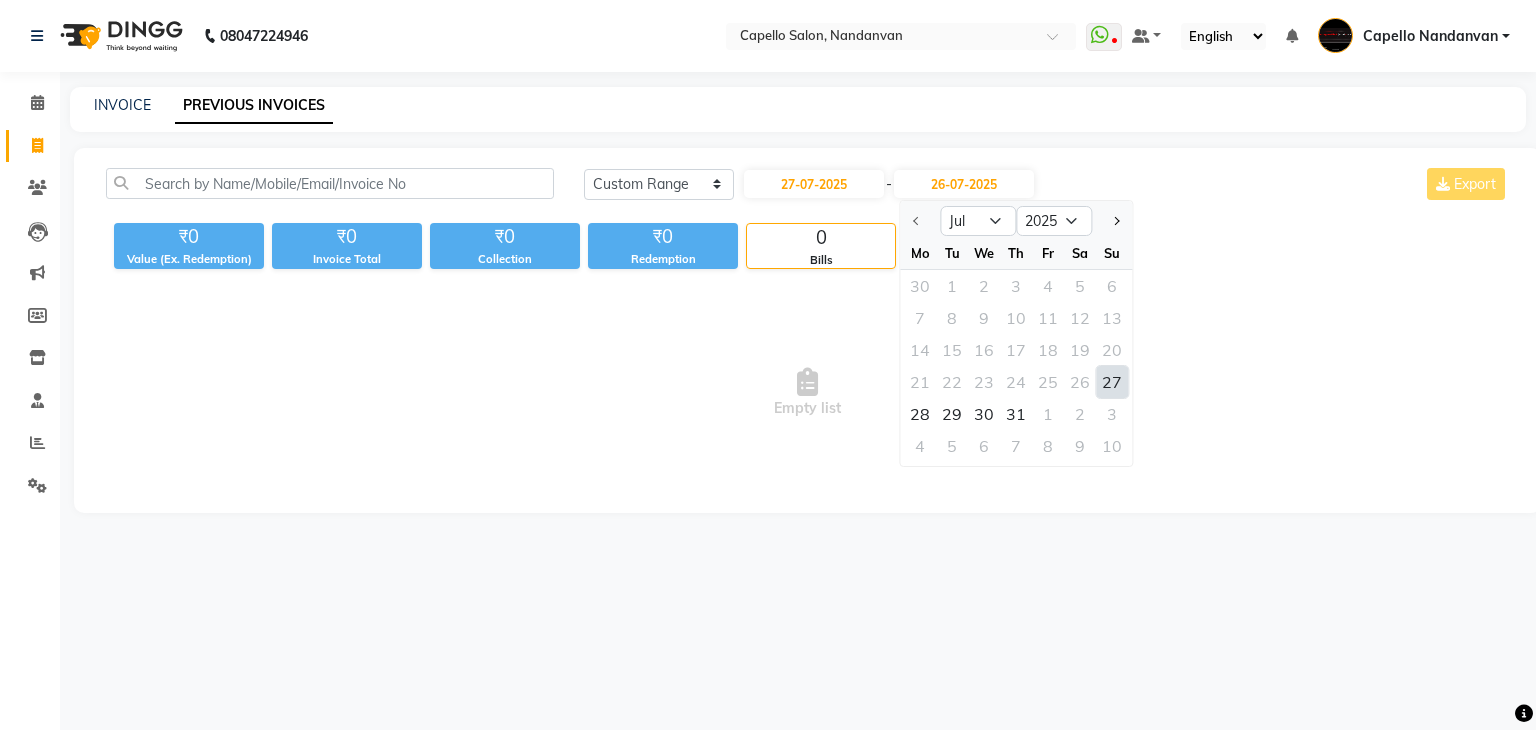 click on "27" 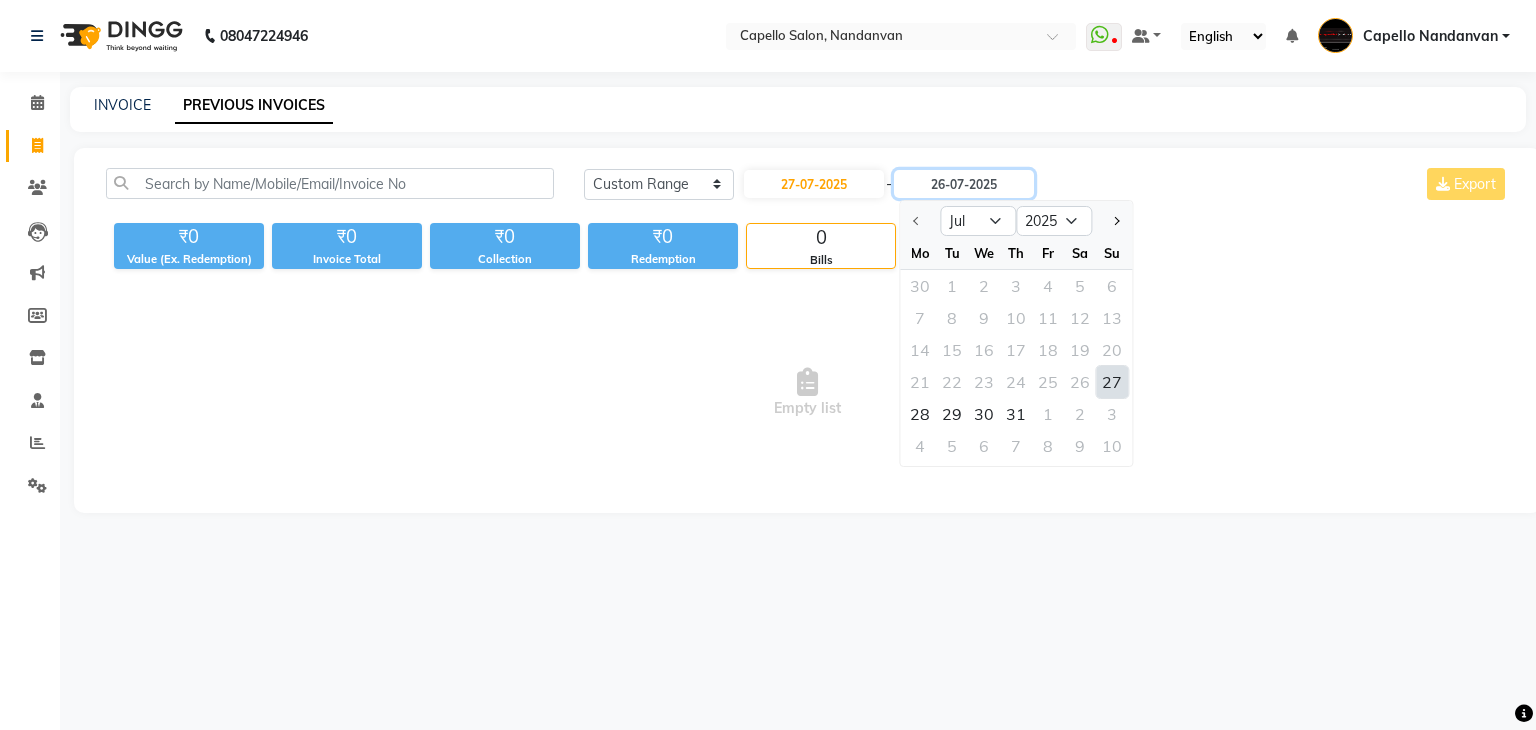 type on "27-07-2025" 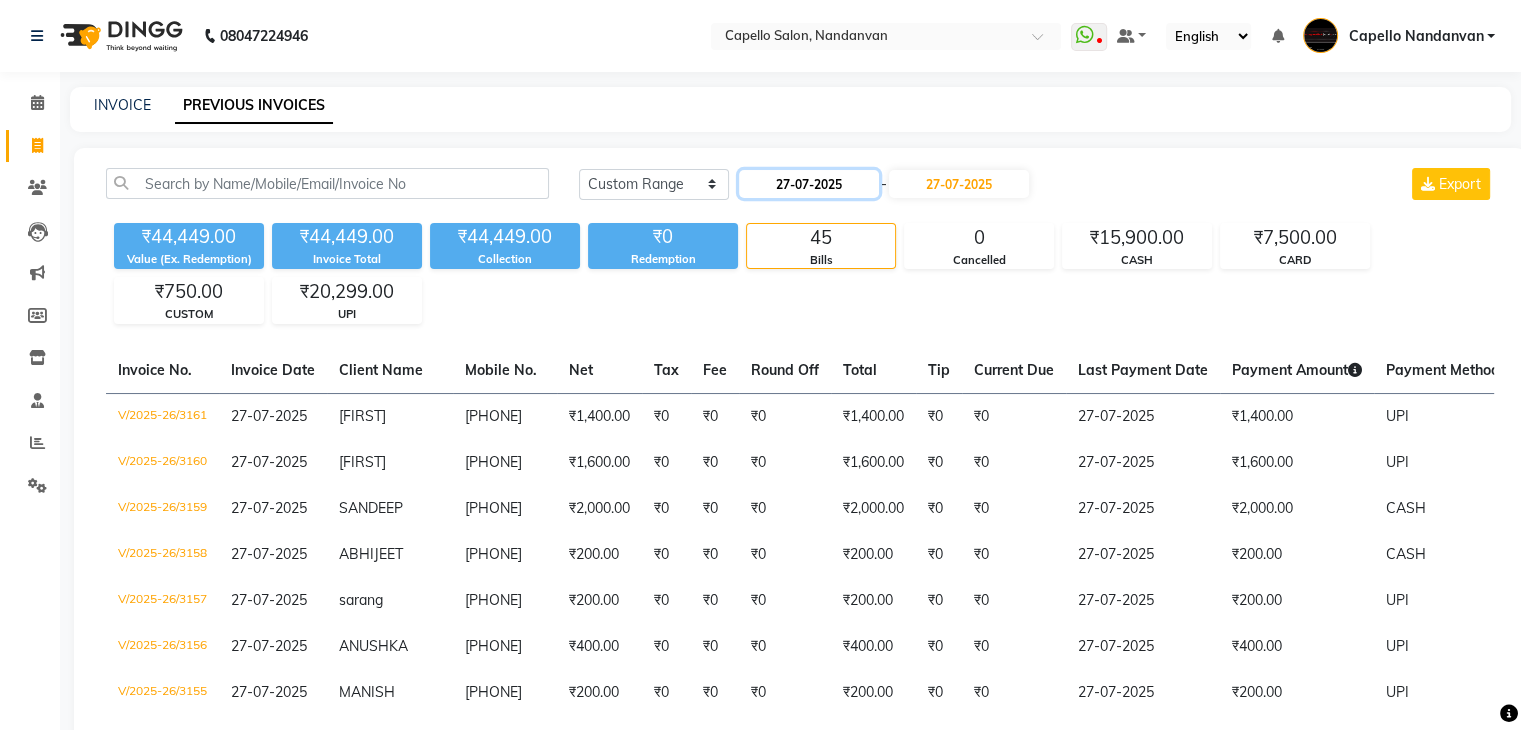 click on "27-07-2025" 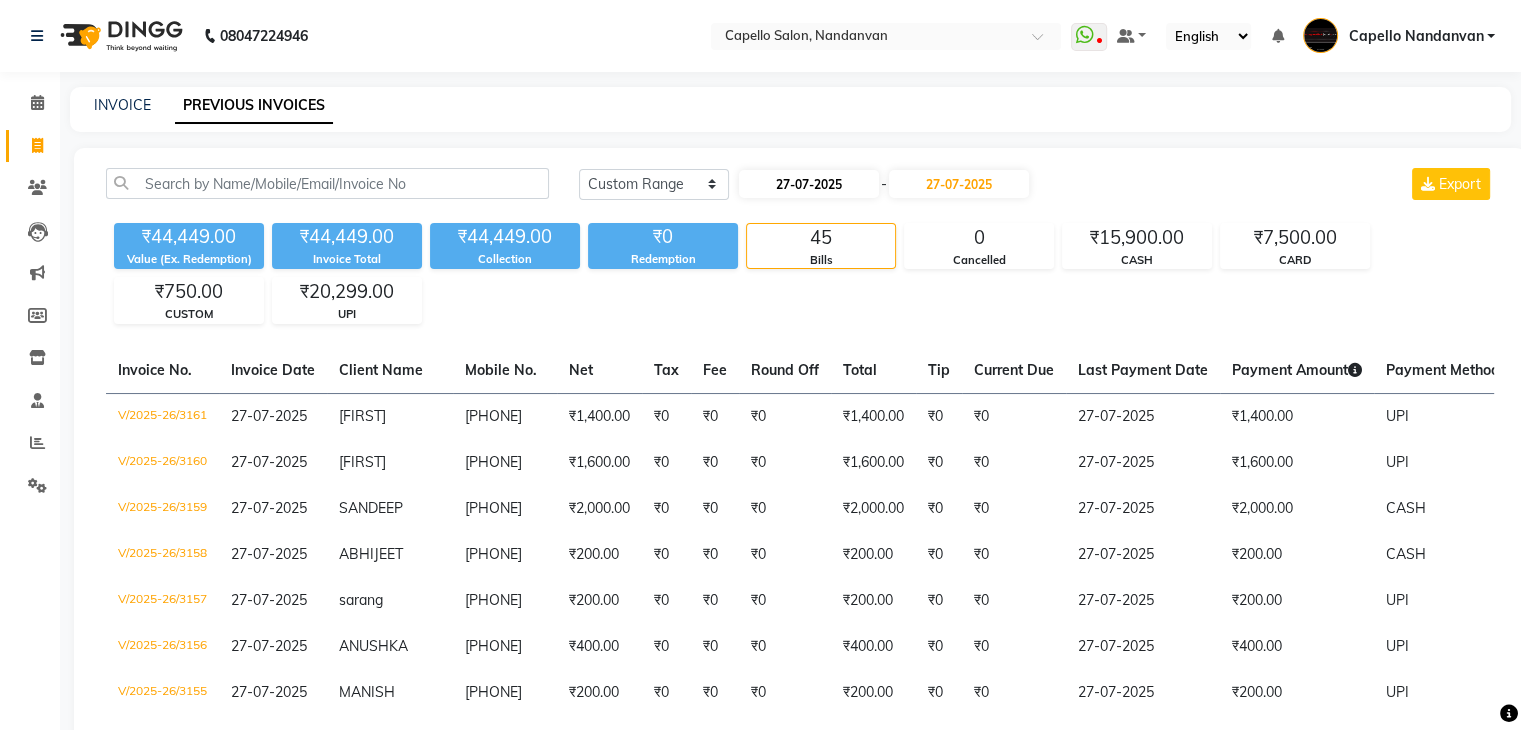 select on "7" 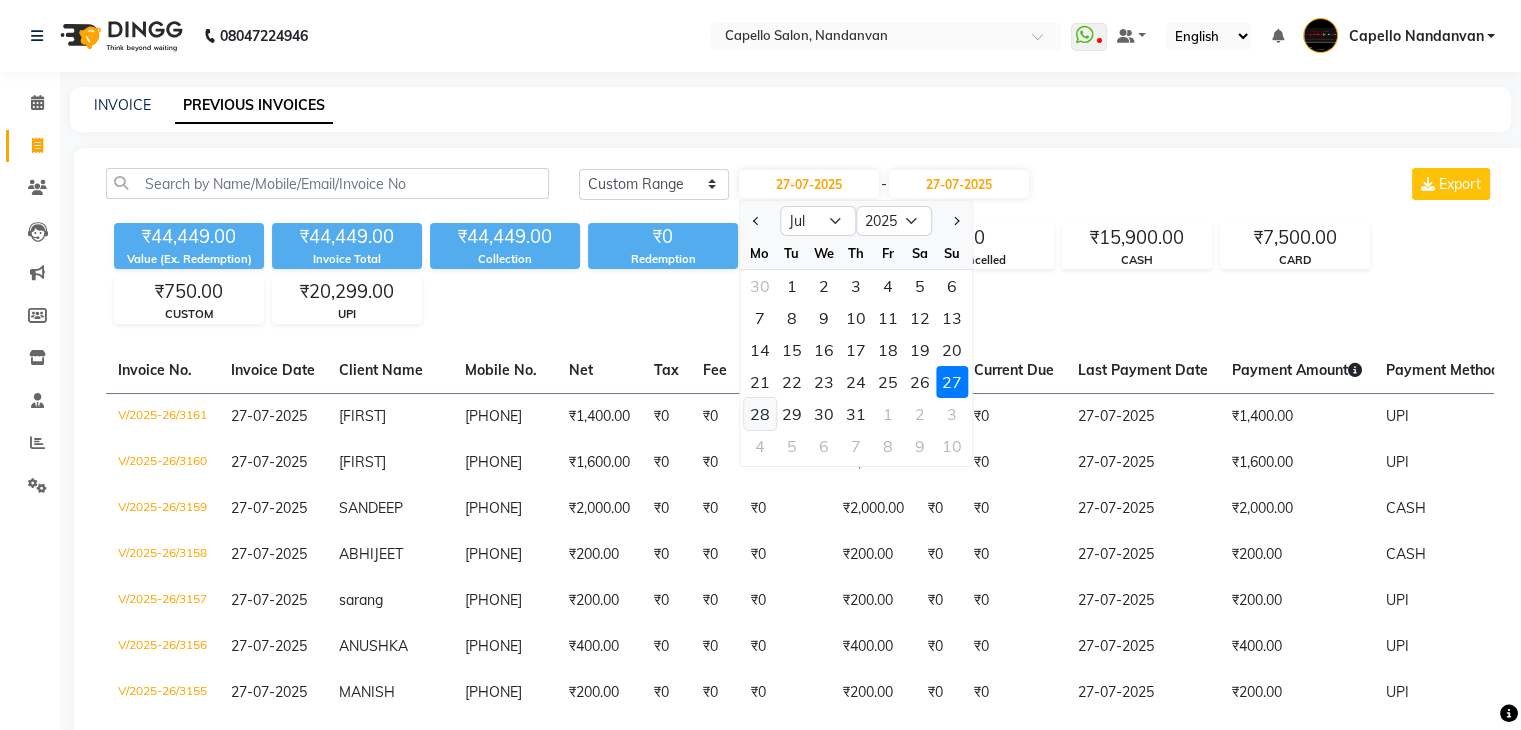 click on "28" 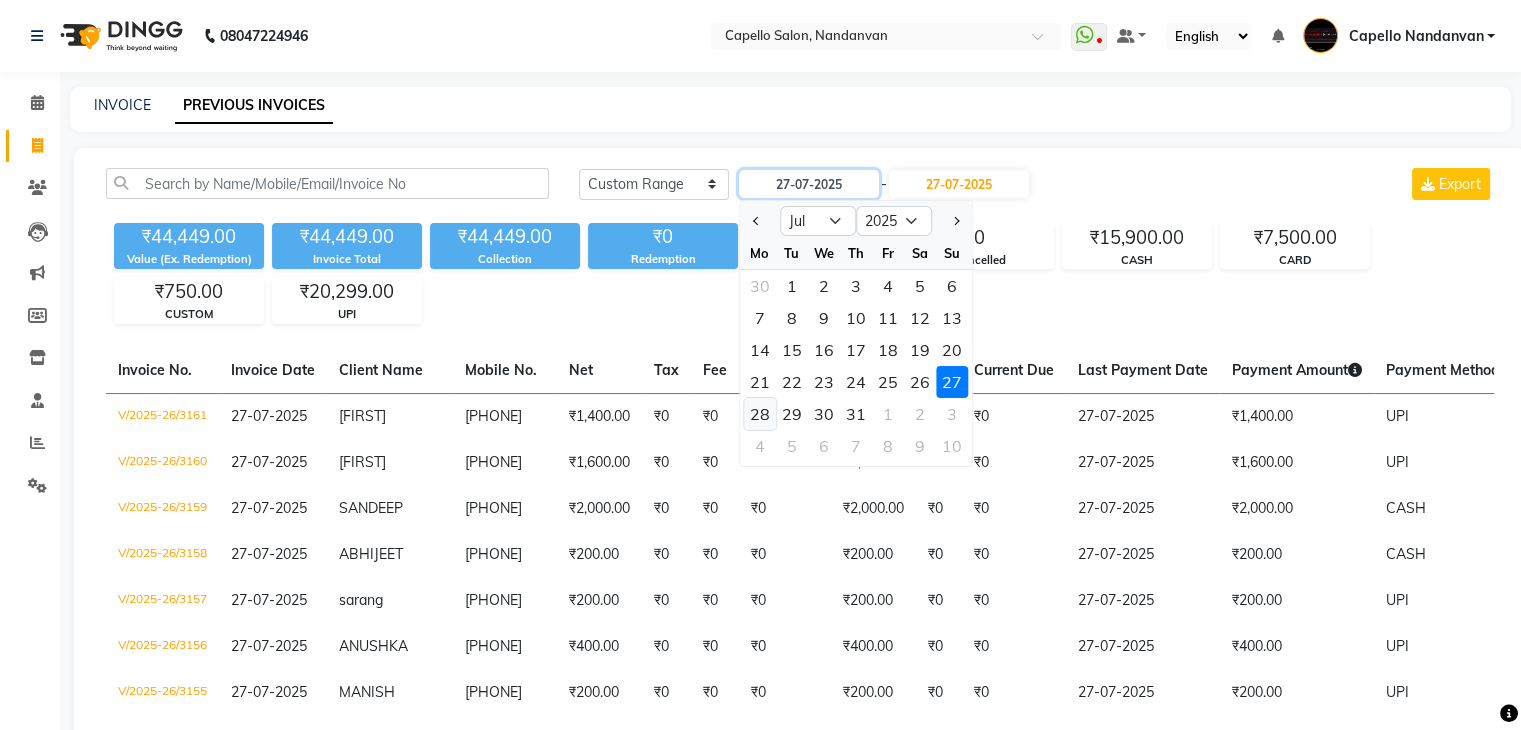 type on "28-07-2025" 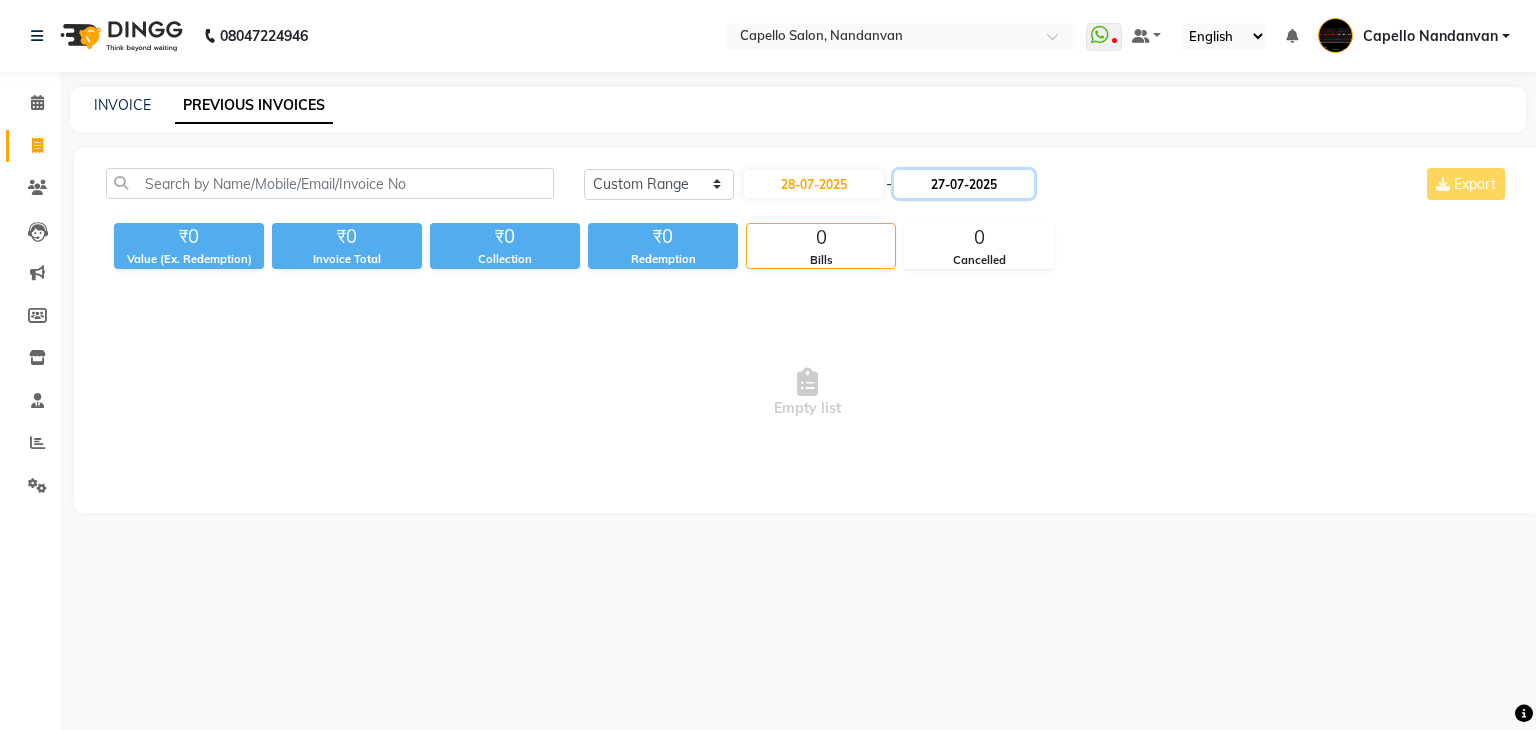 click on "27-07-2025" 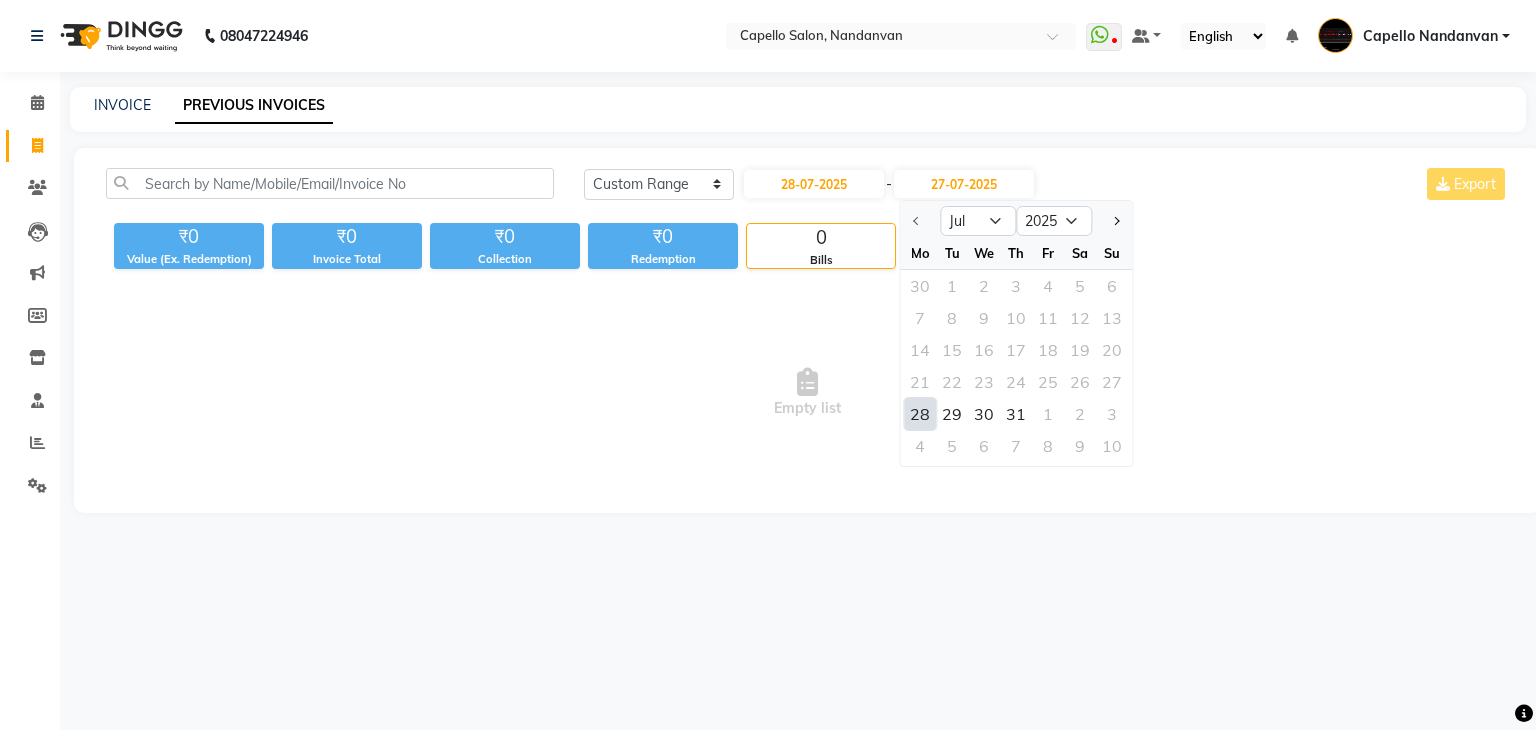click on "28" 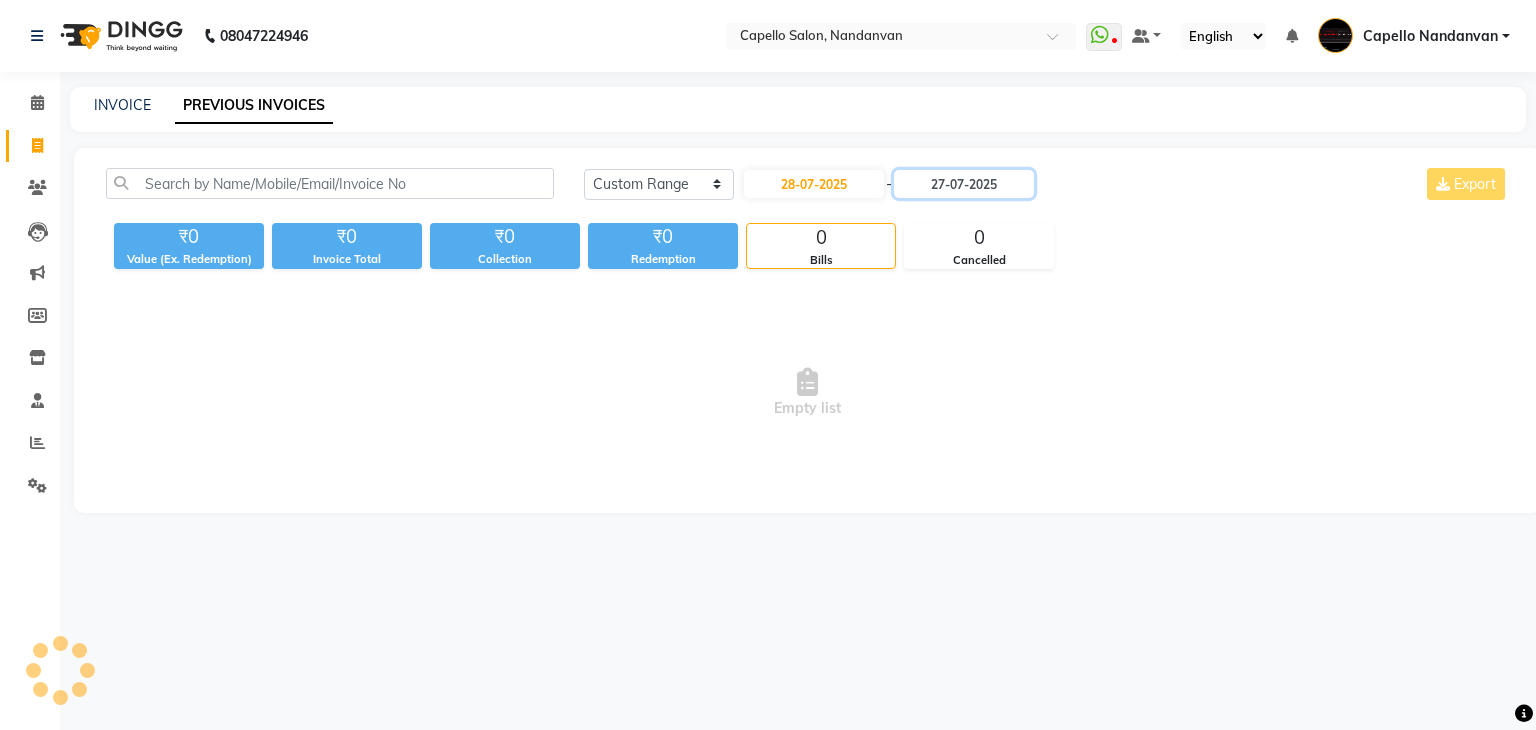 type on "28-07-2025" 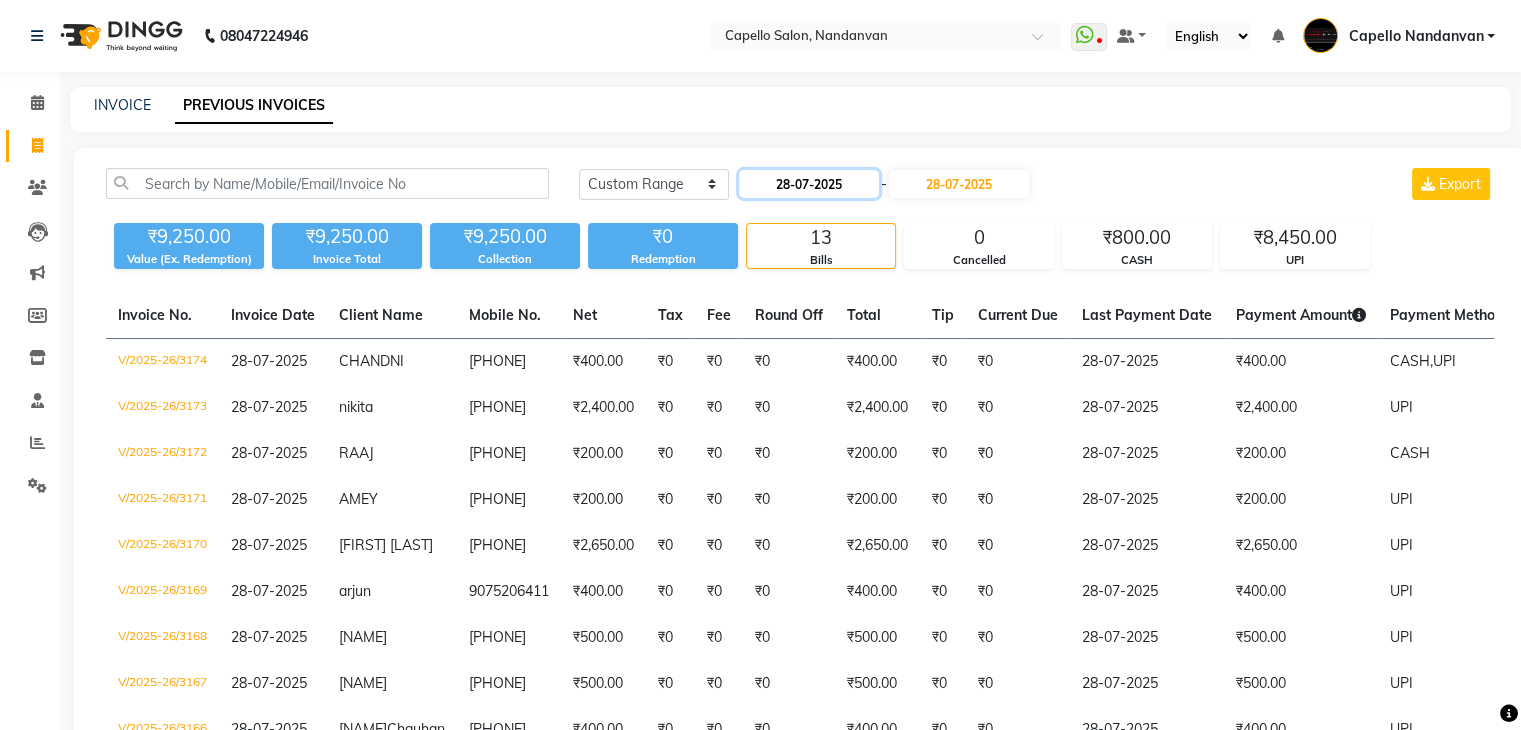 drag, startPoint x: 814, startPoint y: 177, endPoint x: 848, endPoint y: 186, distance: 35.17101 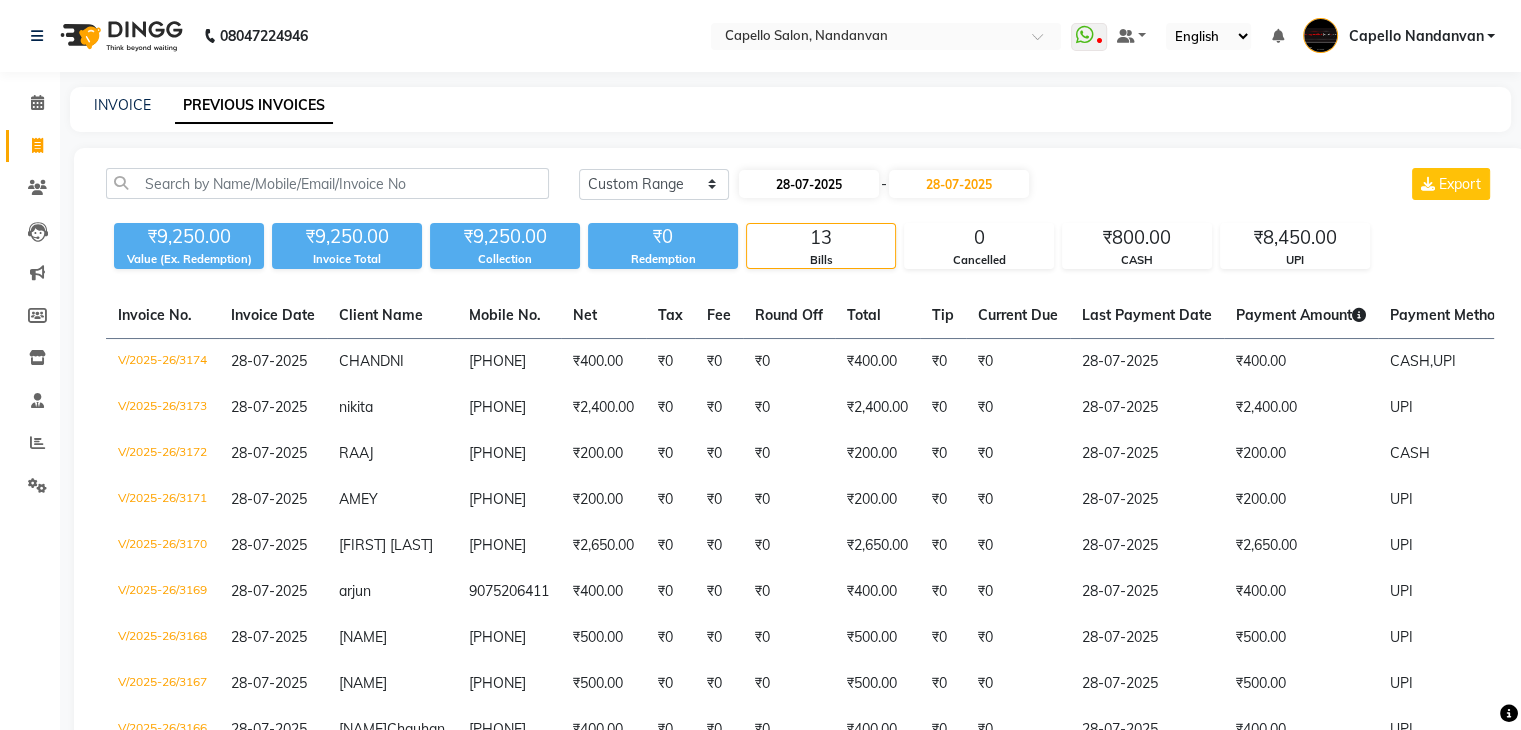 select on "7" 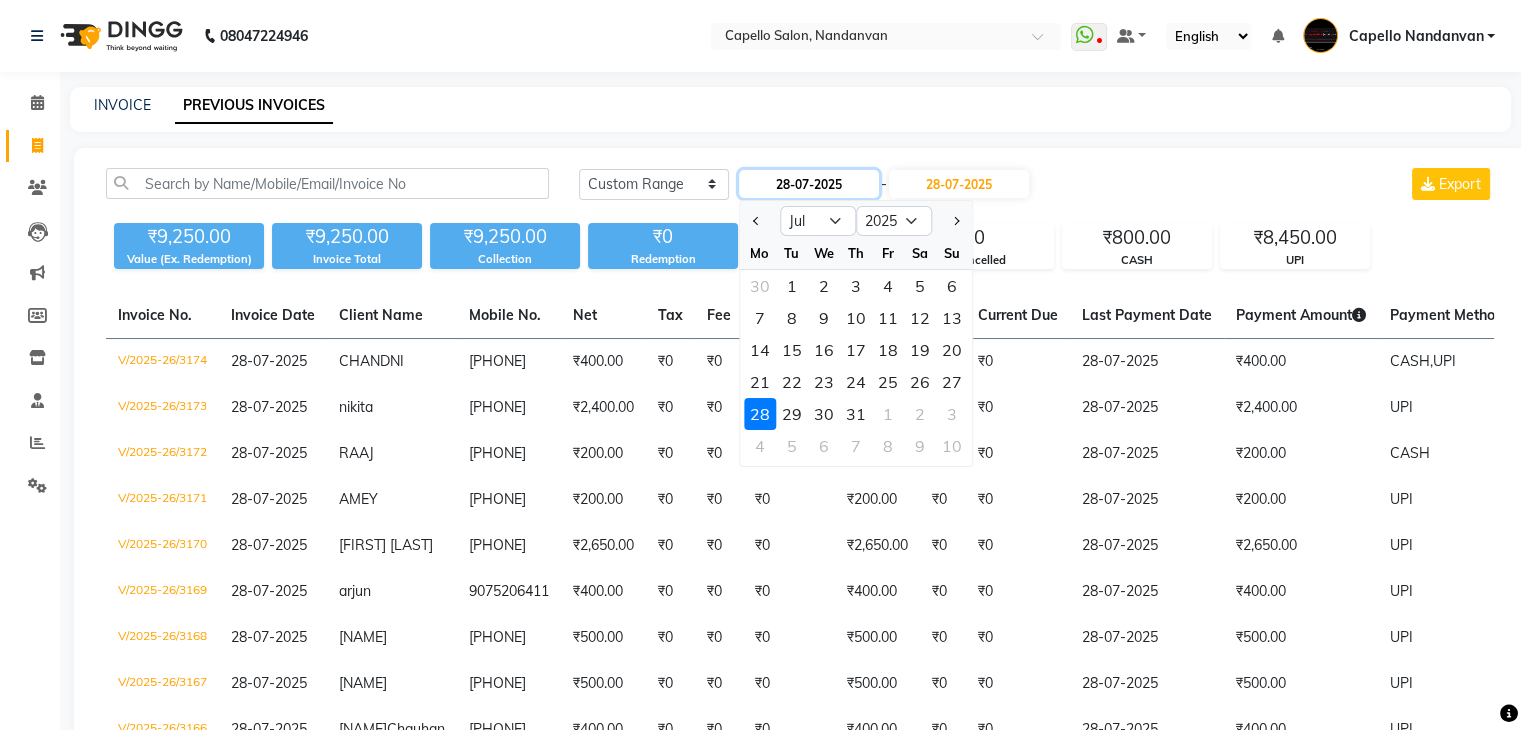 click on "28-07-2025" 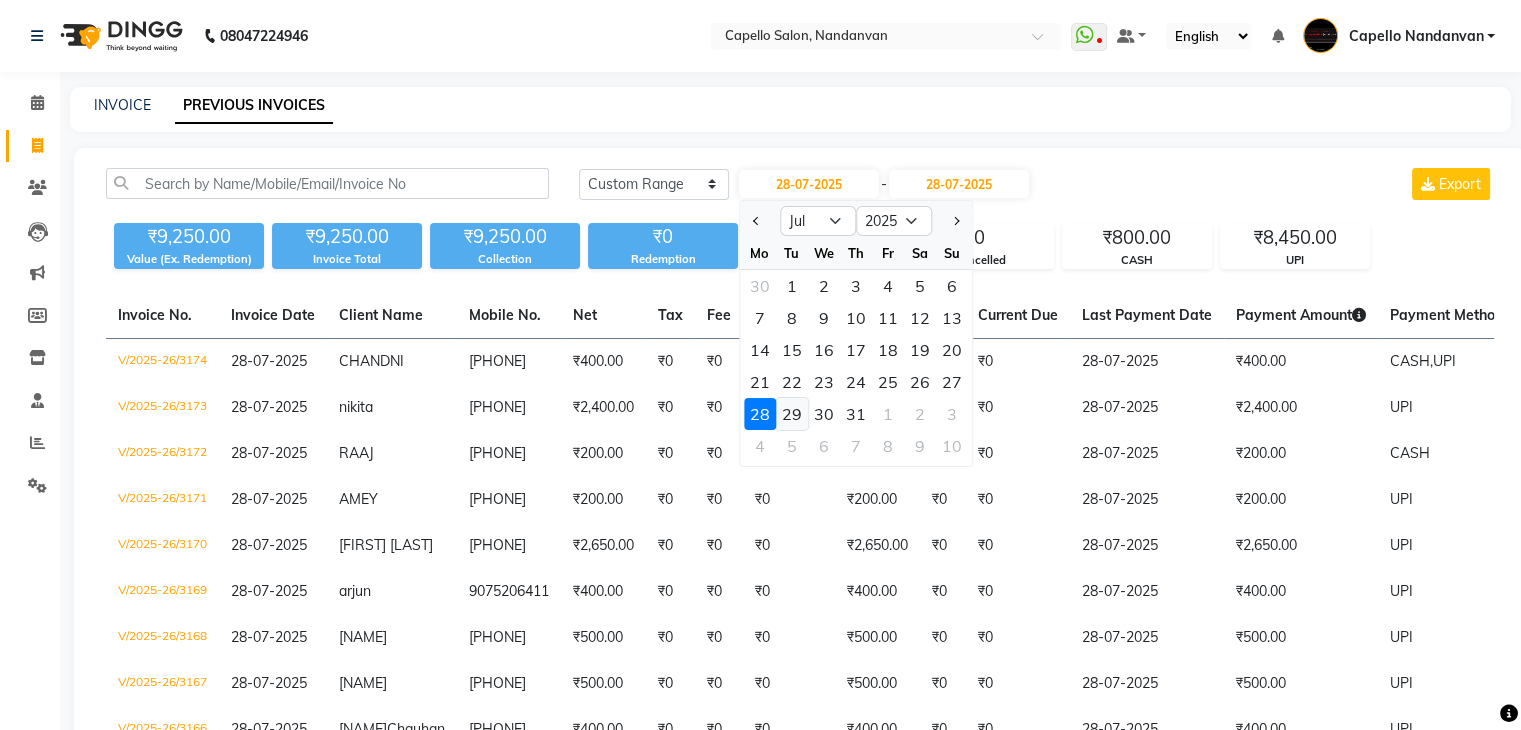 click on "29" 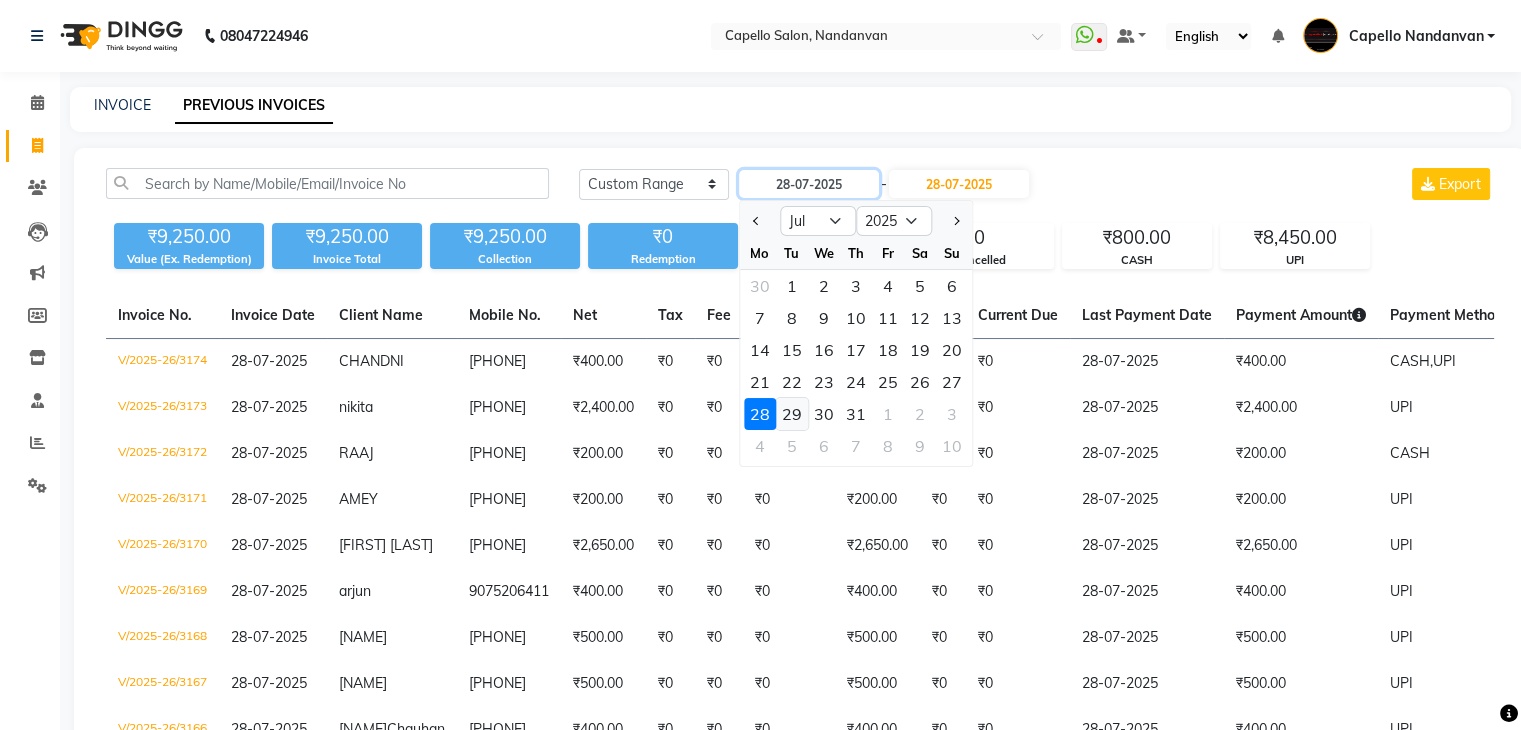 type on "29-07-2025" 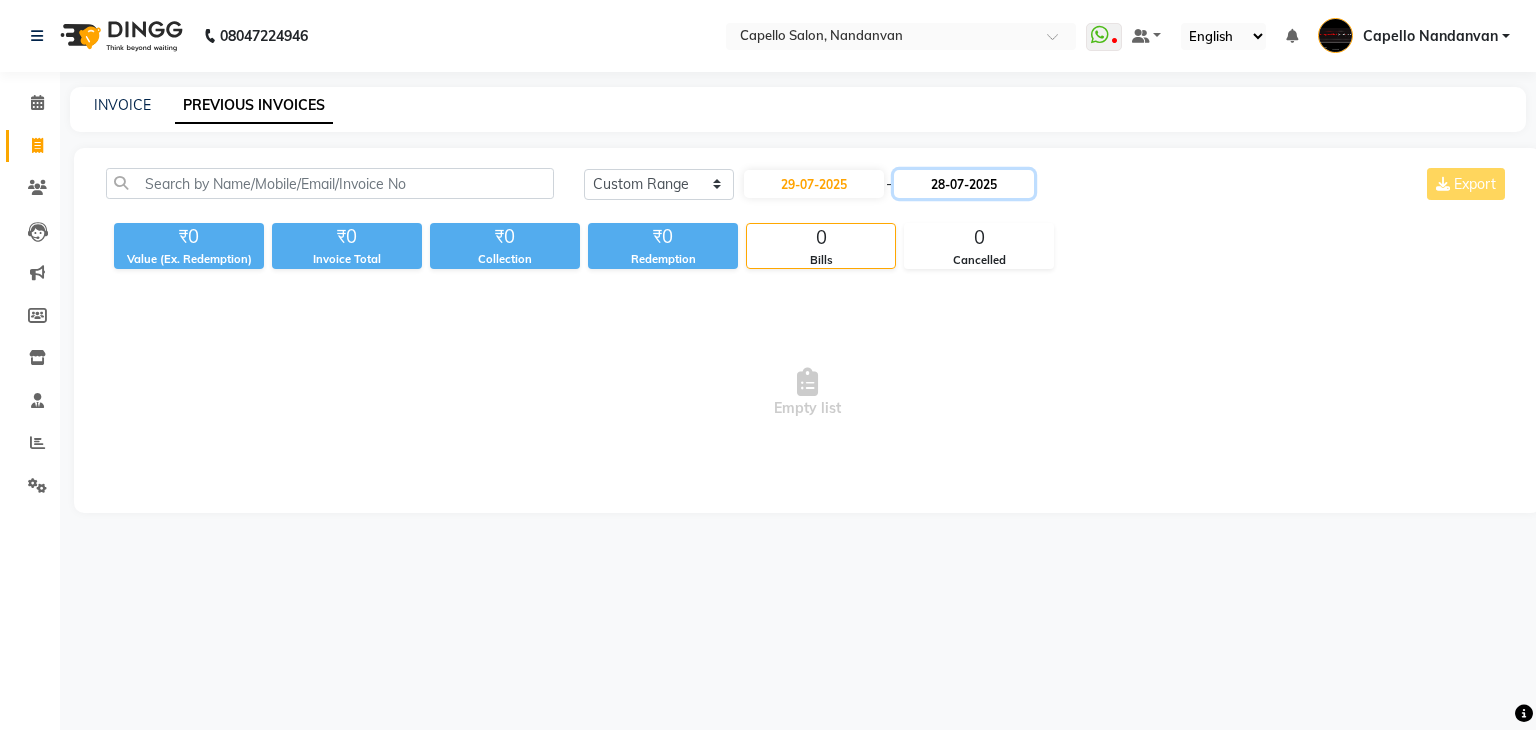 click on "28-07-2025" 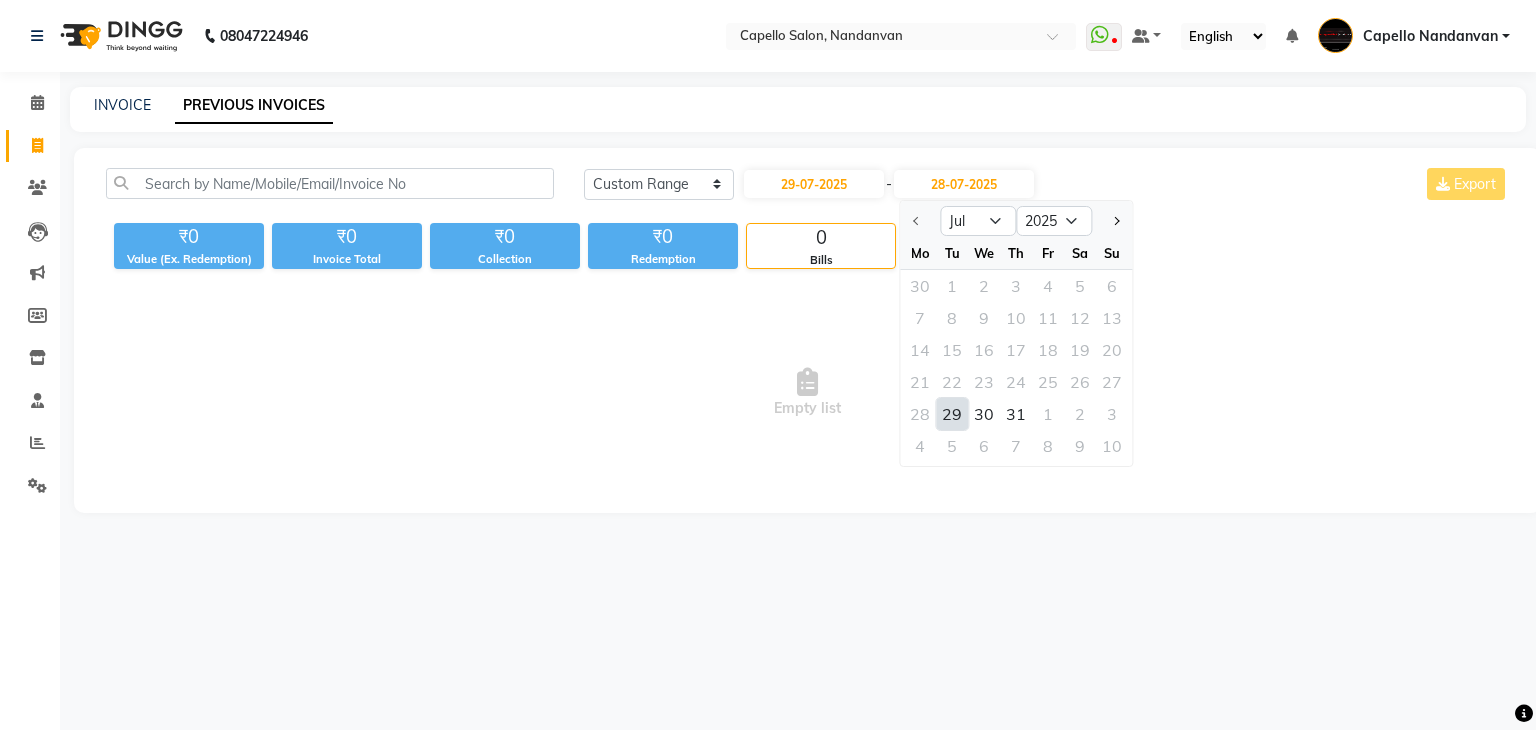click on "29" 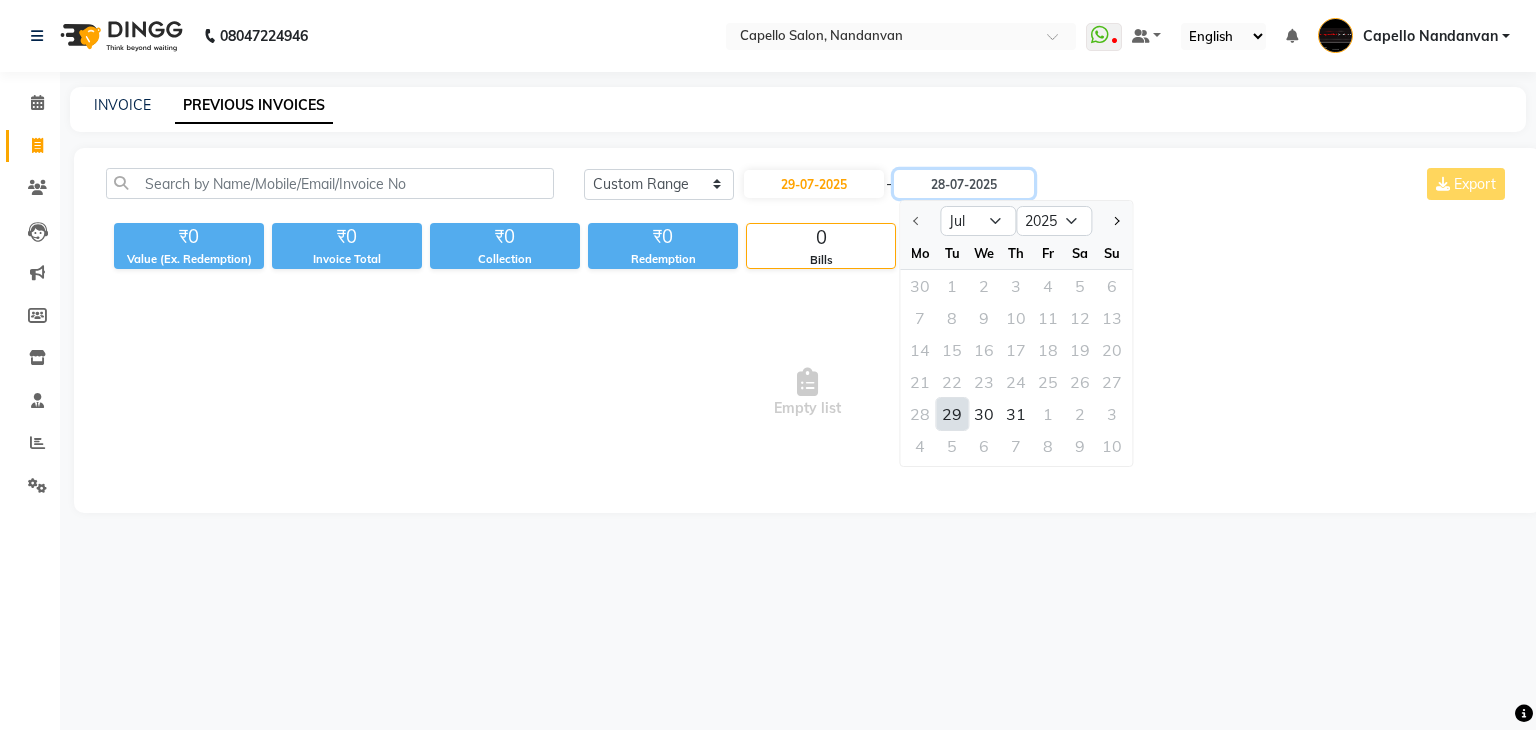 type on "29-07-2025" 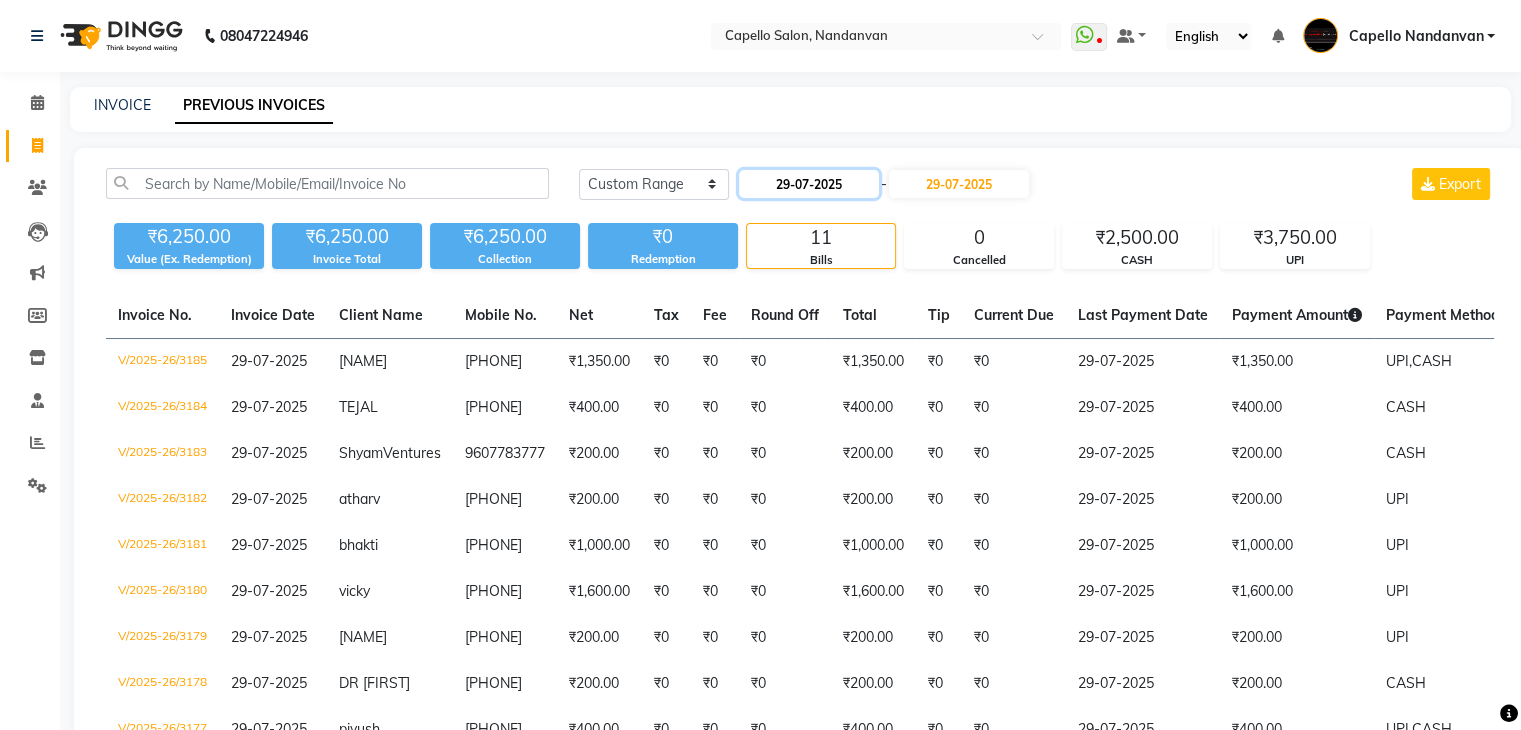 click on "29-07-2025" 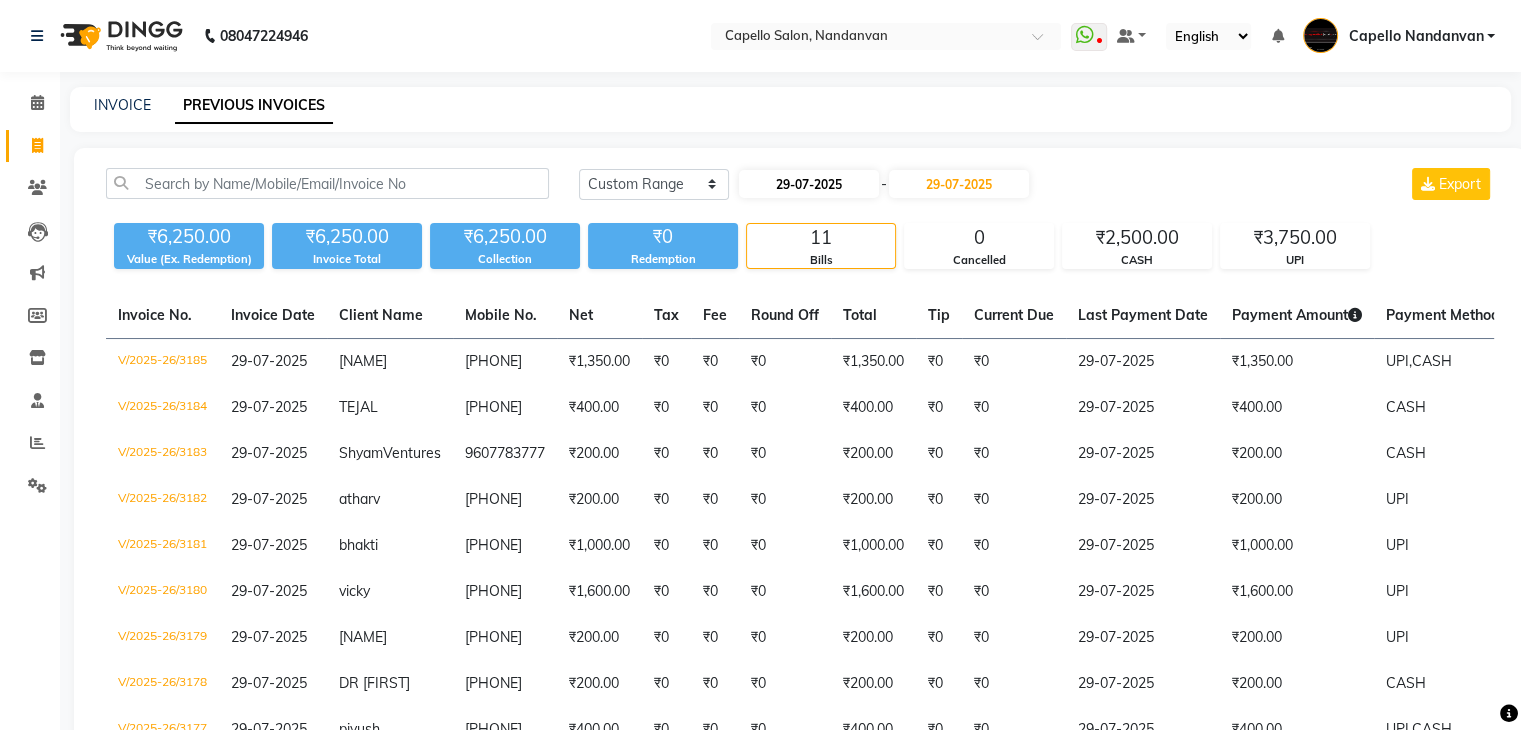 select on "7" 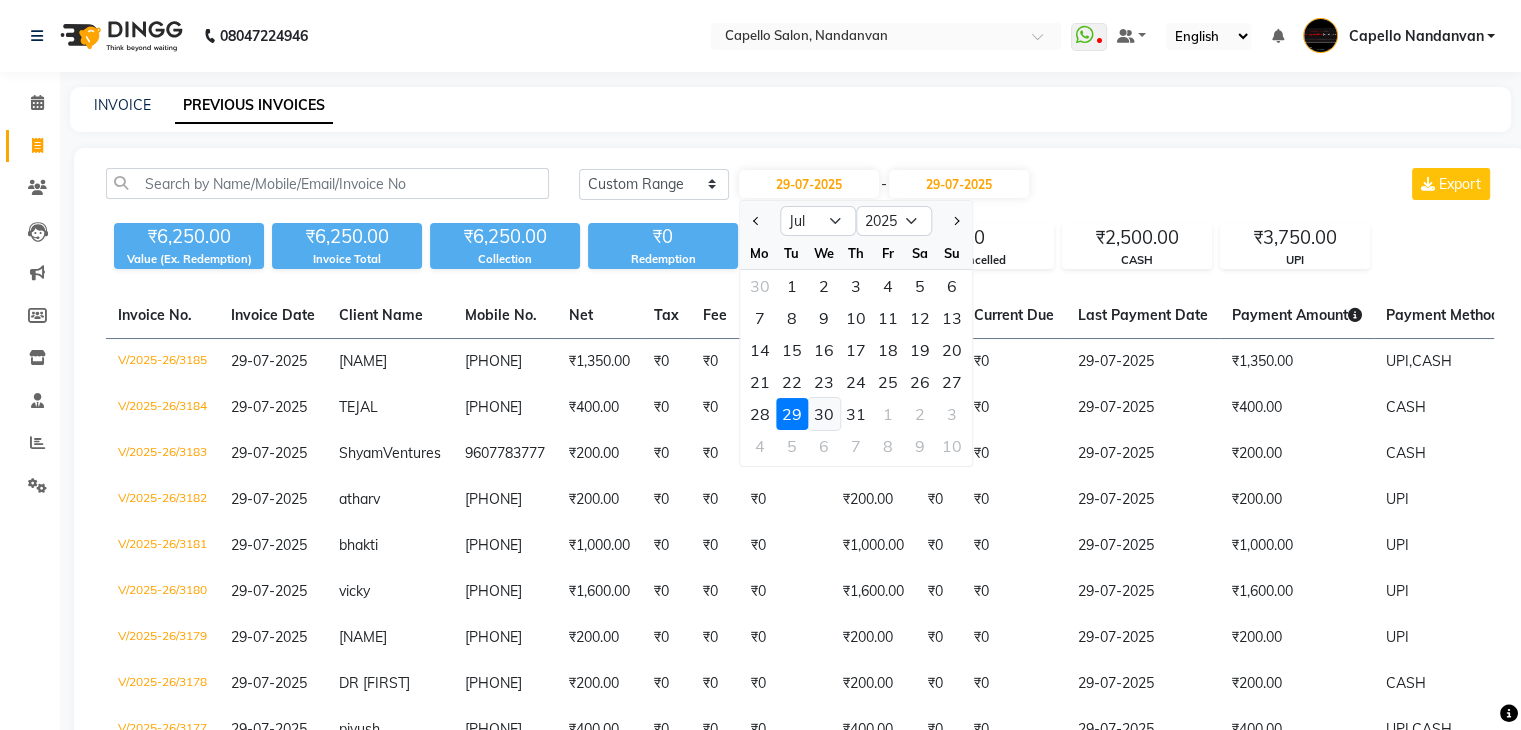 click on "30" 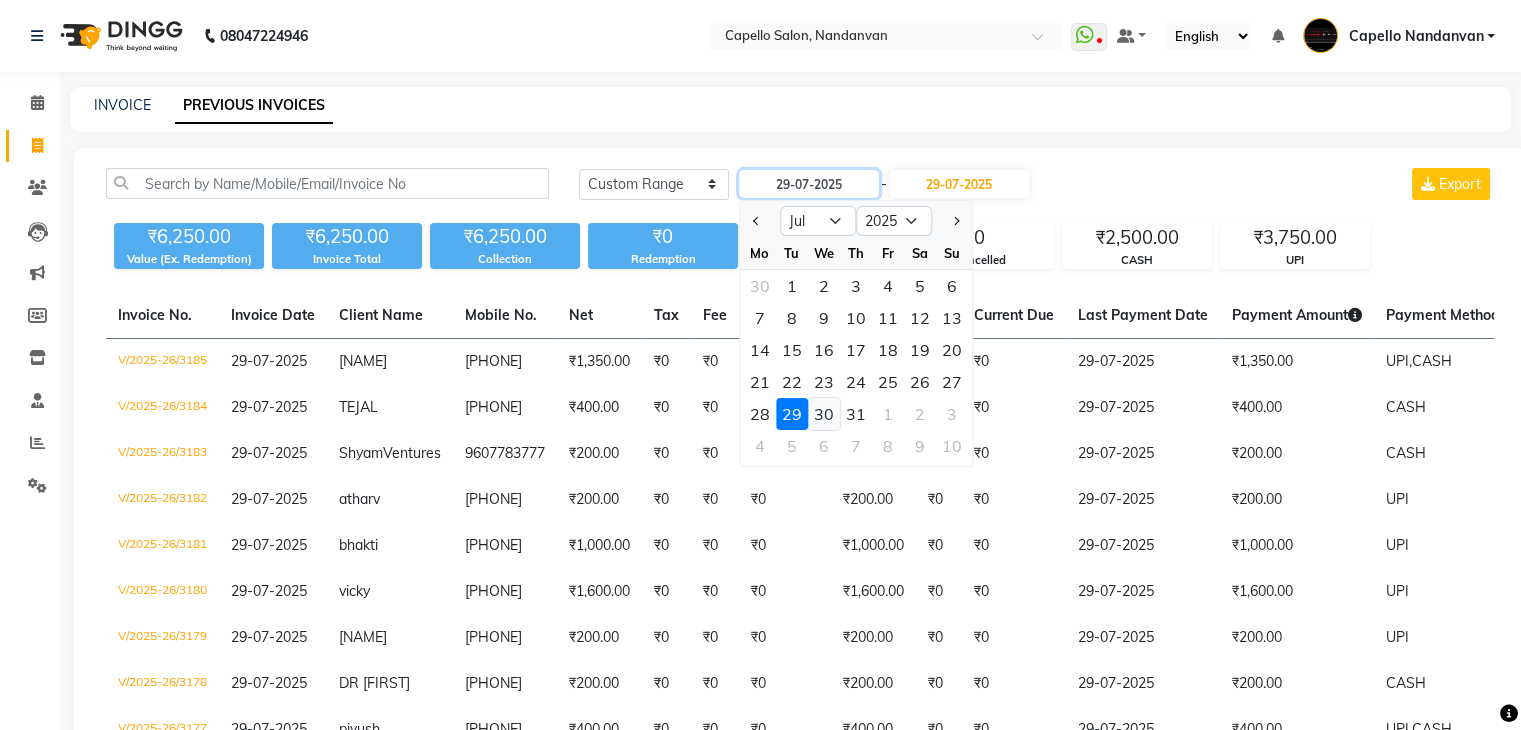 type on "30-07-2025" 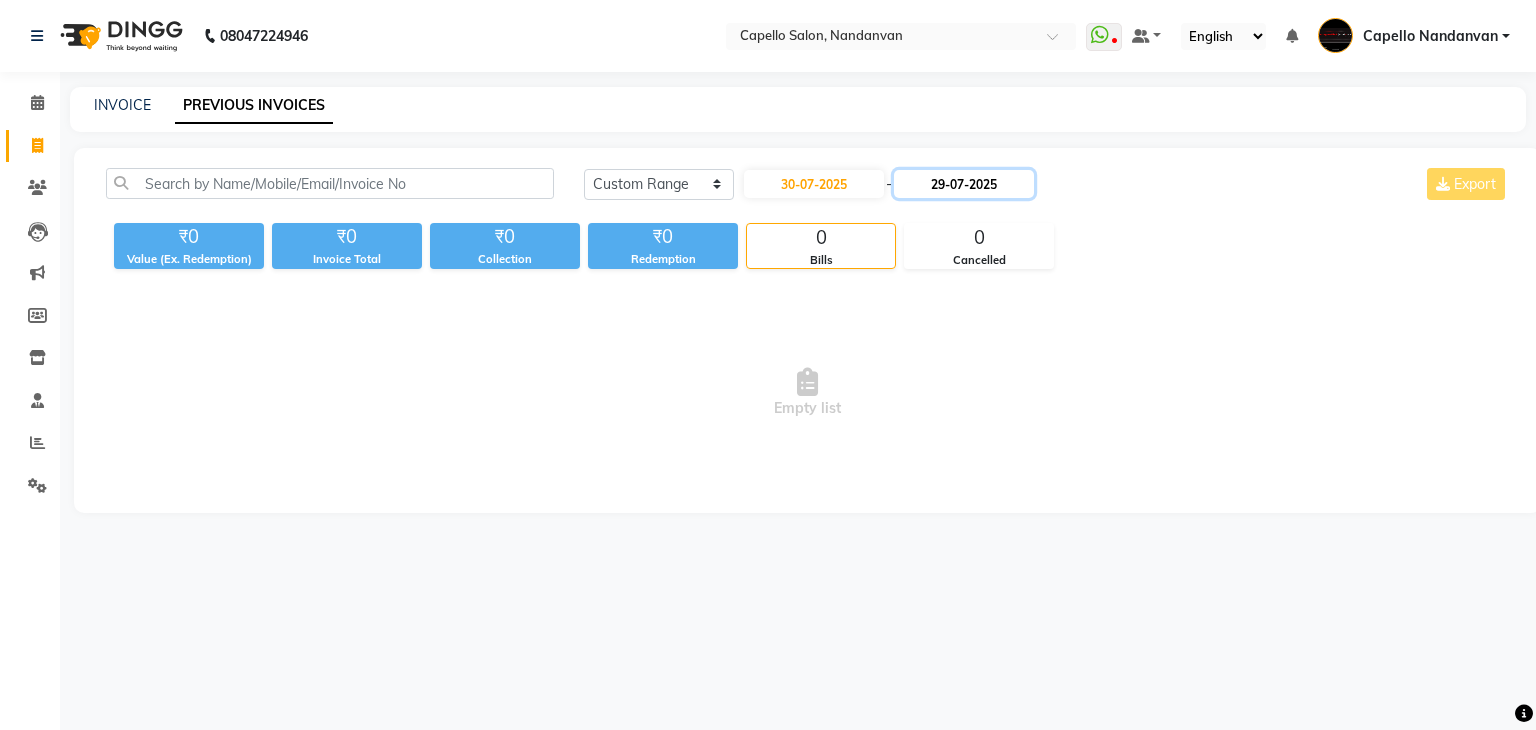 click on "29-07-2025" 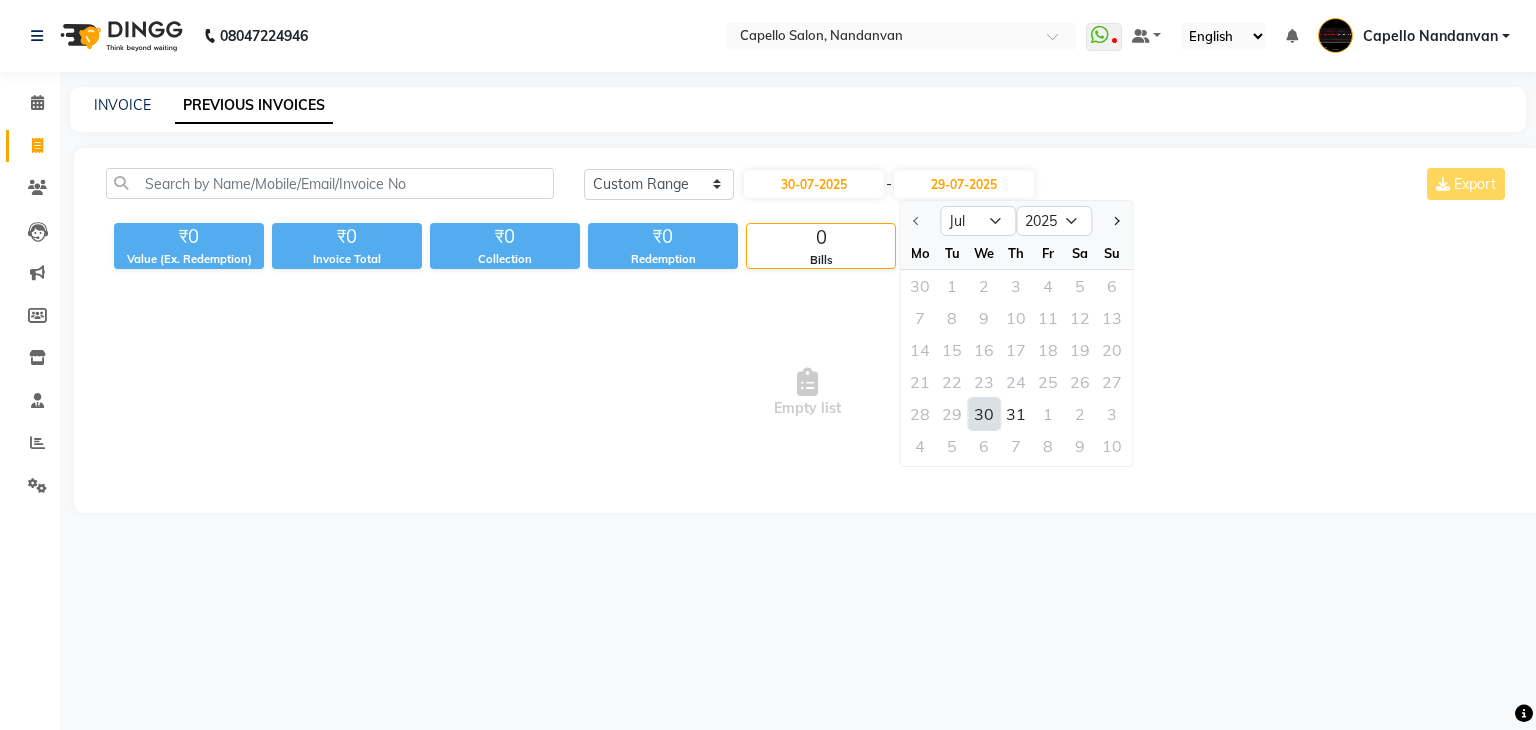 click on "30" 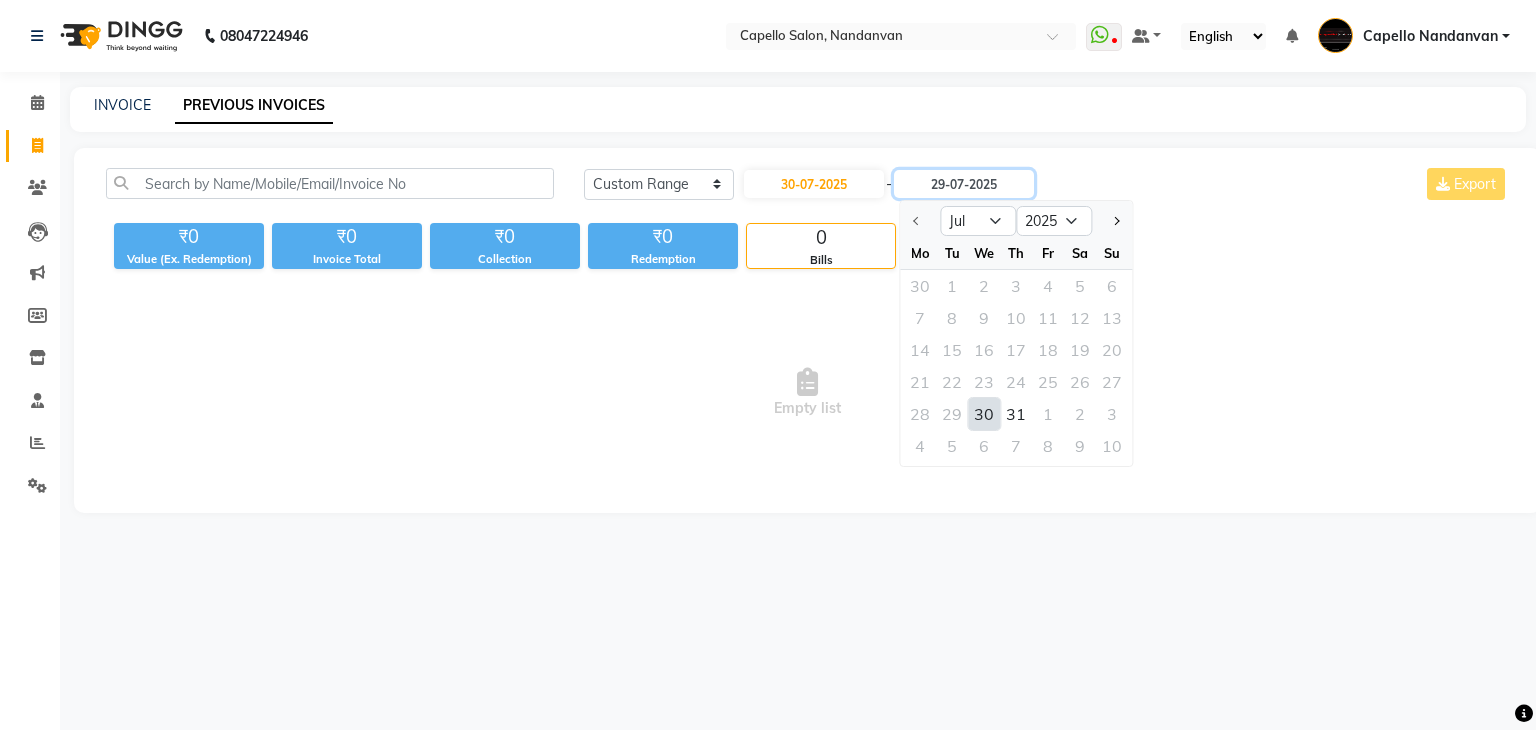 type on "30-07-2025" 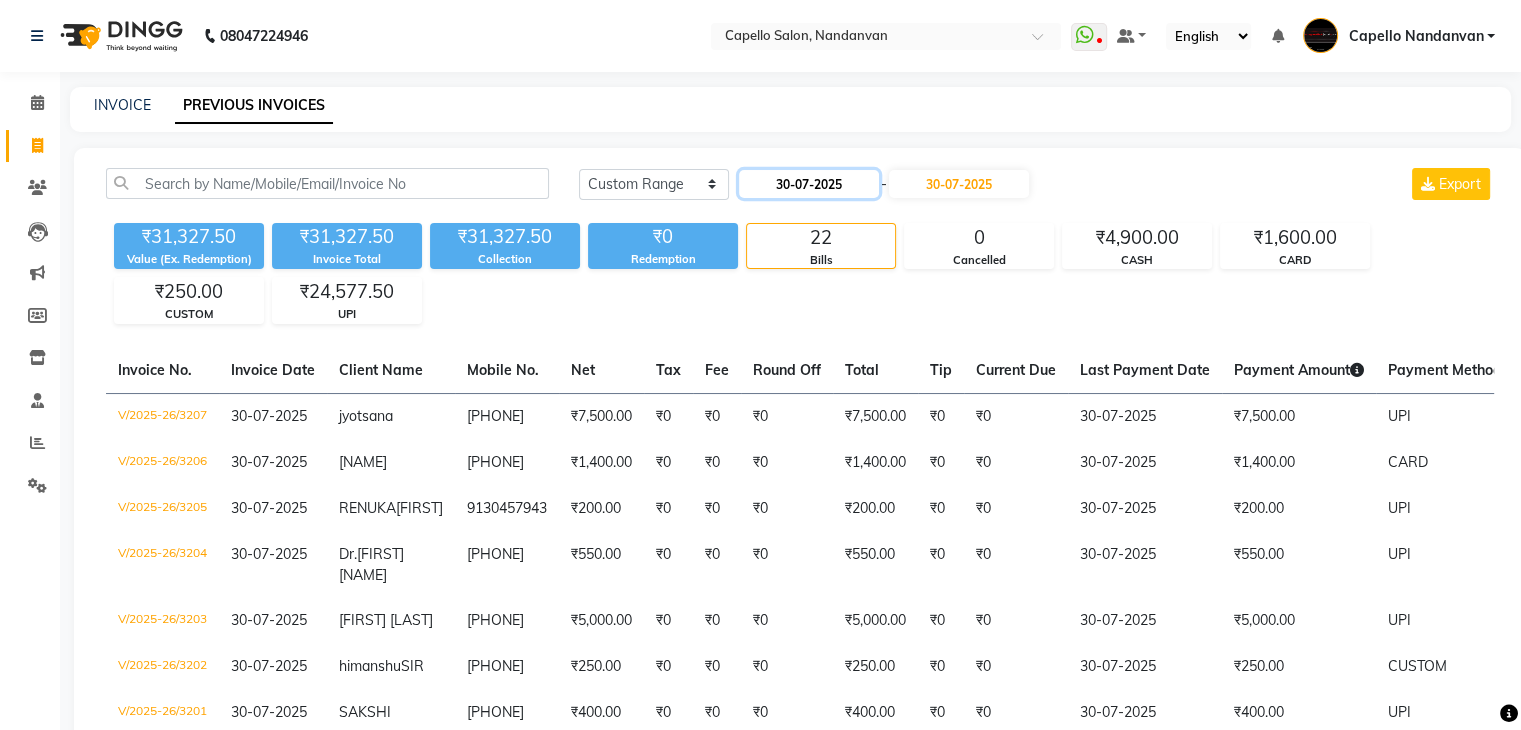 click on "30-07-2025" 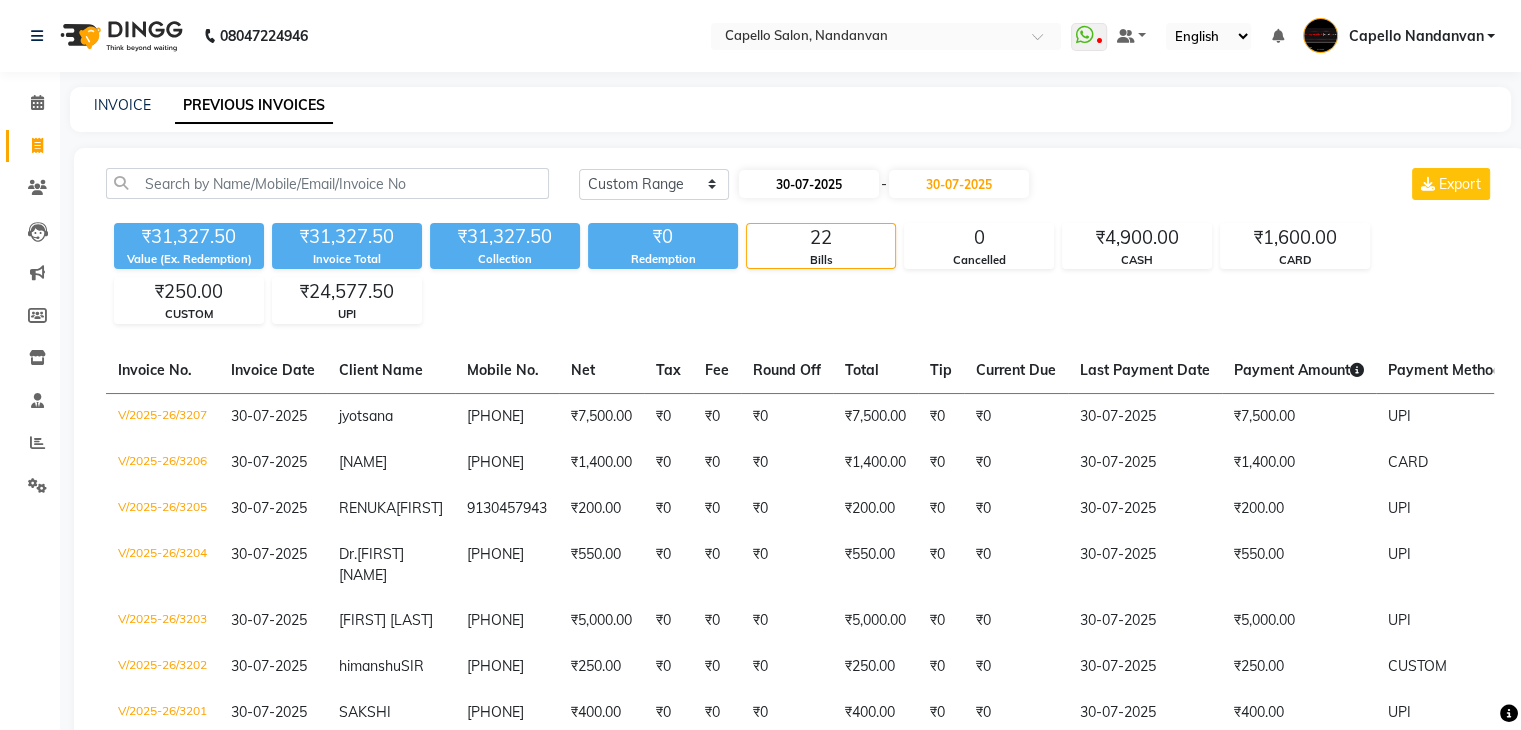 select on "7" 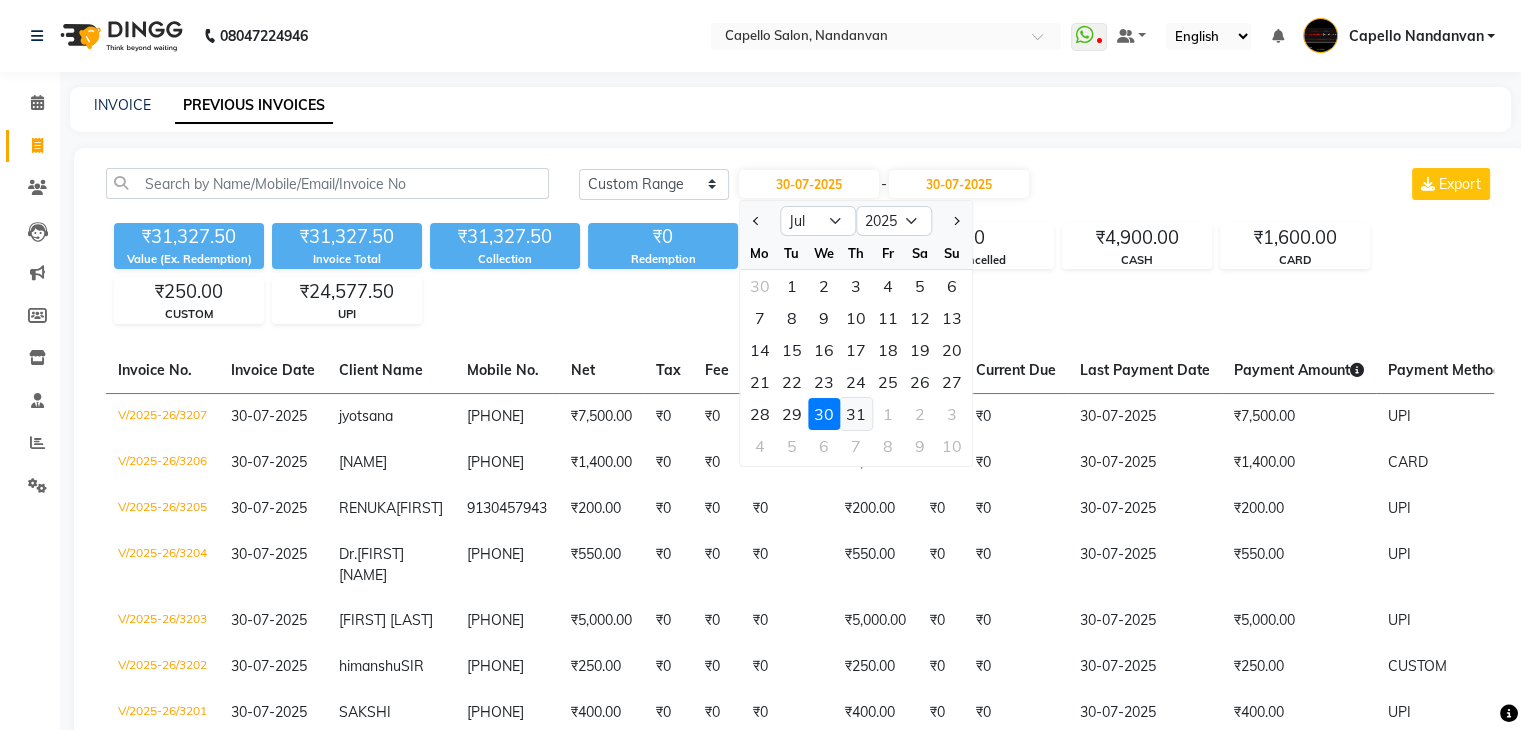 click on "31" 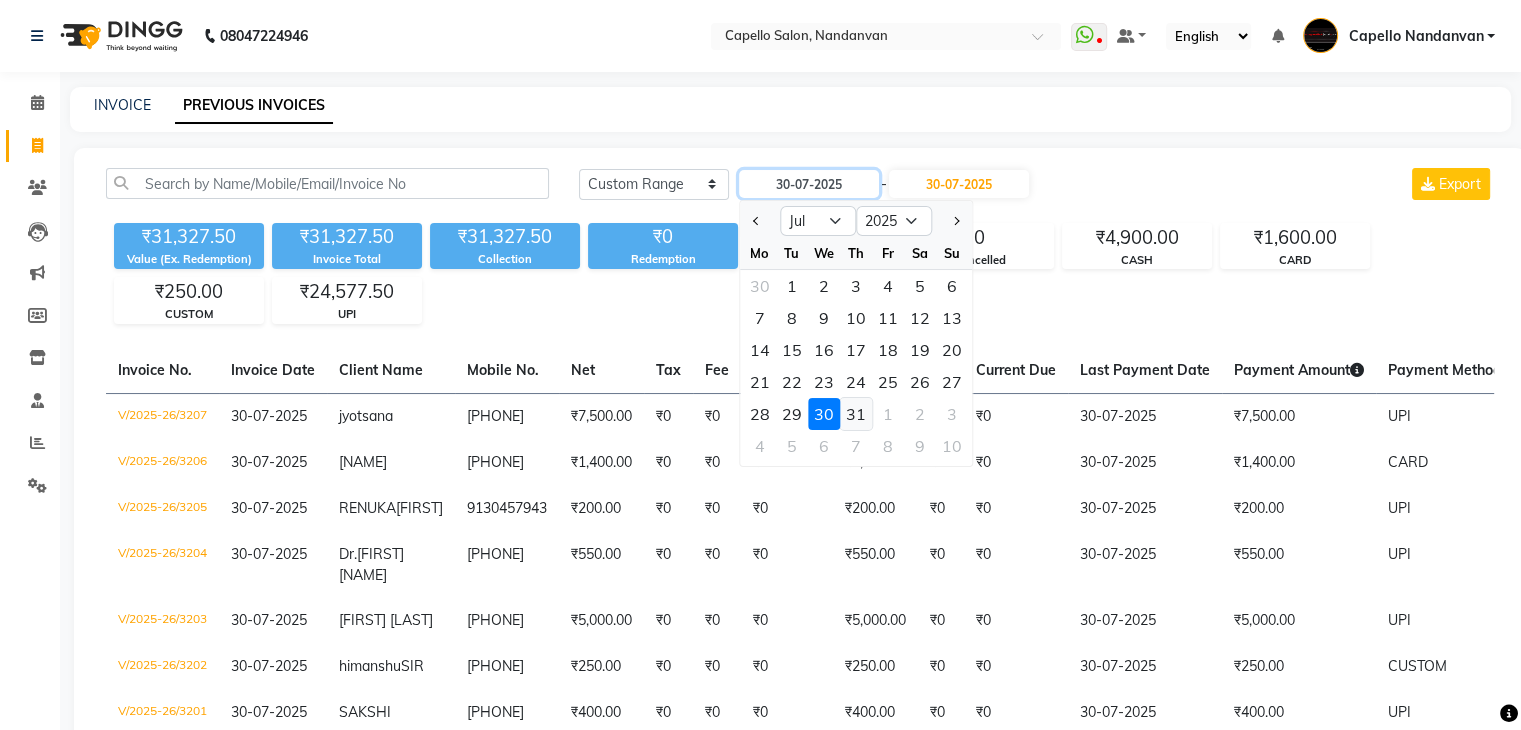 type on "31-07-2025" 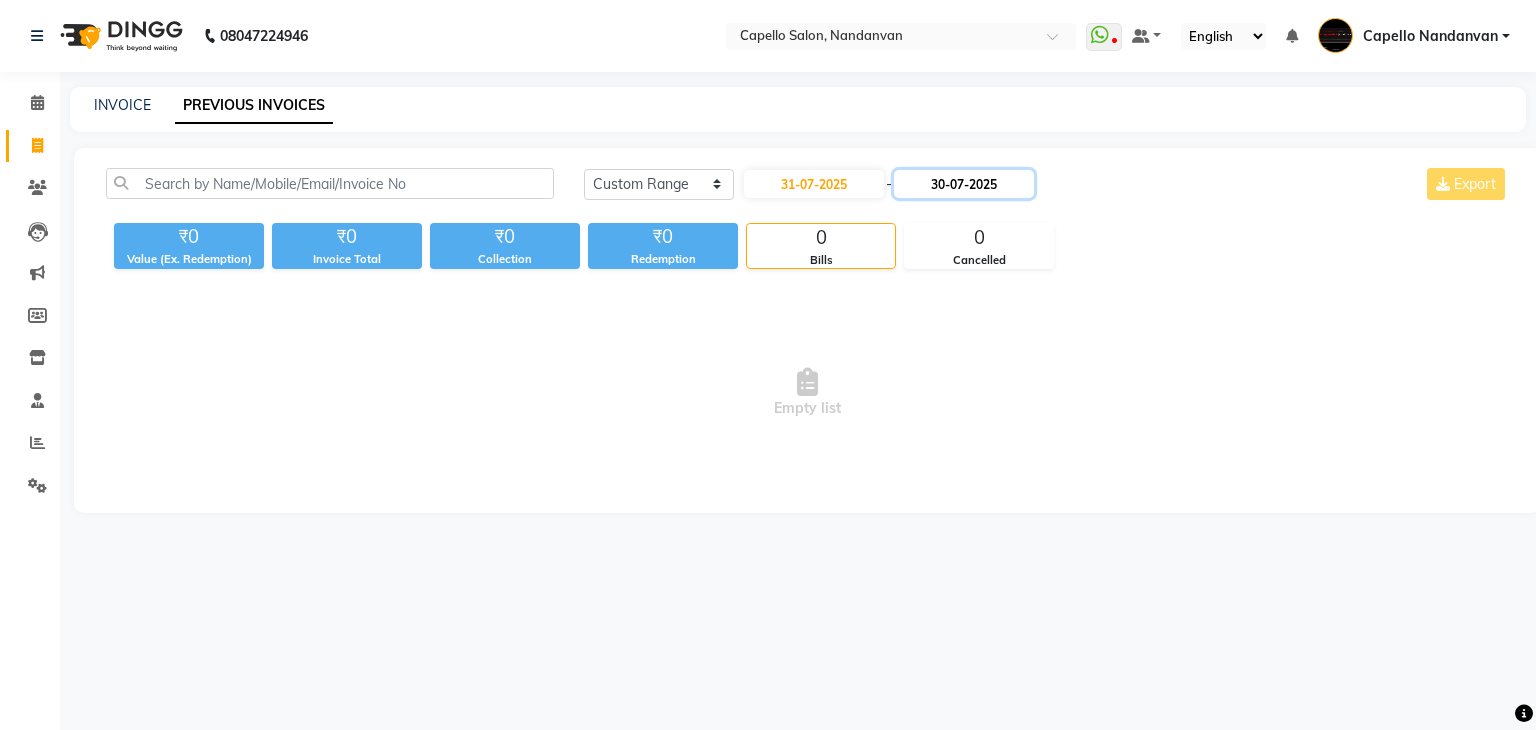 click on "30-07-2025" 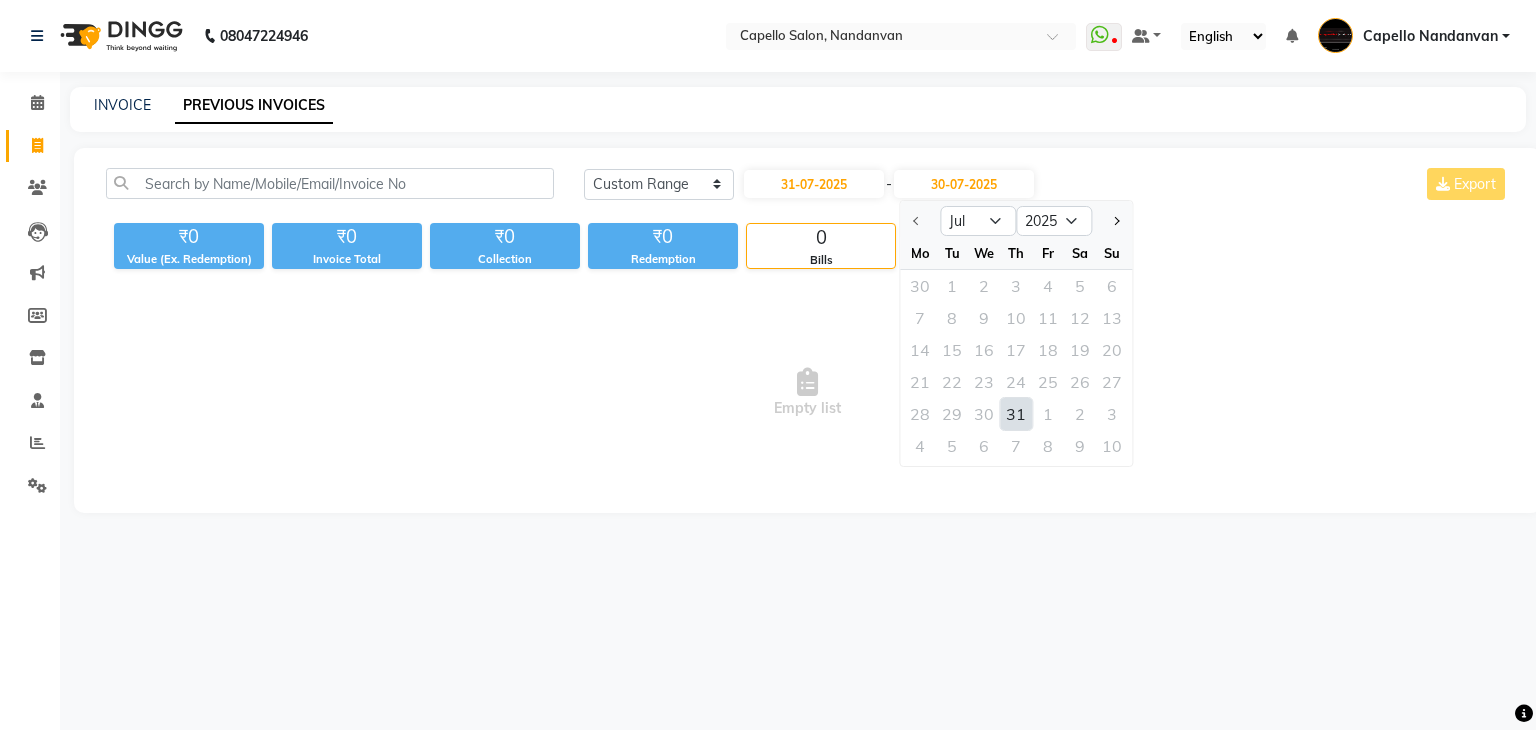 click on "31" 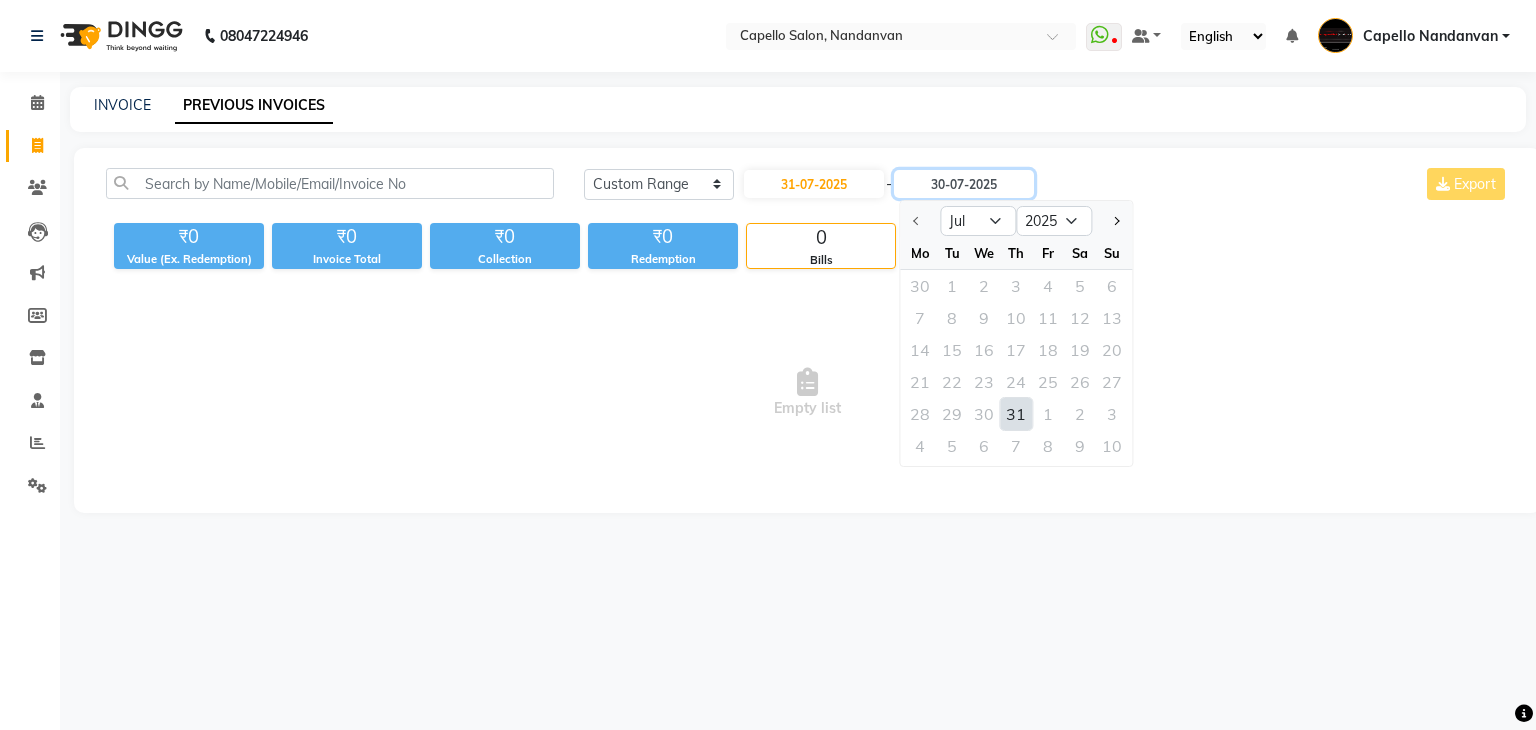 type on "31-07-2025" 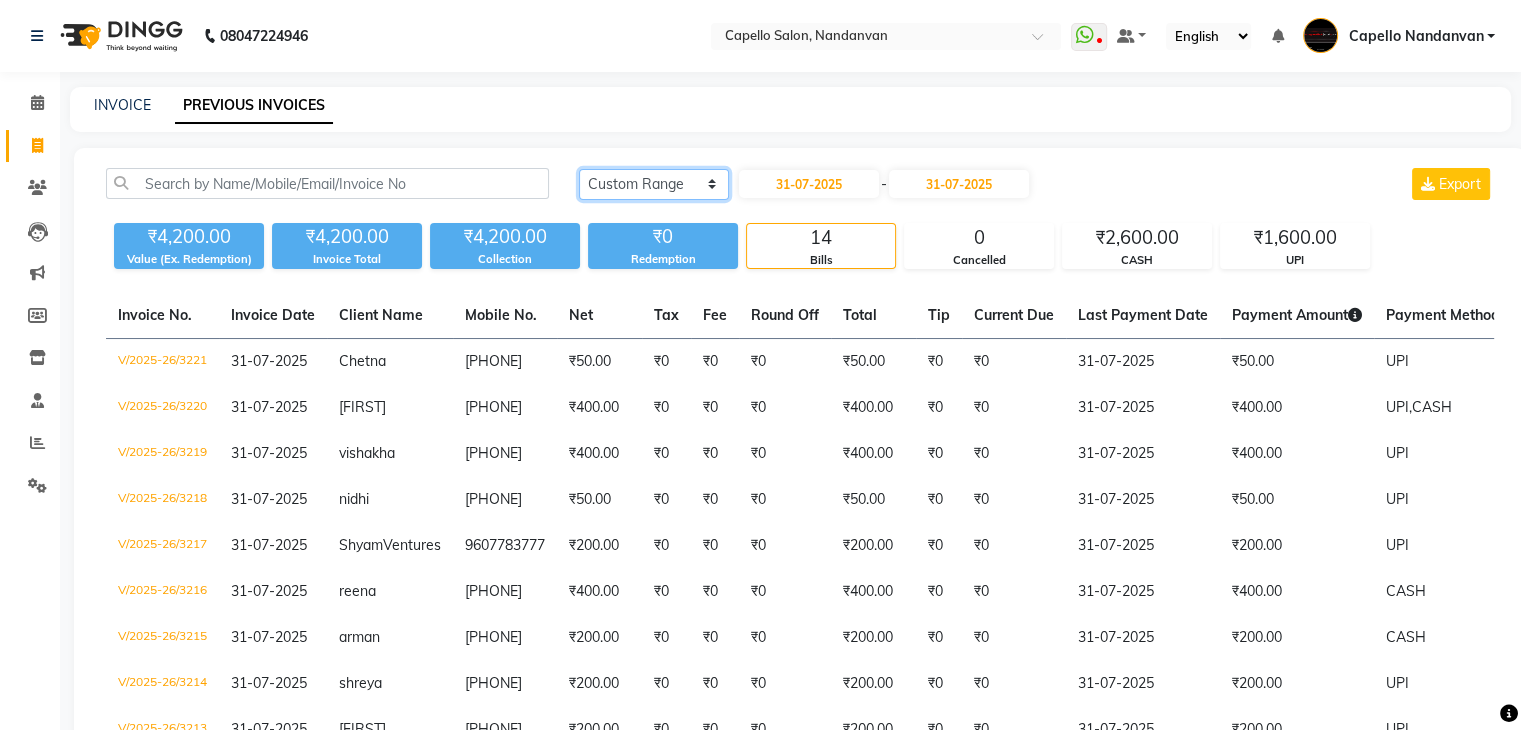 click on "Today Yesterday Custom Range" 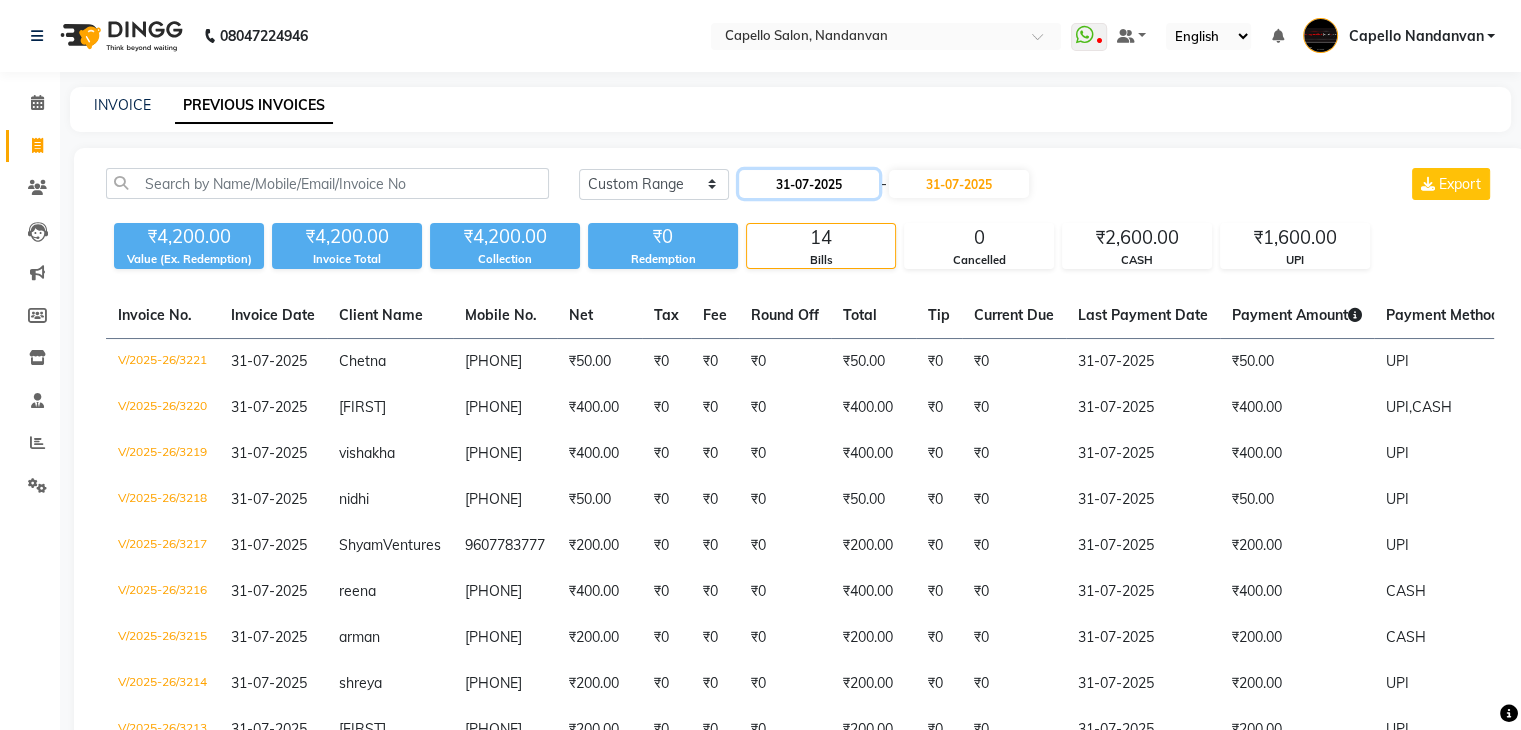 click on "31-07-2025" 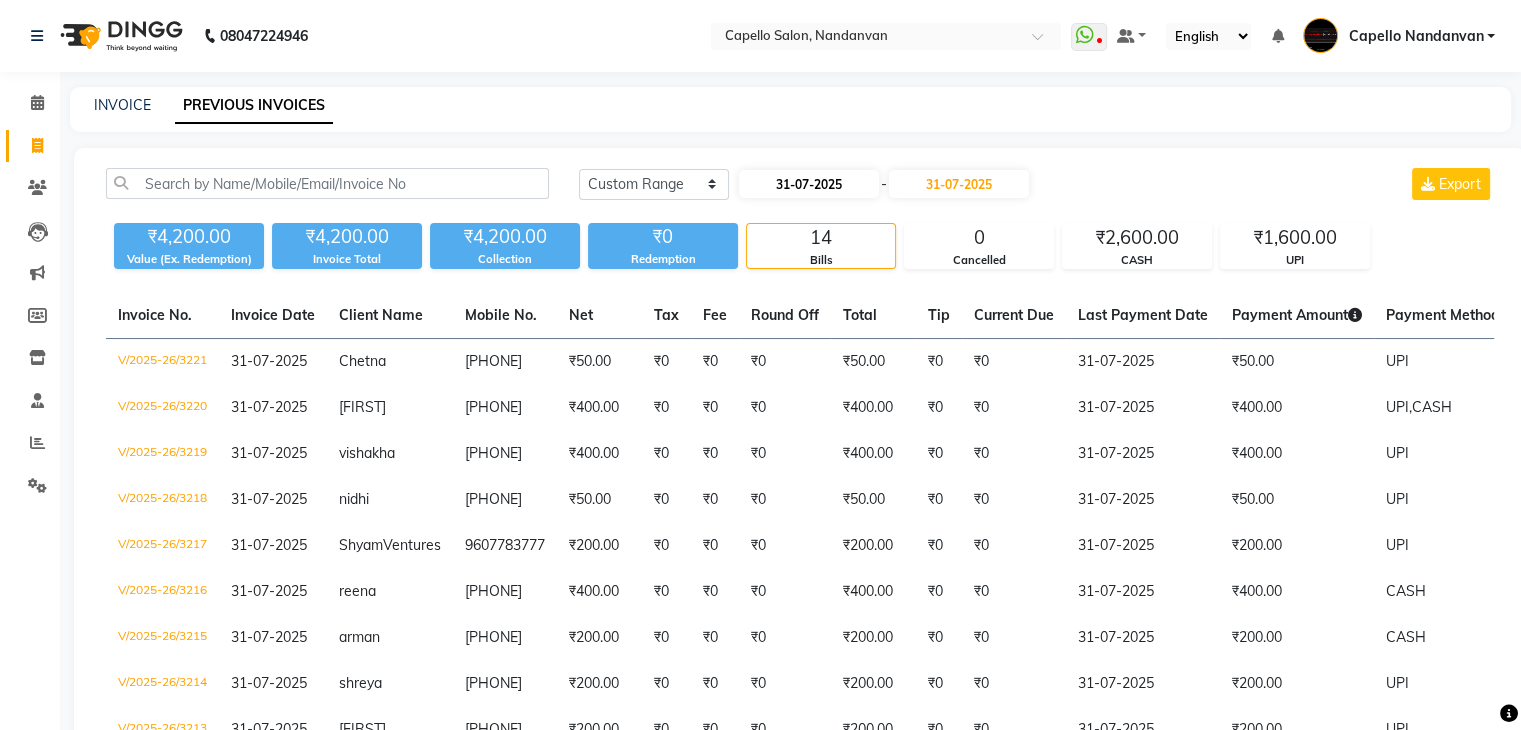 select on "7" 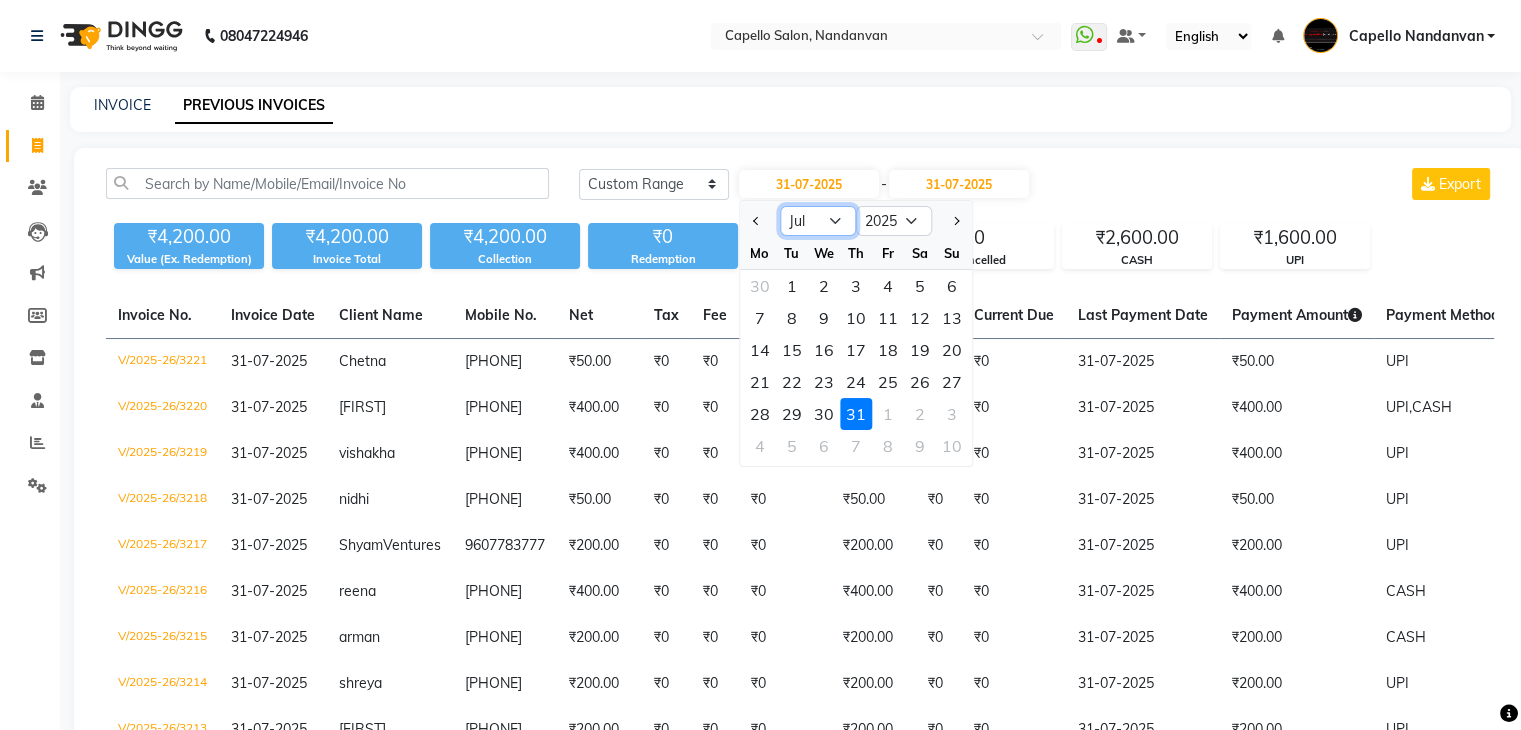 click on "Jan Feb Mar Apr May Jun Jul Aug Sep Oct Nov Dec" 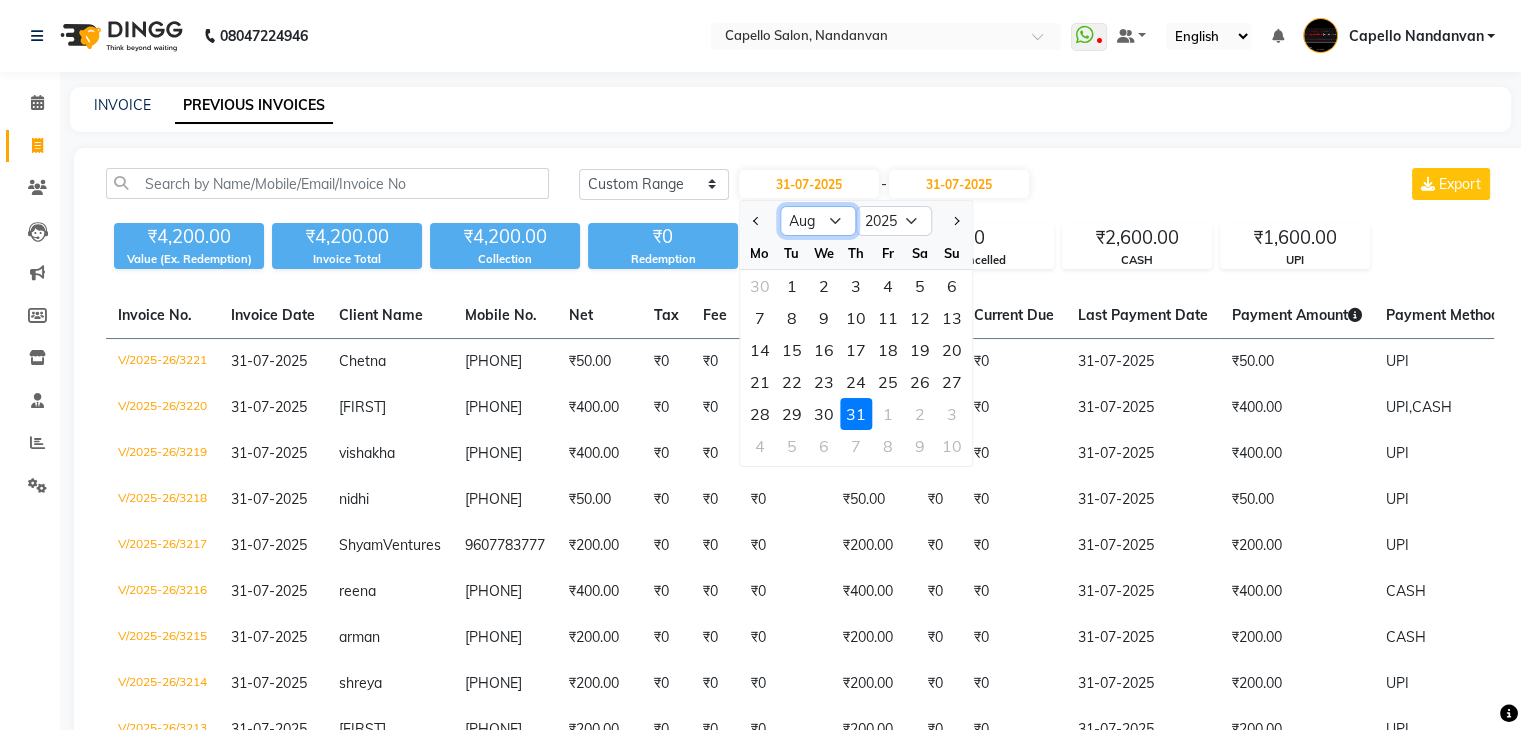 click on "Jan Feb Mar Apr May Jun Jul Aug Sep Oct Nov Dec" 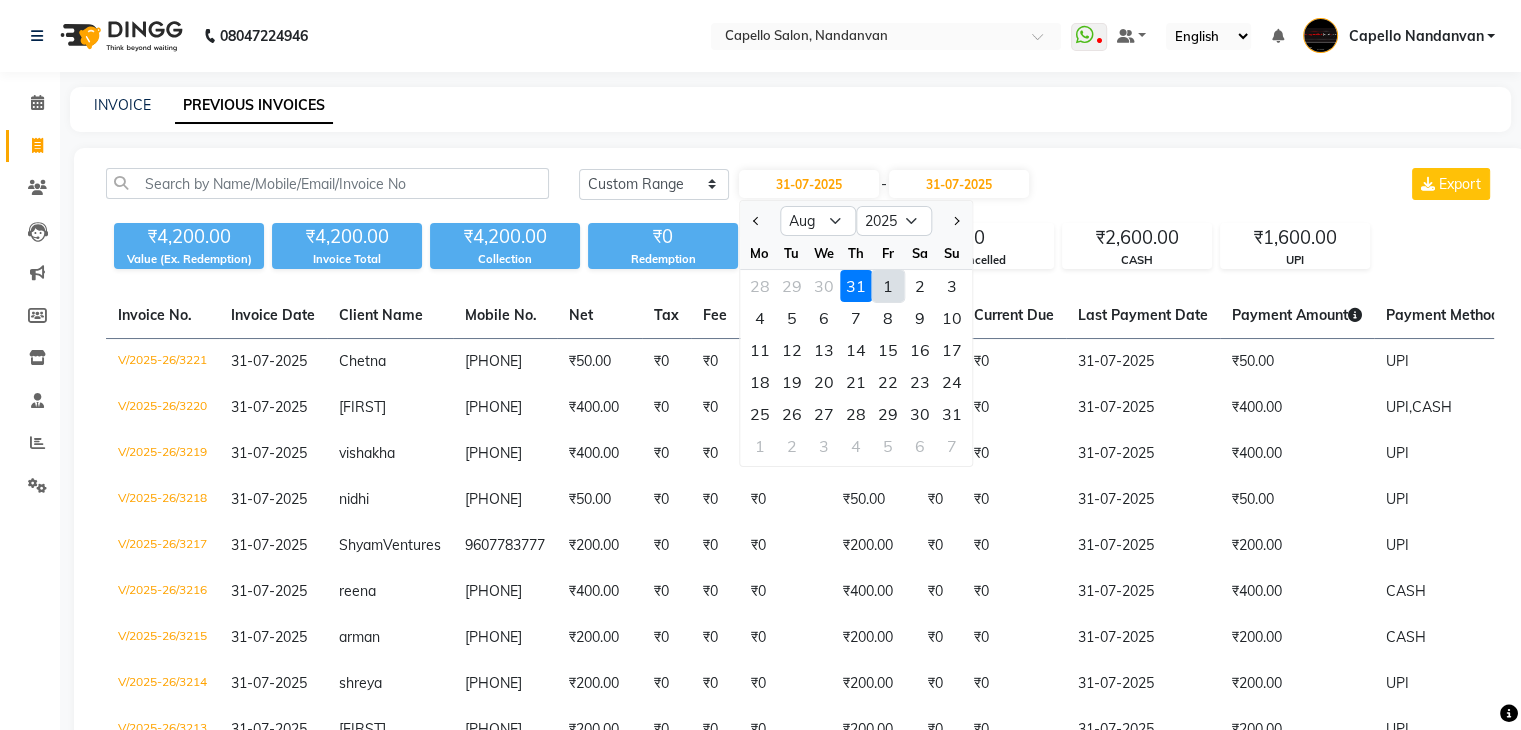 click on "1" 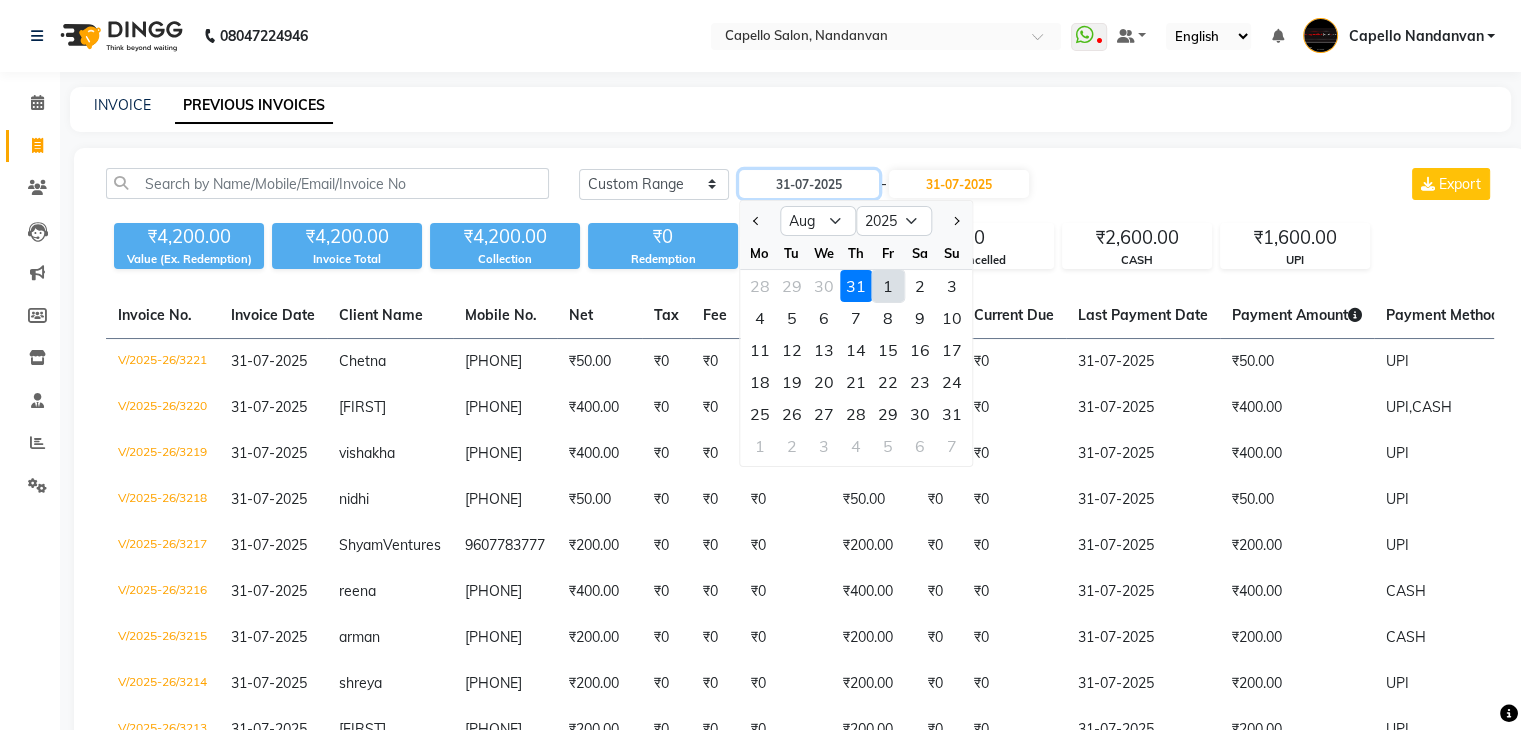 type on "01-08-2025" 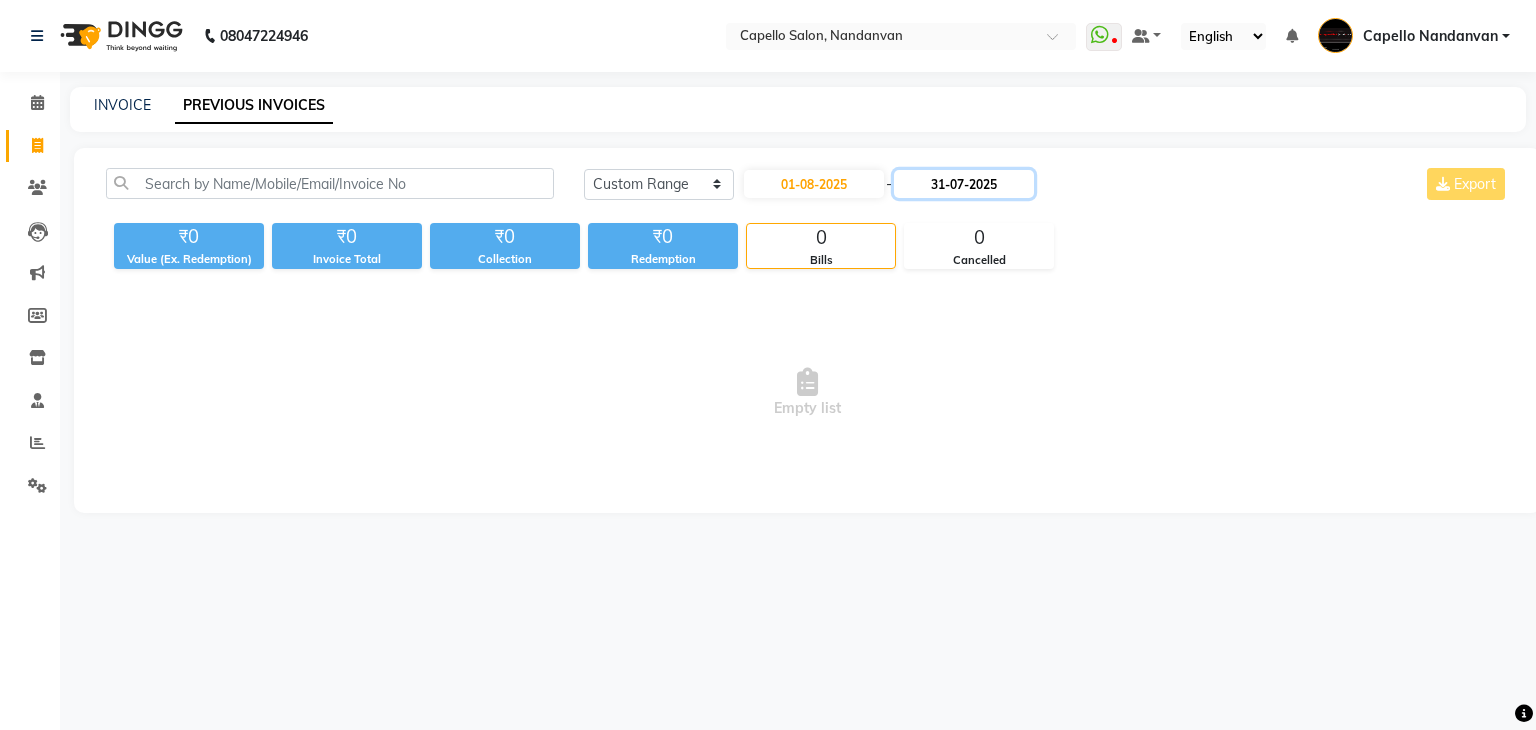 click on "31-07-2025" 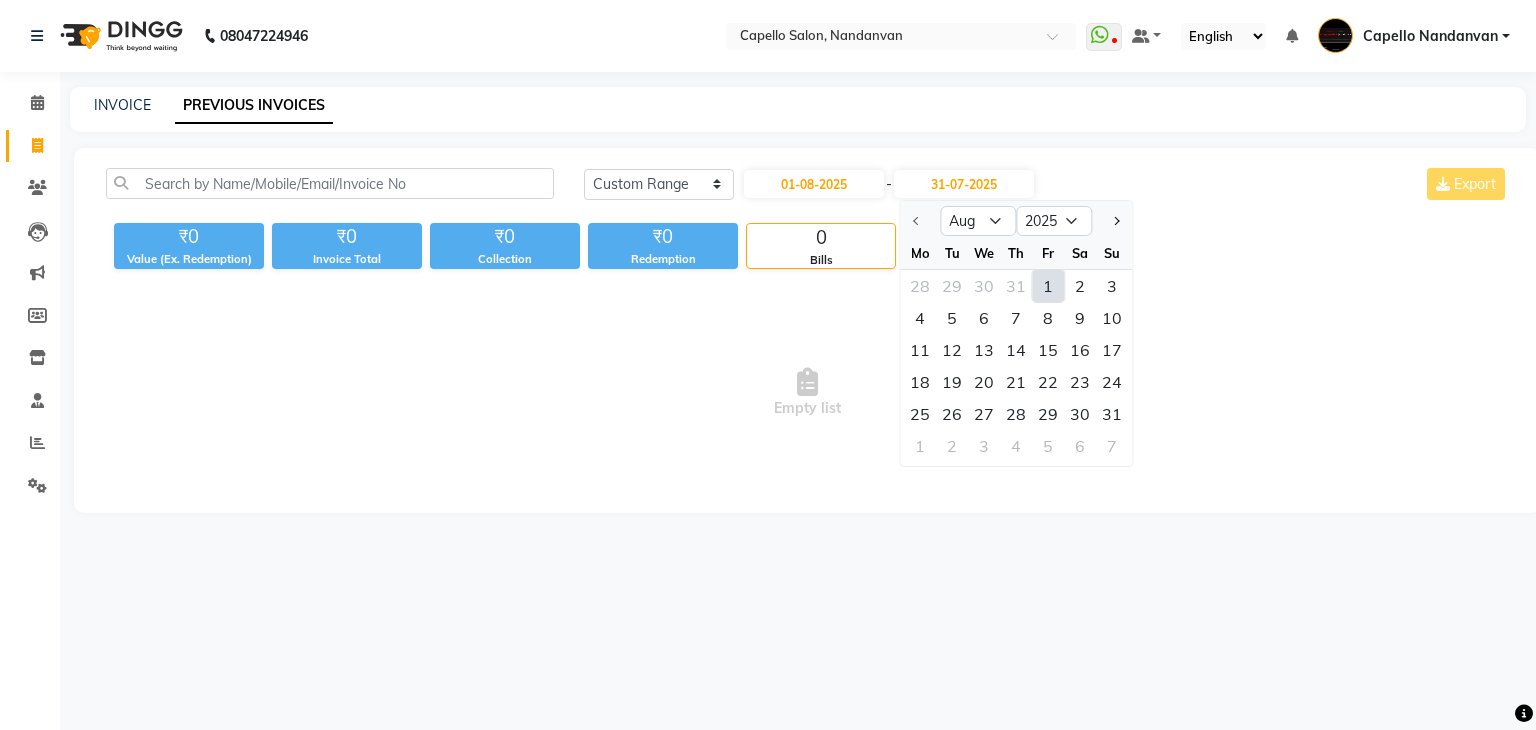 click on "1" 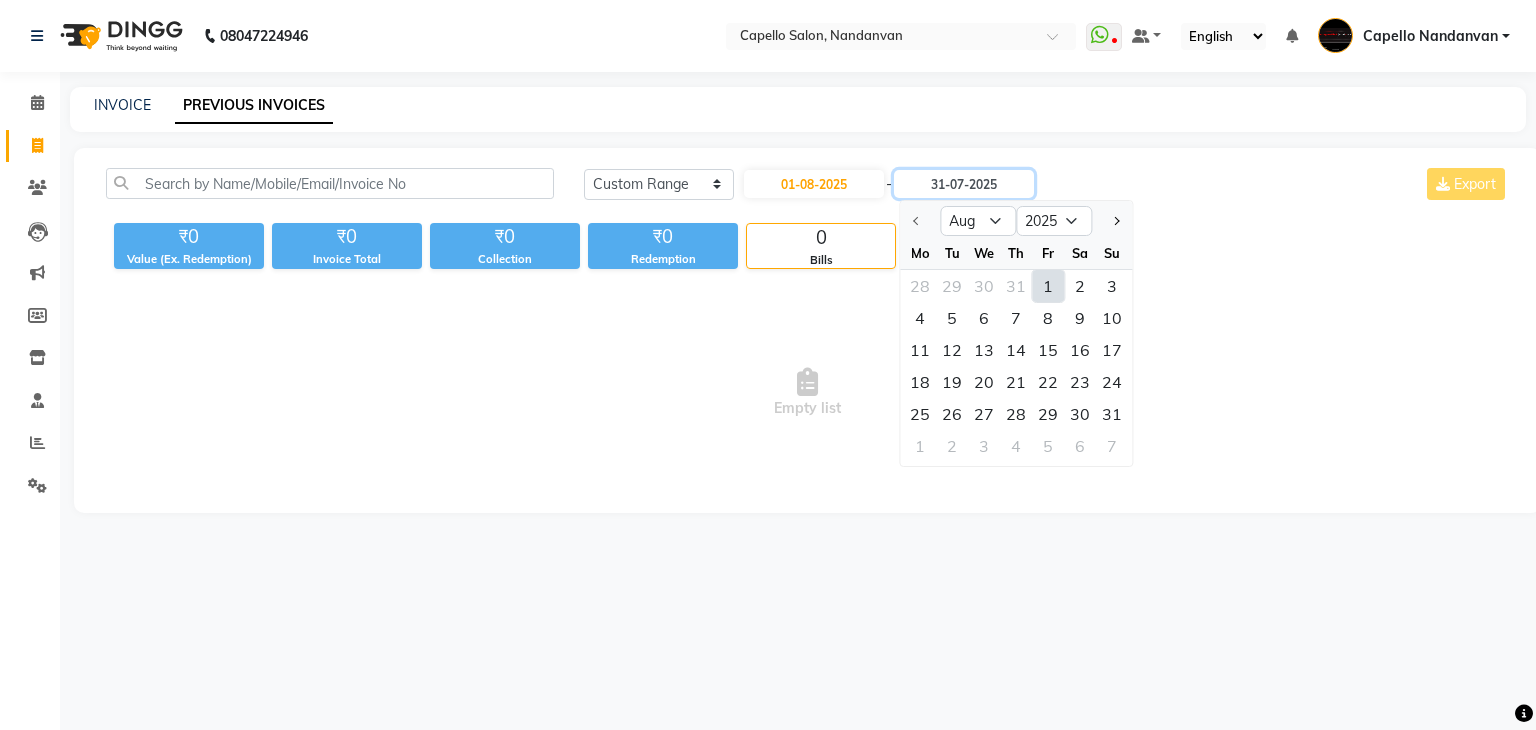 type on "01-08-2025" 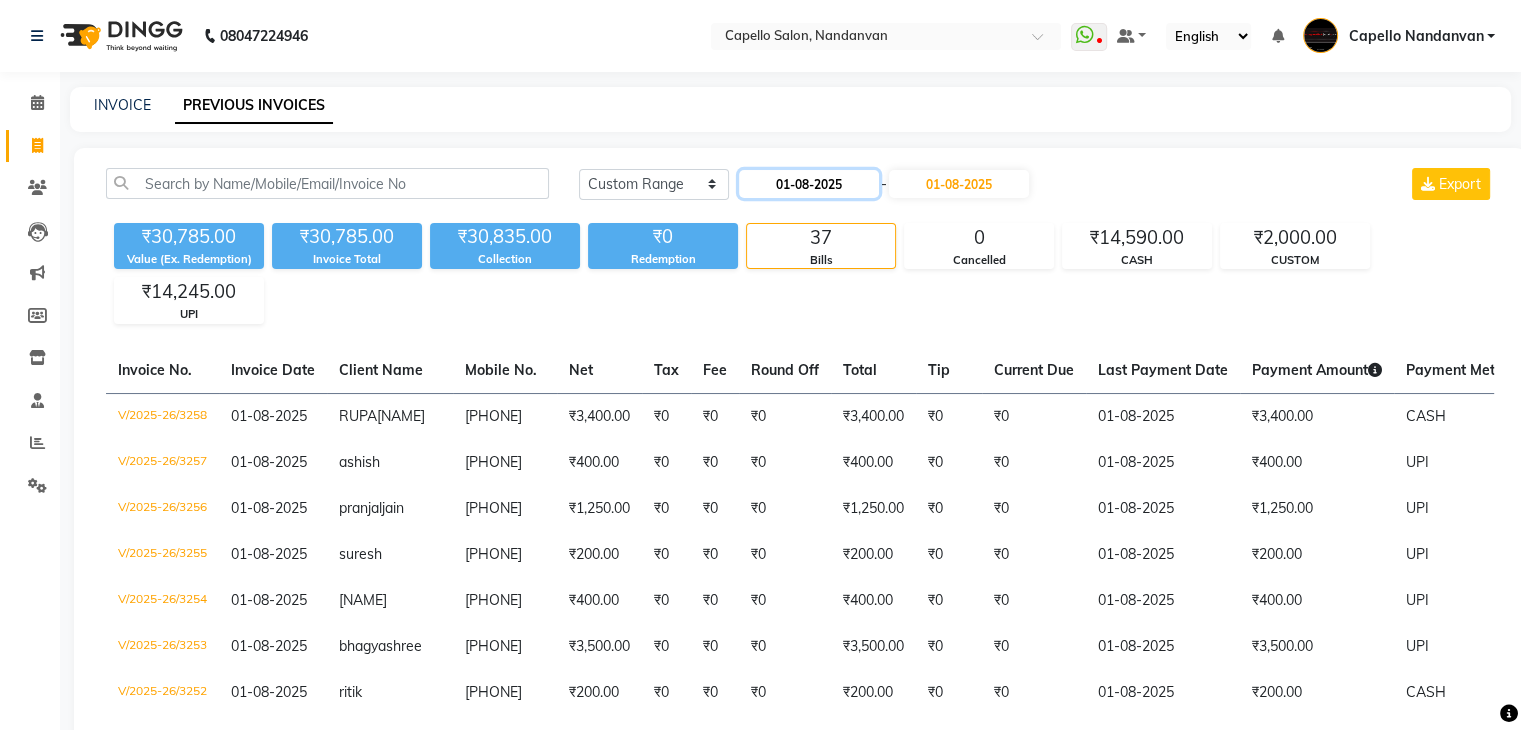 click on "01-08-2025" 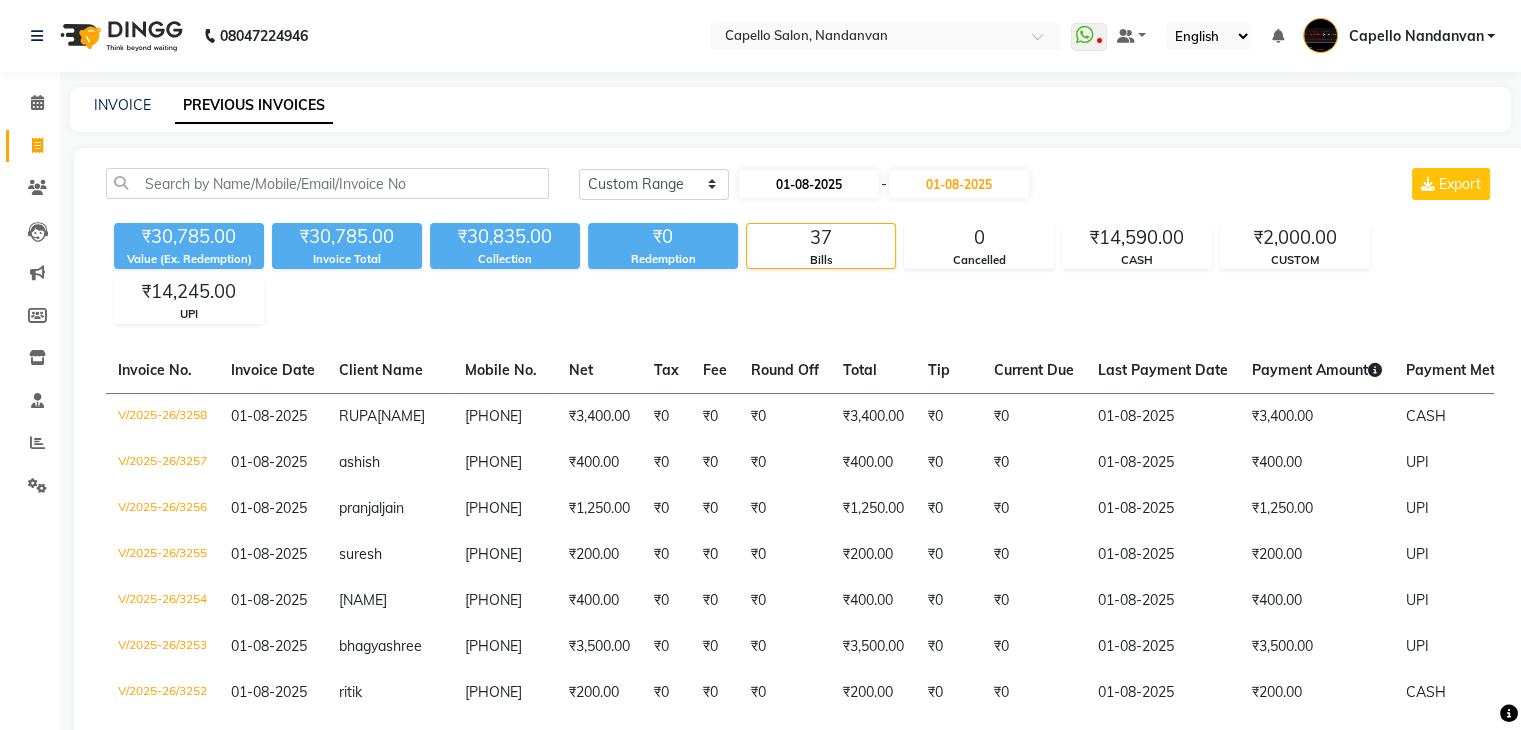 select on "8" 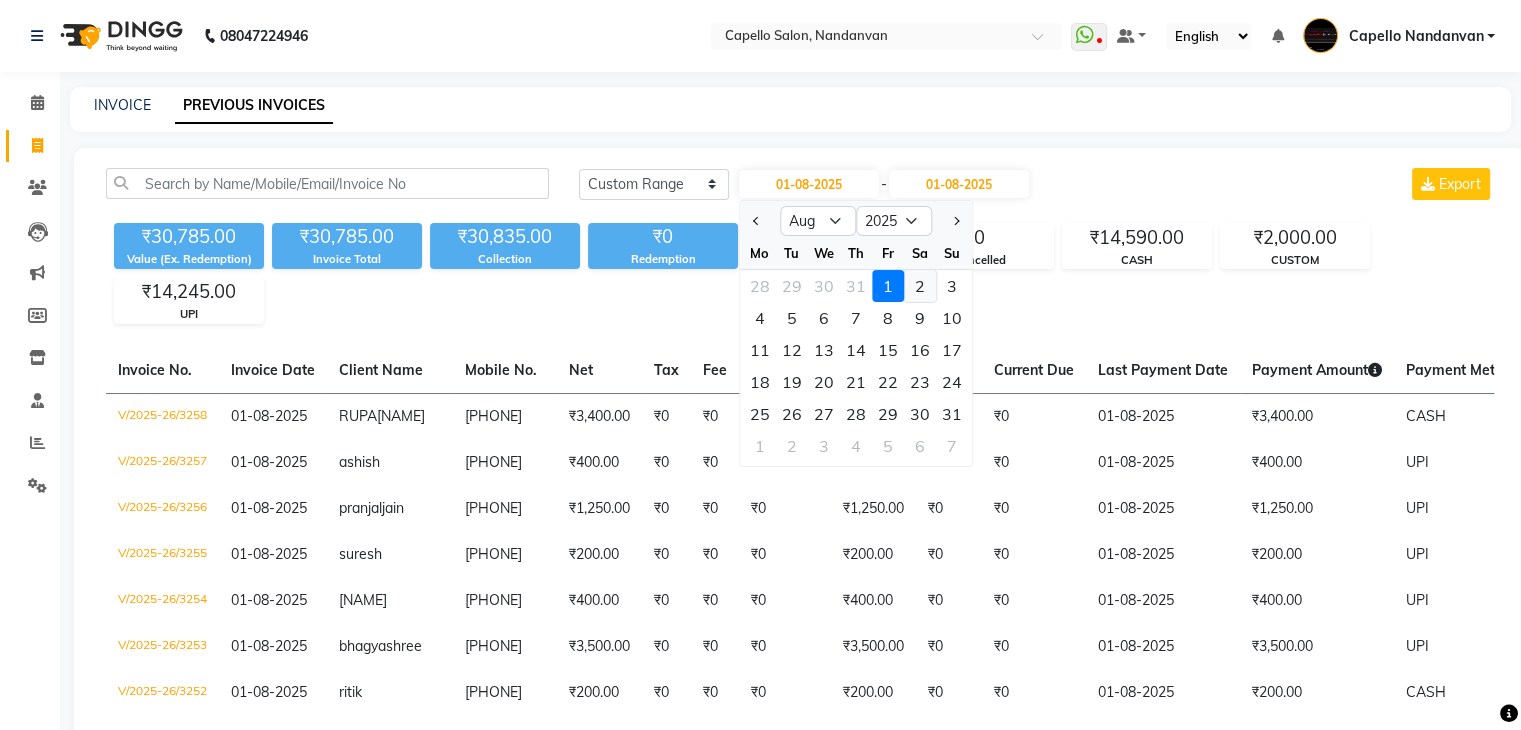click on "2" 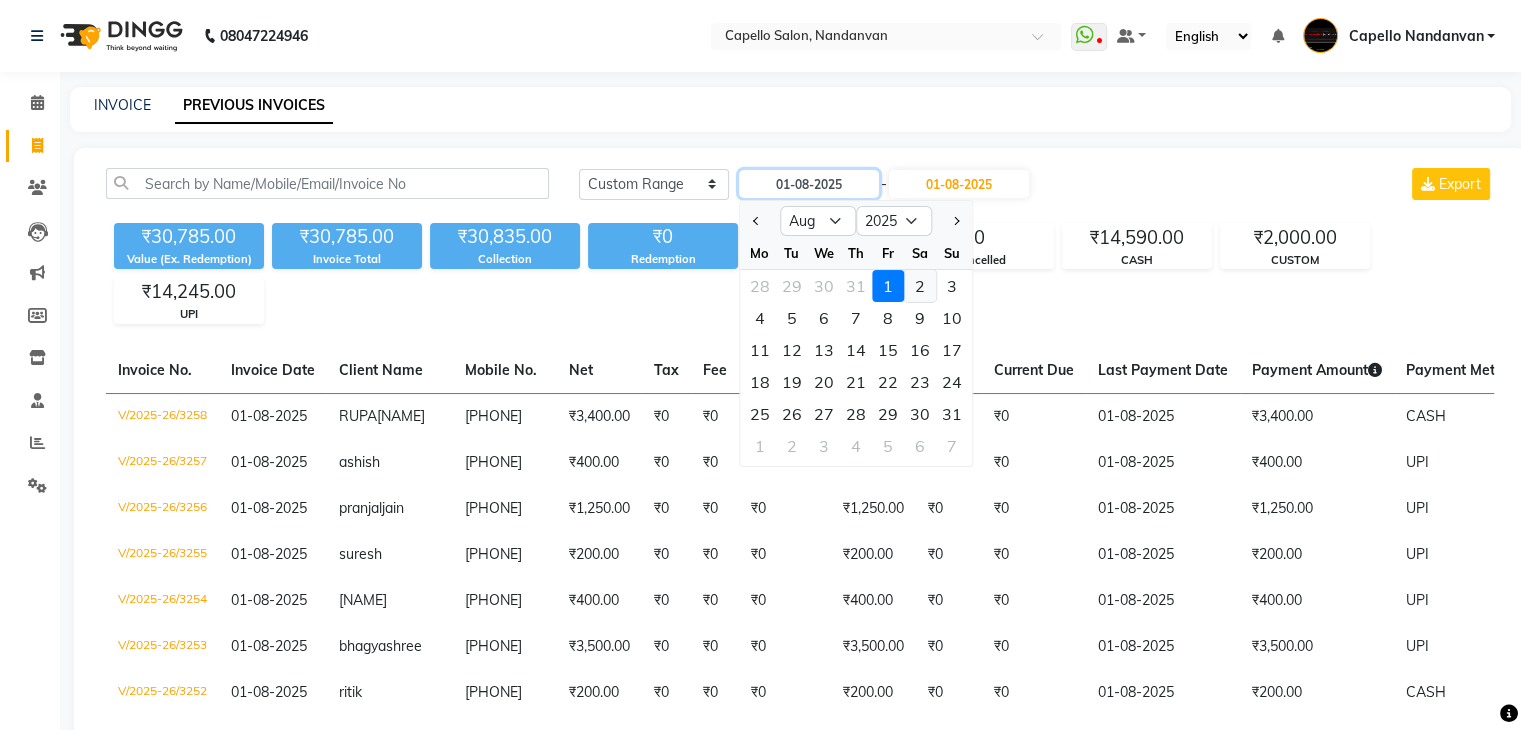 type on "02-08-2025" 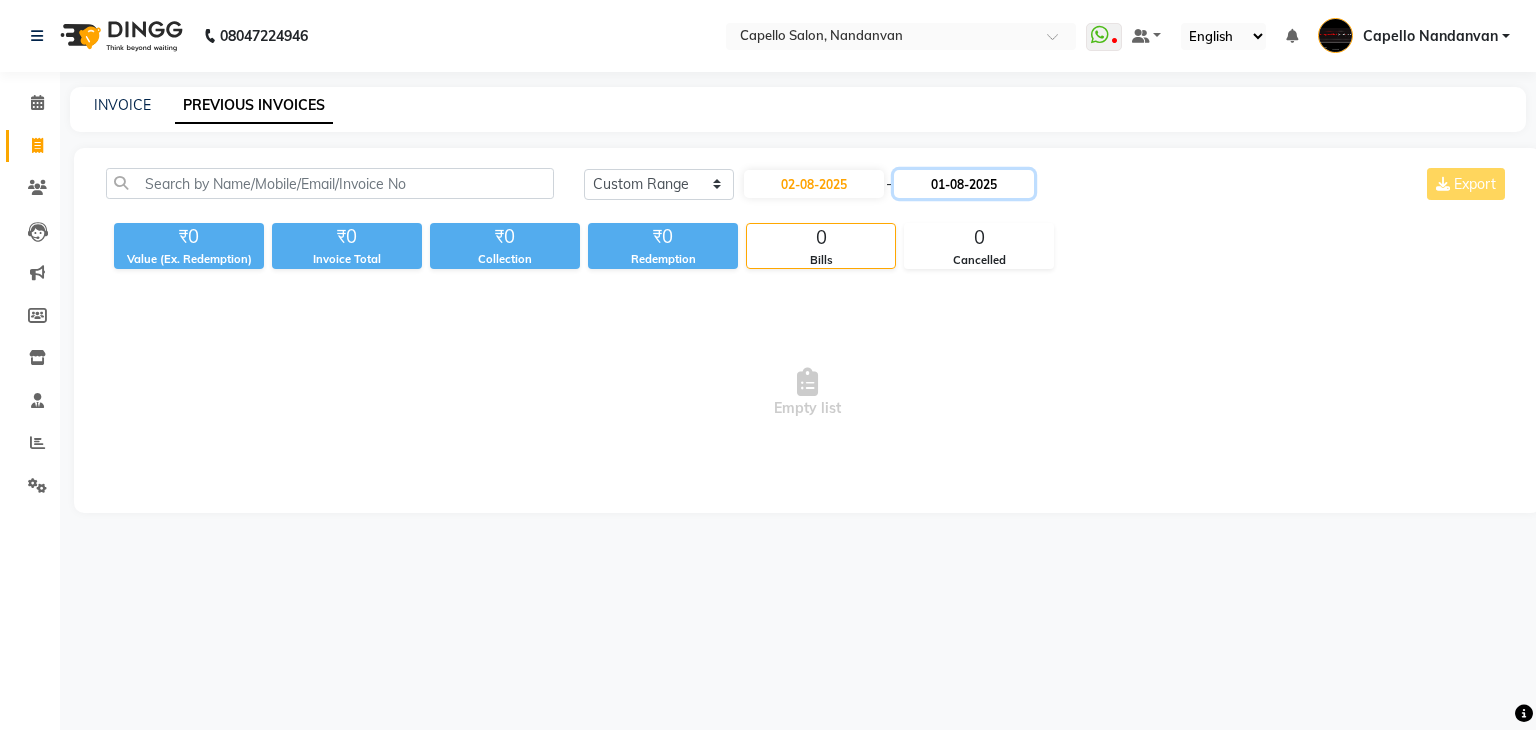 click on "01-08-2025" 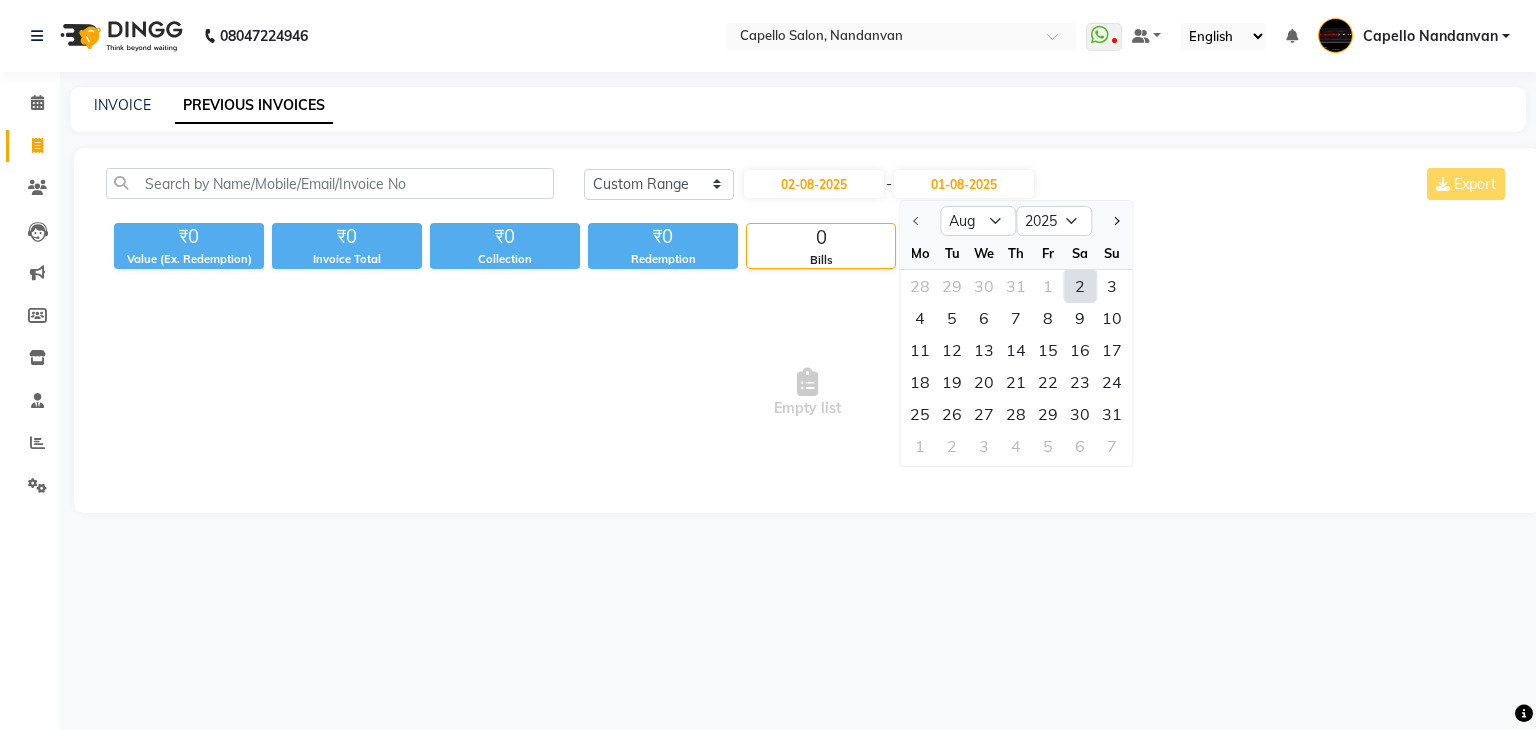 click on "2" 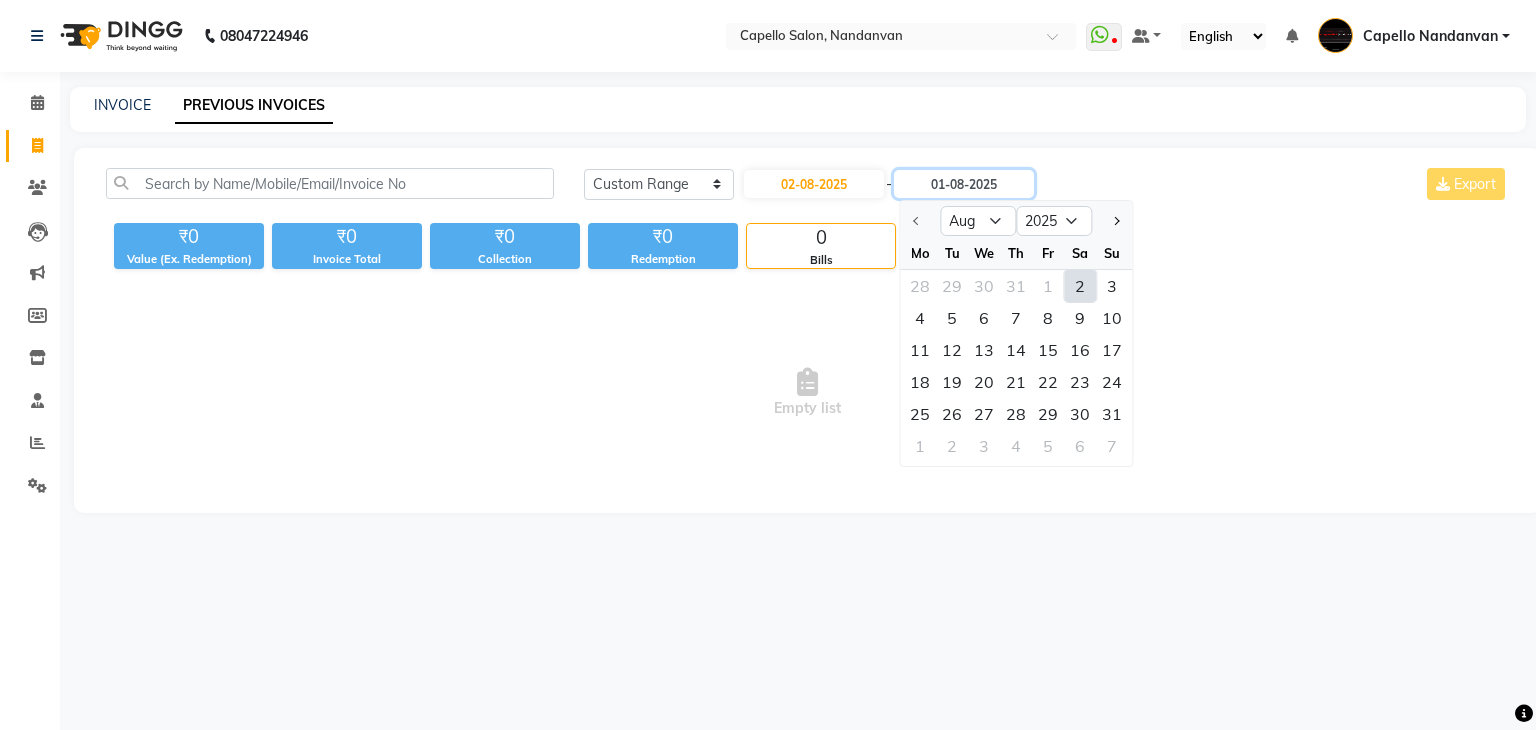 type on "02-08-2025" 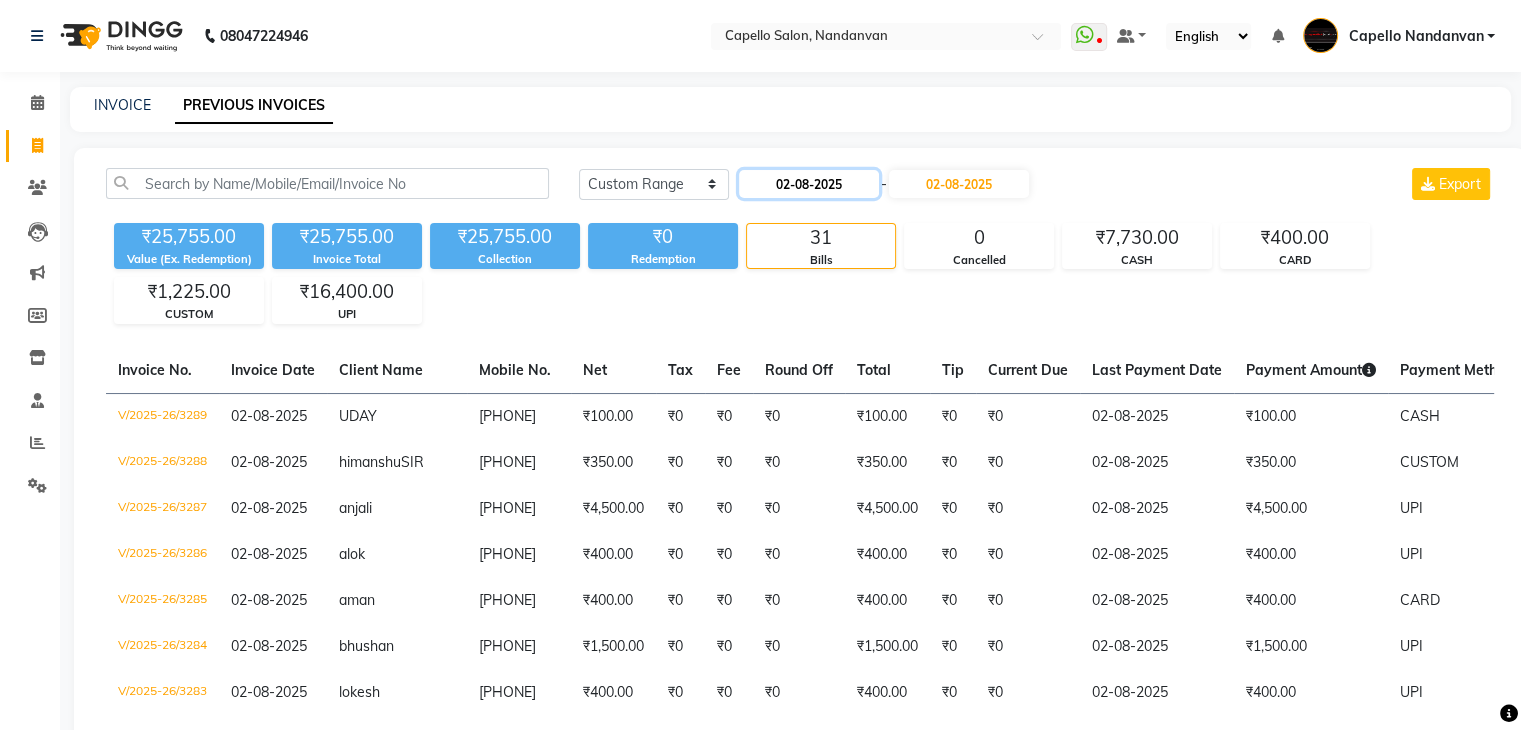 click on "02-08-2025" 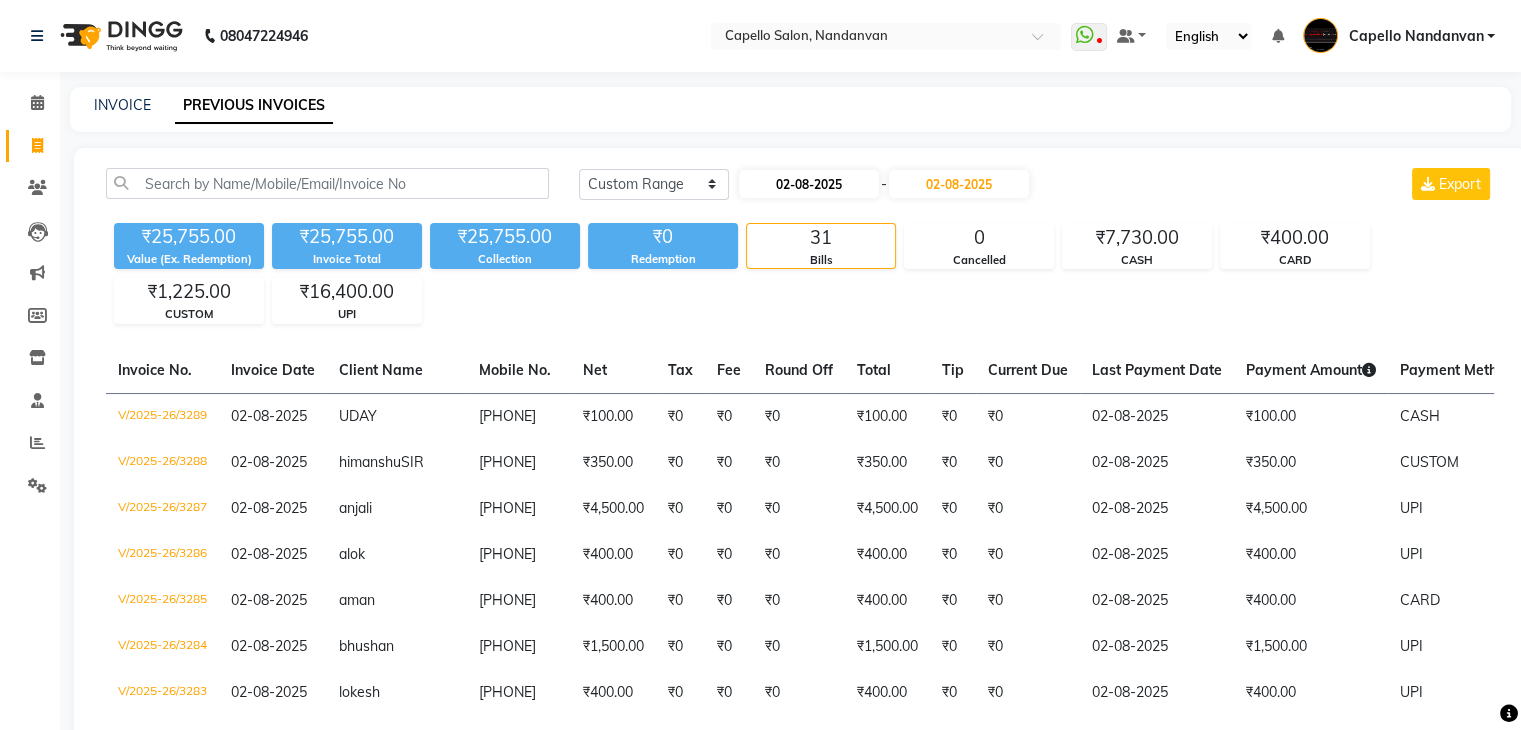 select on "8" 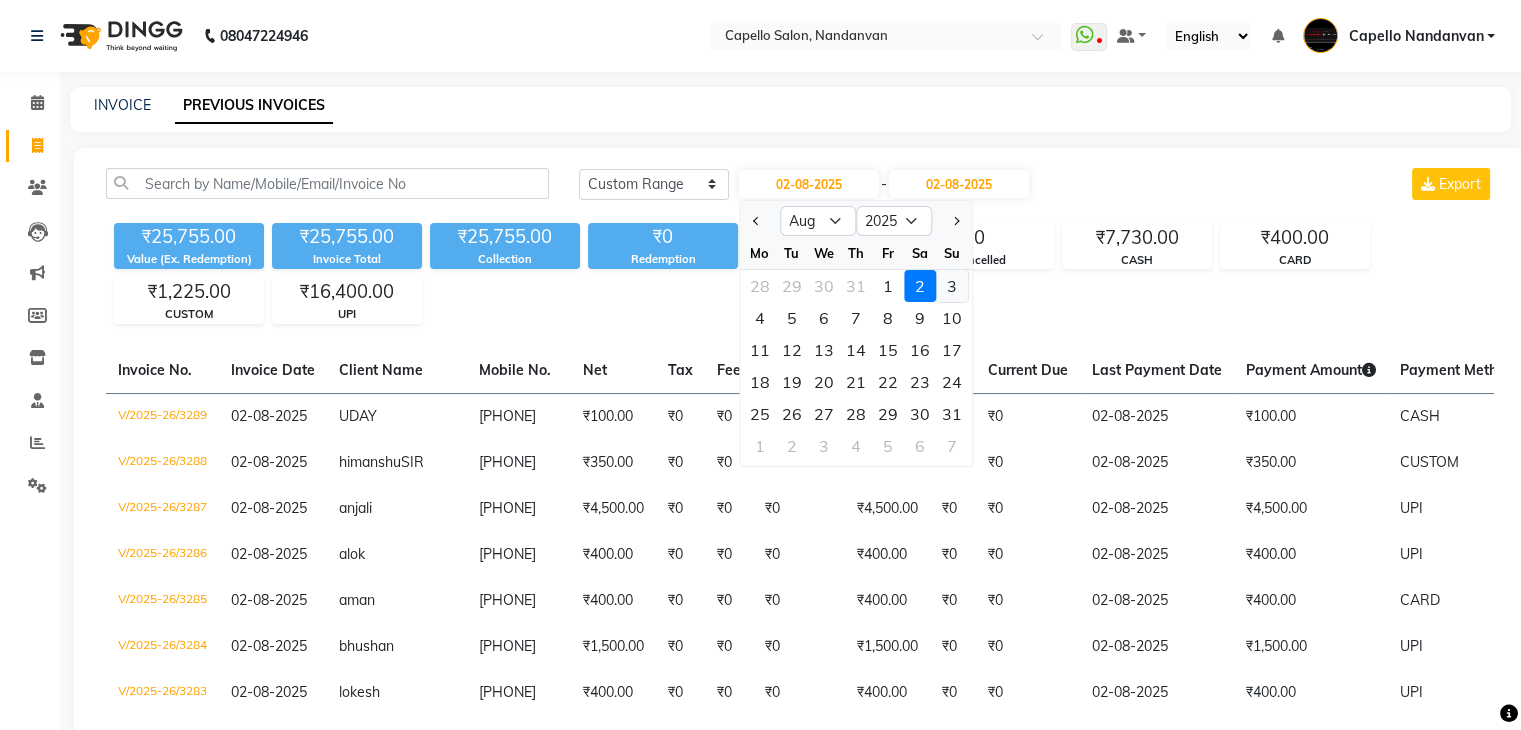 click on "3" 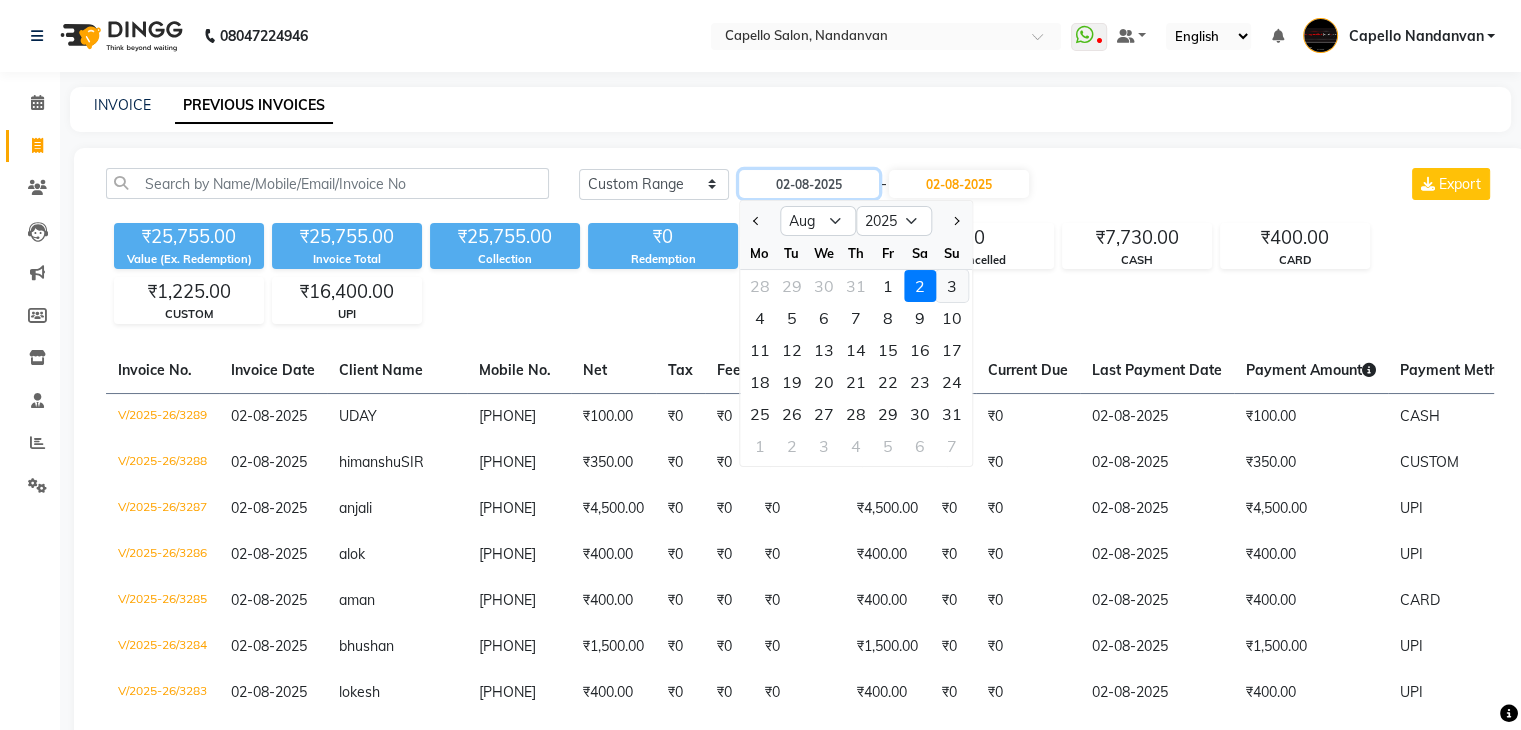 type on "03-08-2025" 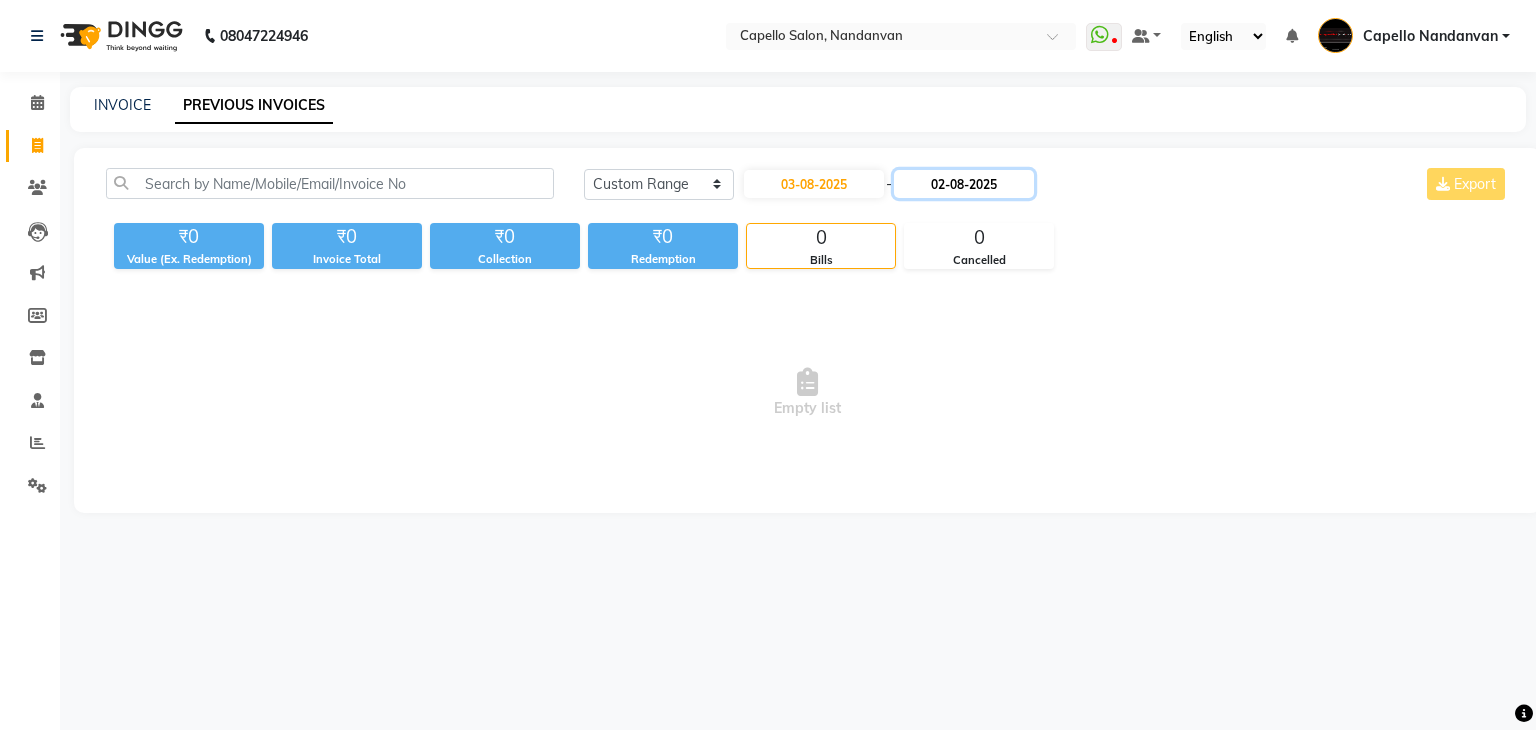 click on "02-08-2025" 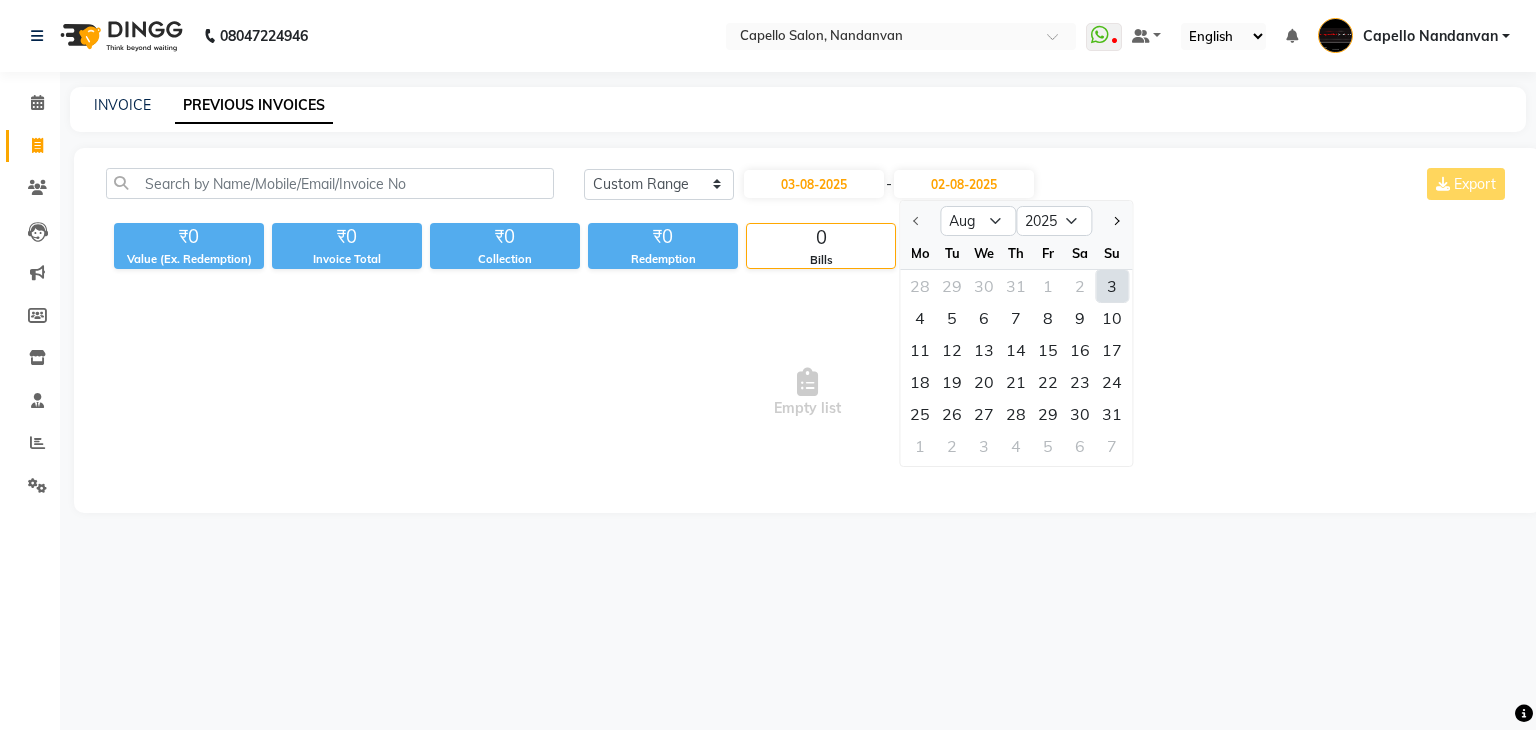 click on "3" 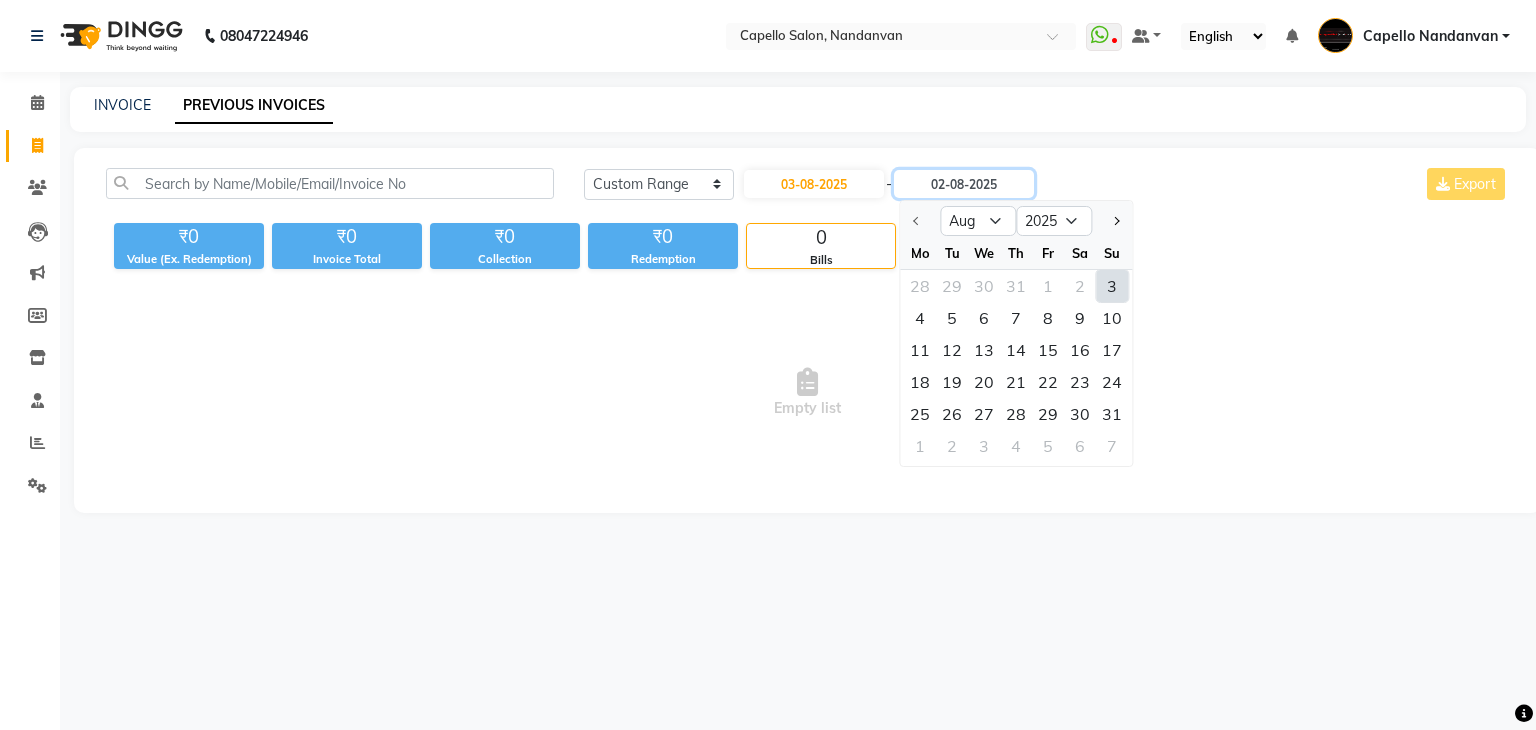 type on "03-08-2025" 